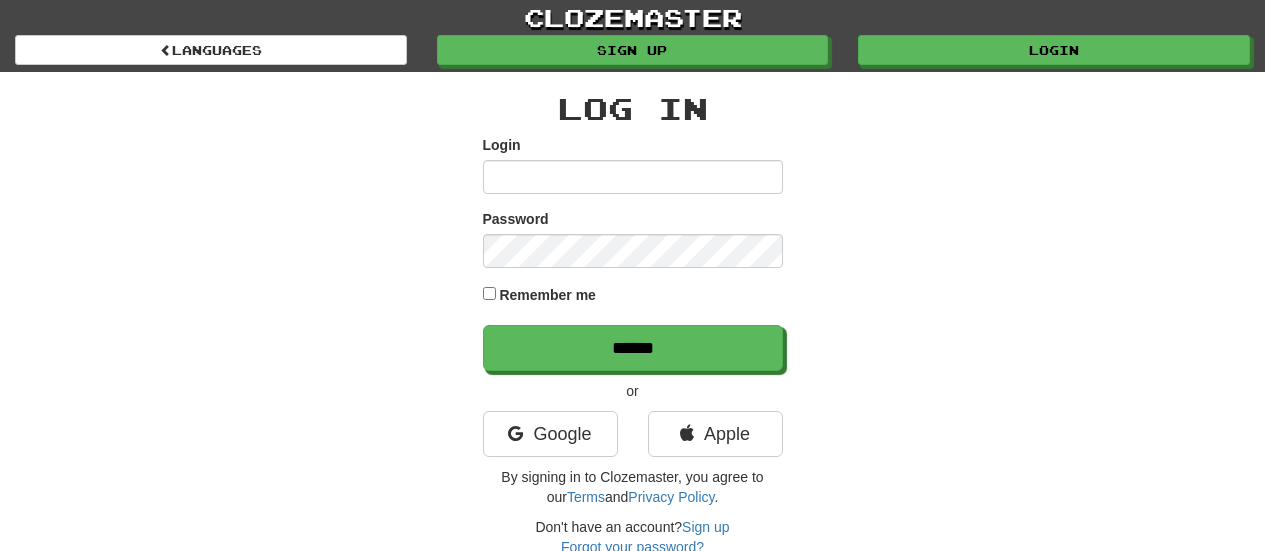 scroll, scrollTop: 0, scrollLeft: 0, axis: both 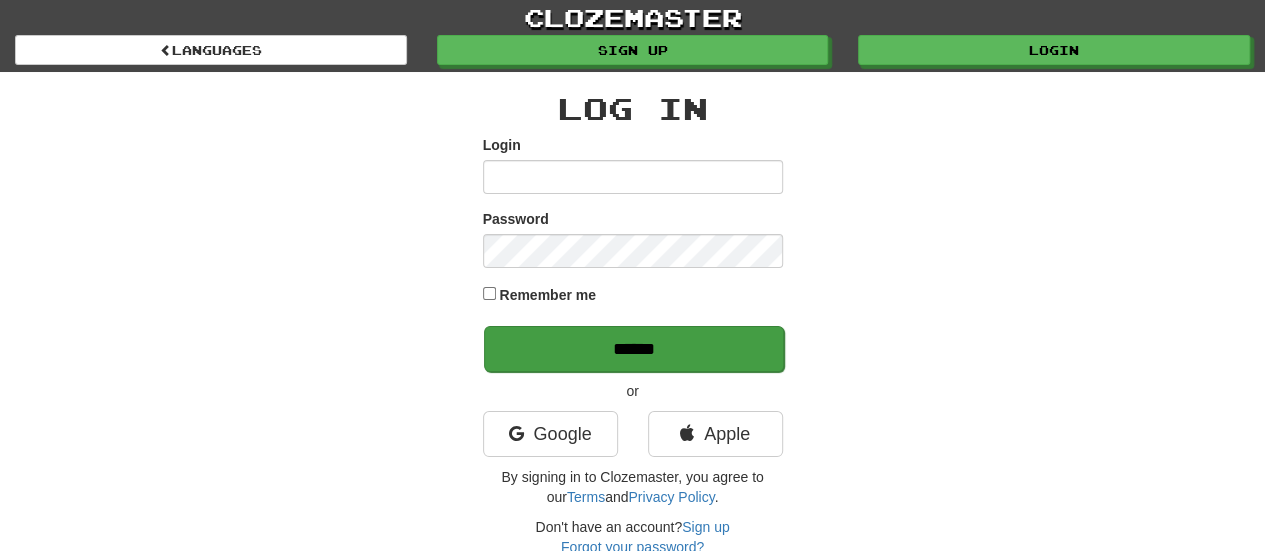 type on "*******" 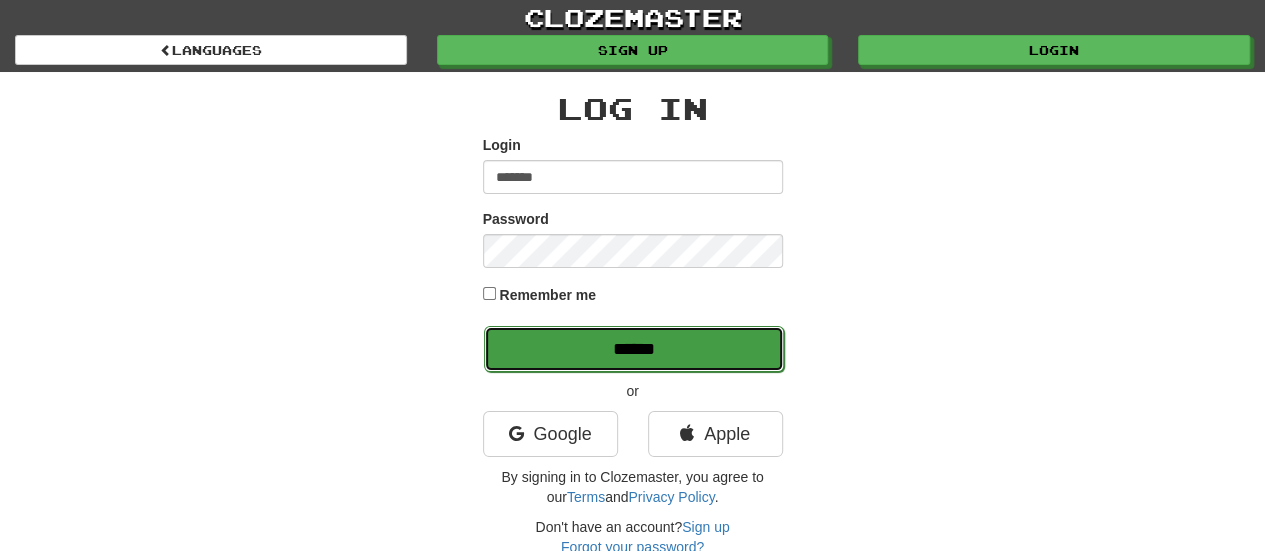 click on "******" at bounding box center (634, 349) 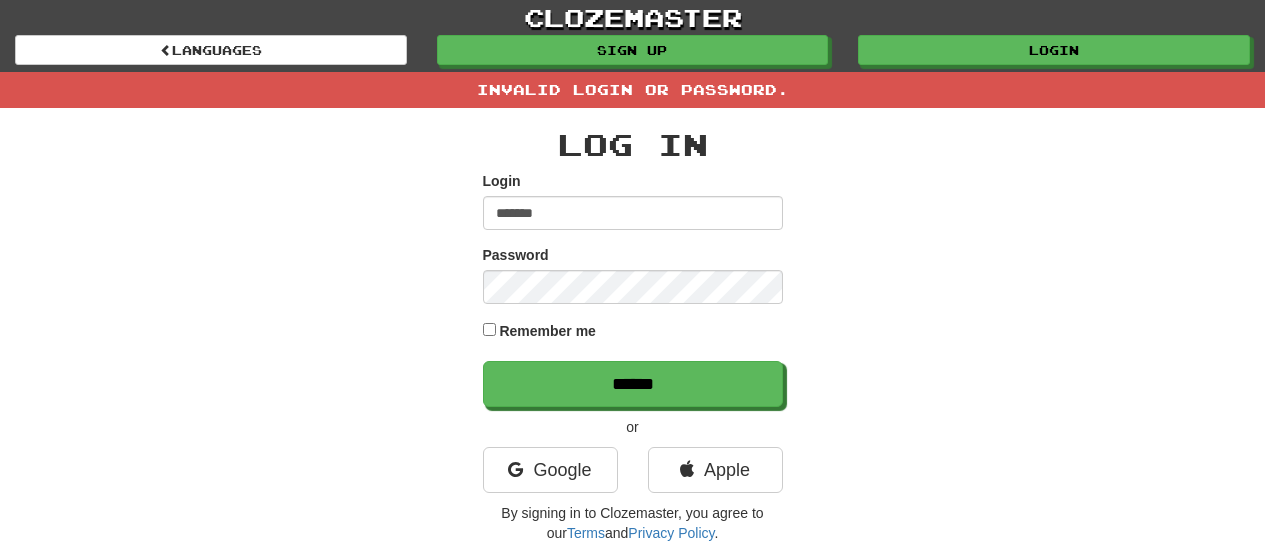 scroll, scrollTop: 0, scrollLeft: 0, axis: both 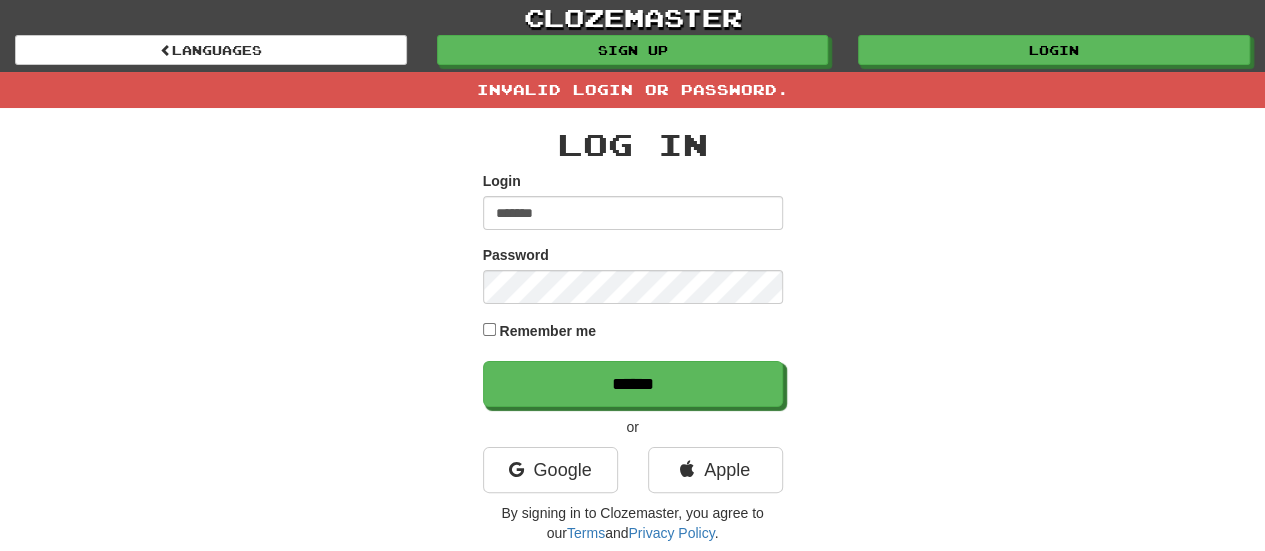 click on "*******" at bounding box center [633, 213] 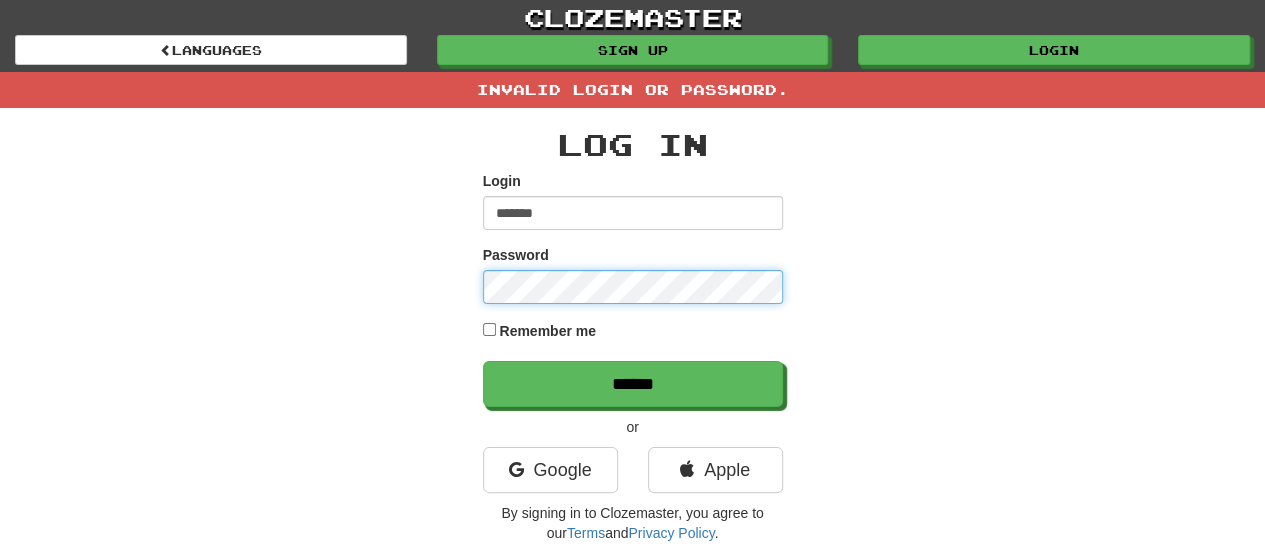 click on "Log In
Login
*******
Password
Remember me
******
or
Google
Apple
By signing in to Clozemaster, you agree to our  Terms  and  Privacy Policy .
Don't have an account?  Sign up
Forgot your password?
Didn't receive confirmation instructions?" at bounding box center (633, 360) 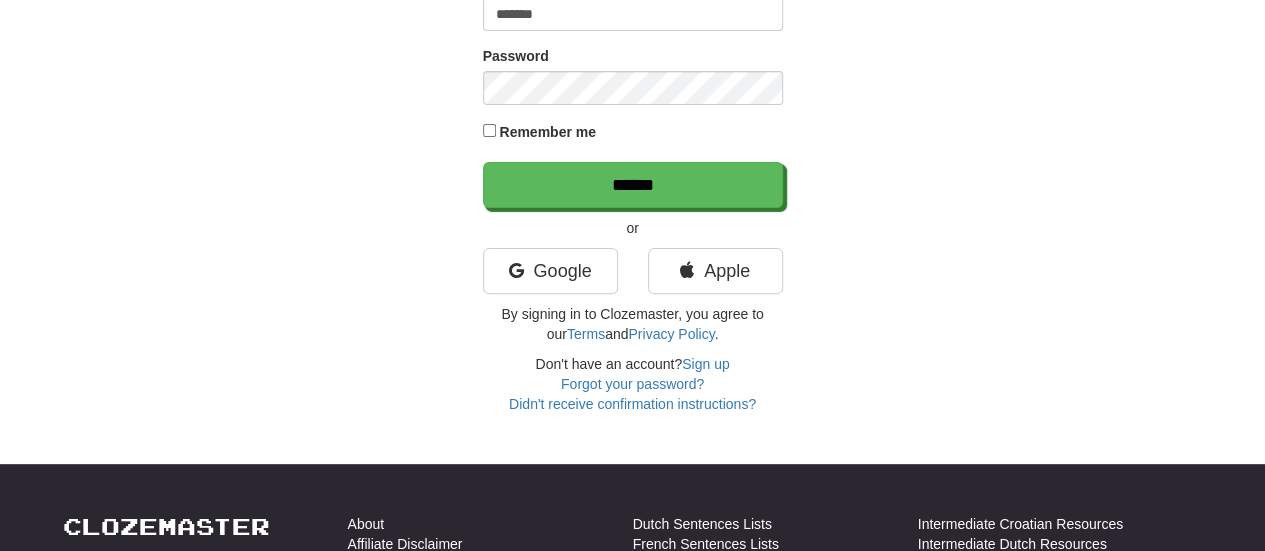 scroll, scrollTop: 200, scrollLeft: 0, axis: vertical 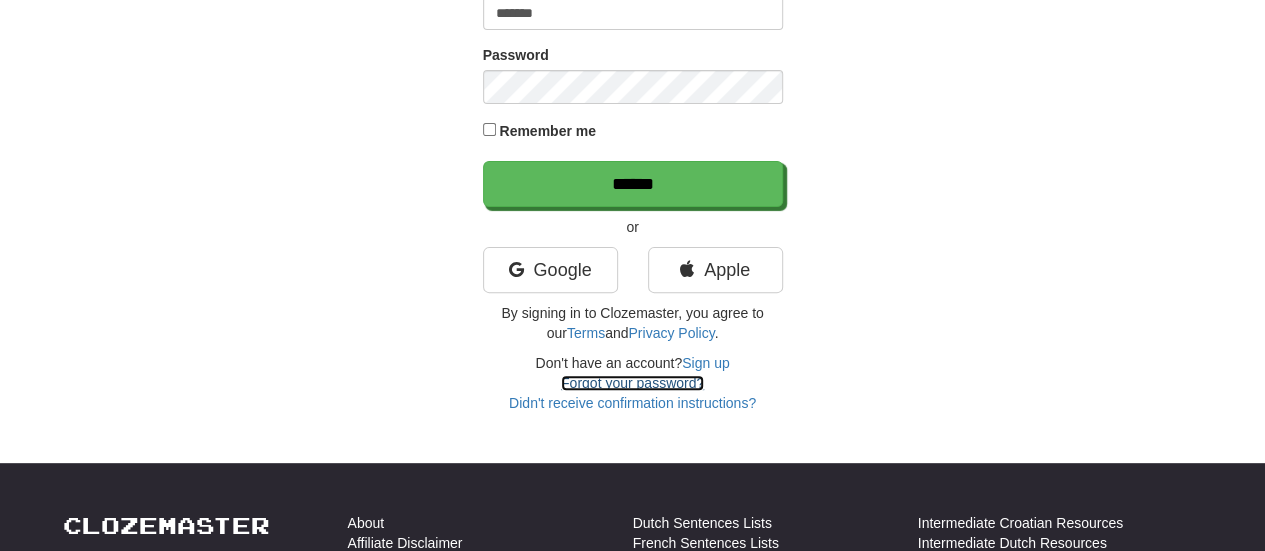 click on "Forgot your password?" at bounding box center (632, 383) 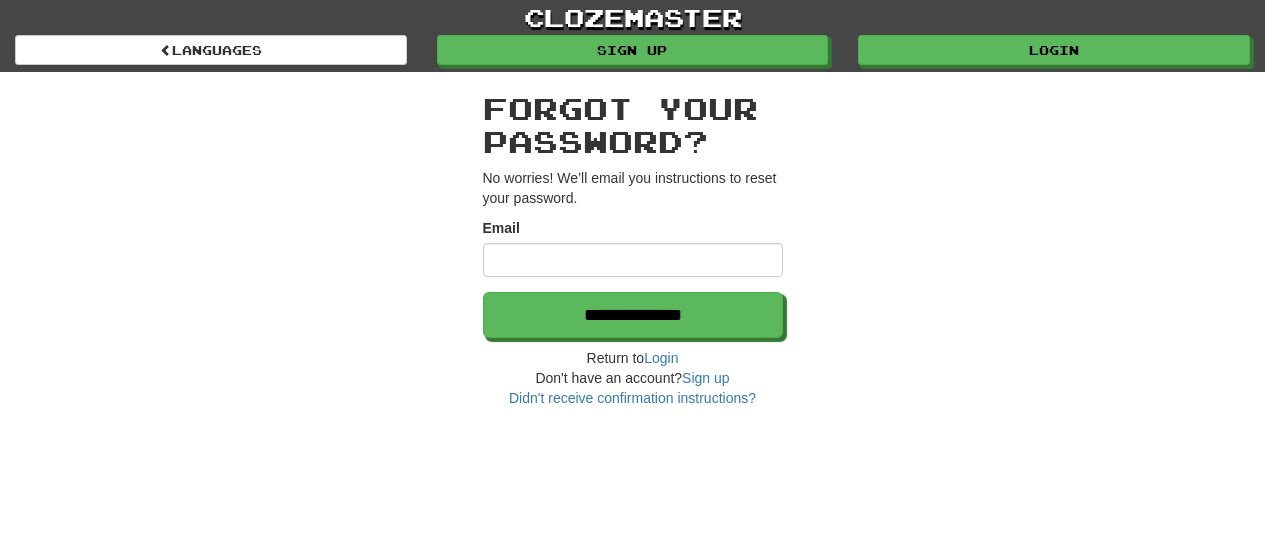 scroll, scrollTop: 0, scrollLeft: 0, axis: both 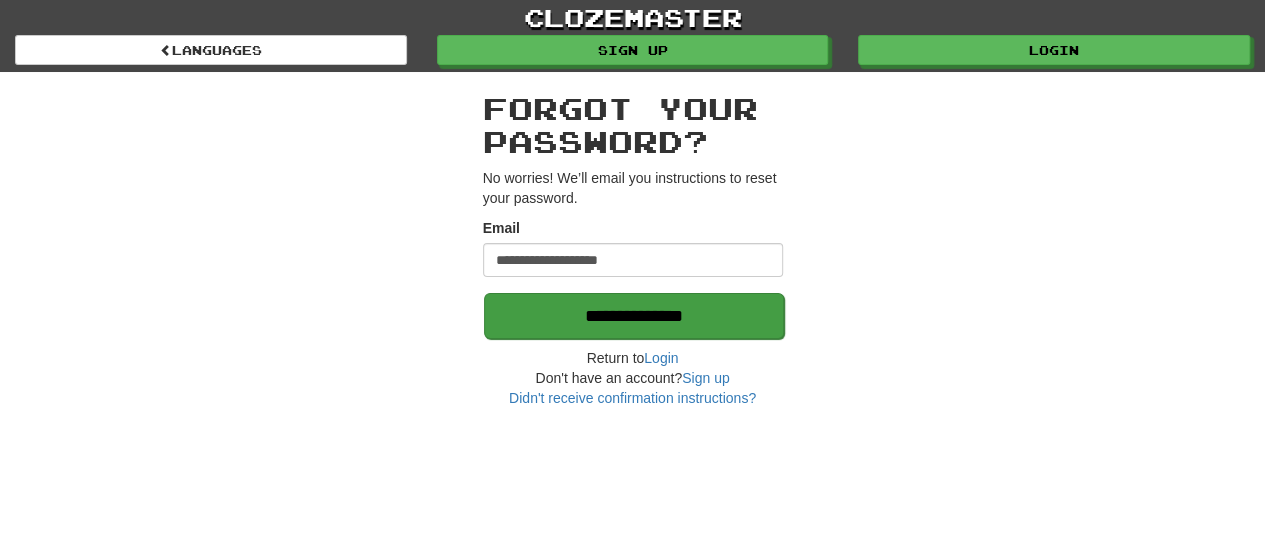 type on "**********" 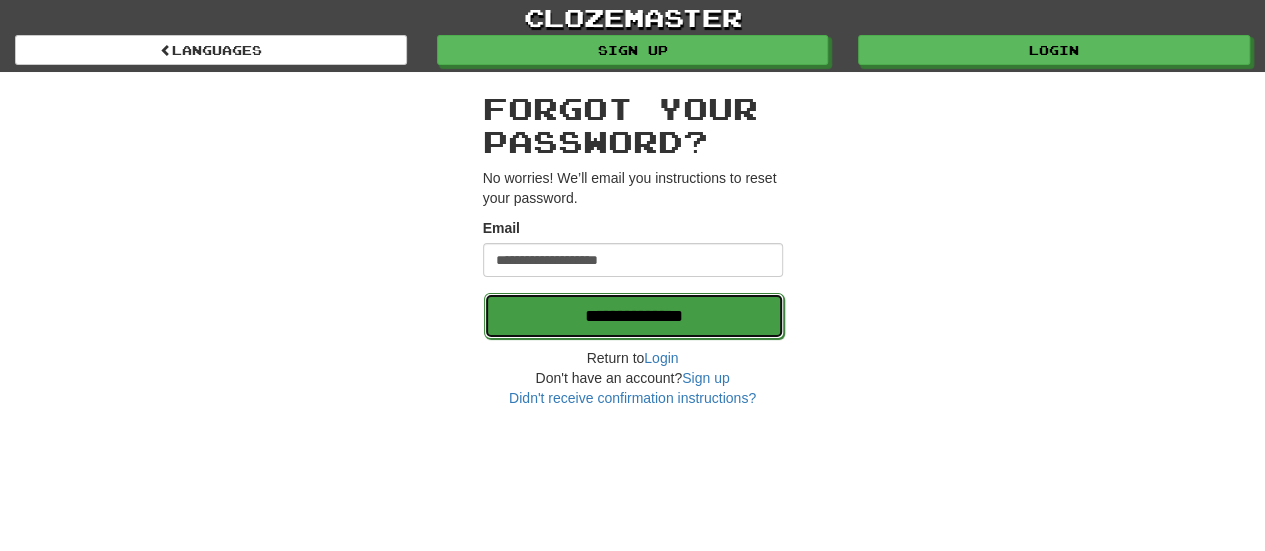 click on "**********" at bounding box center (634, 316) 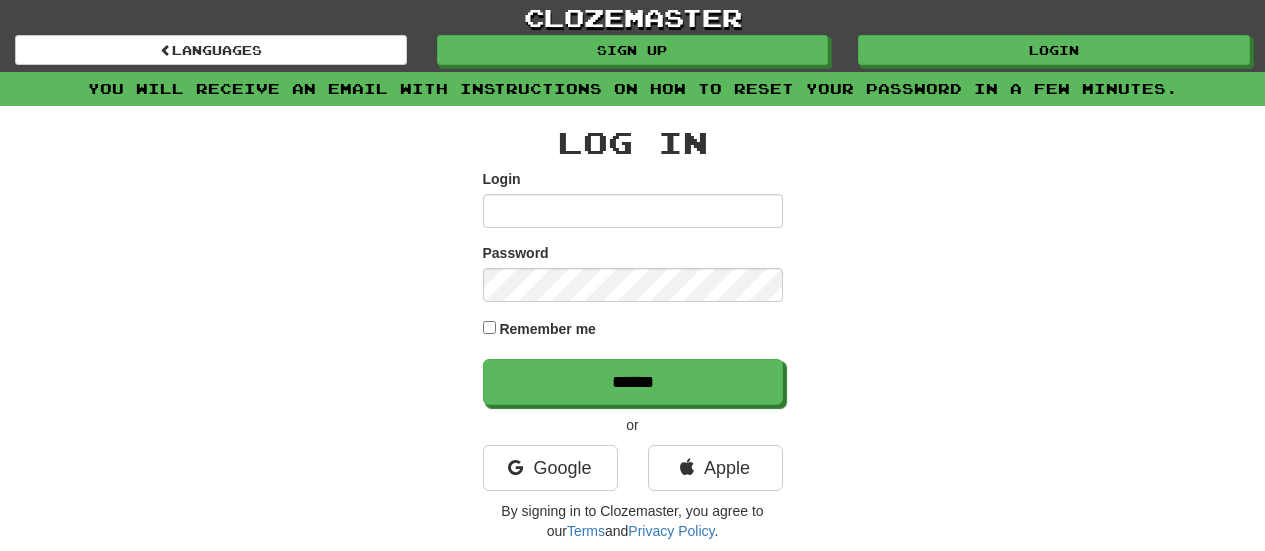 scroll, scrollTop: 0, scrollLeft: 0, axis: both 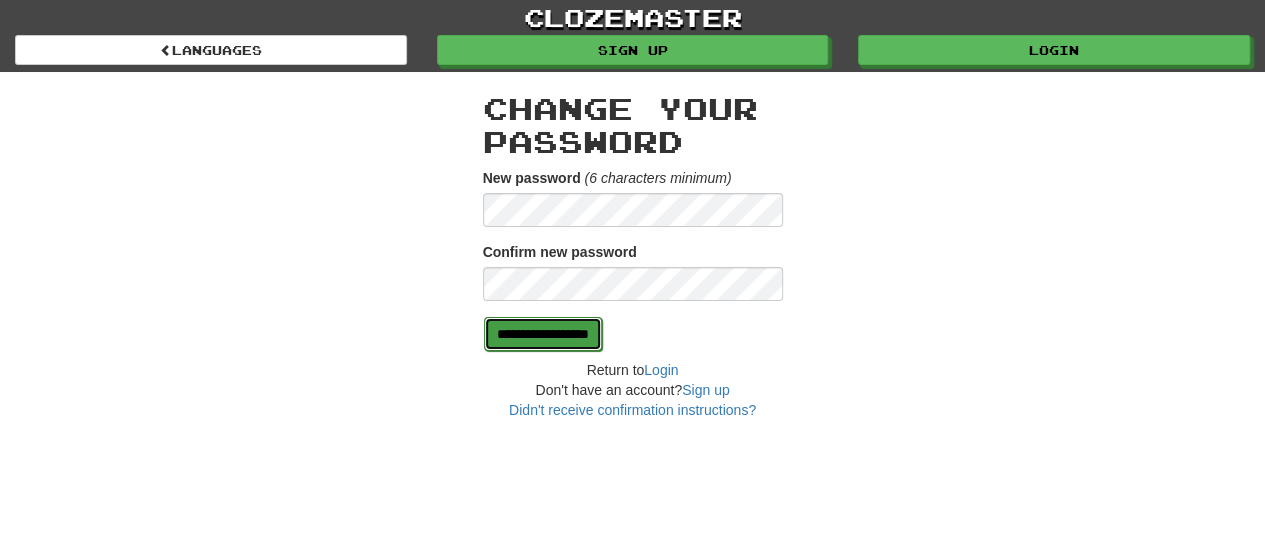 click on "**********" at bounding box center [543, 334] 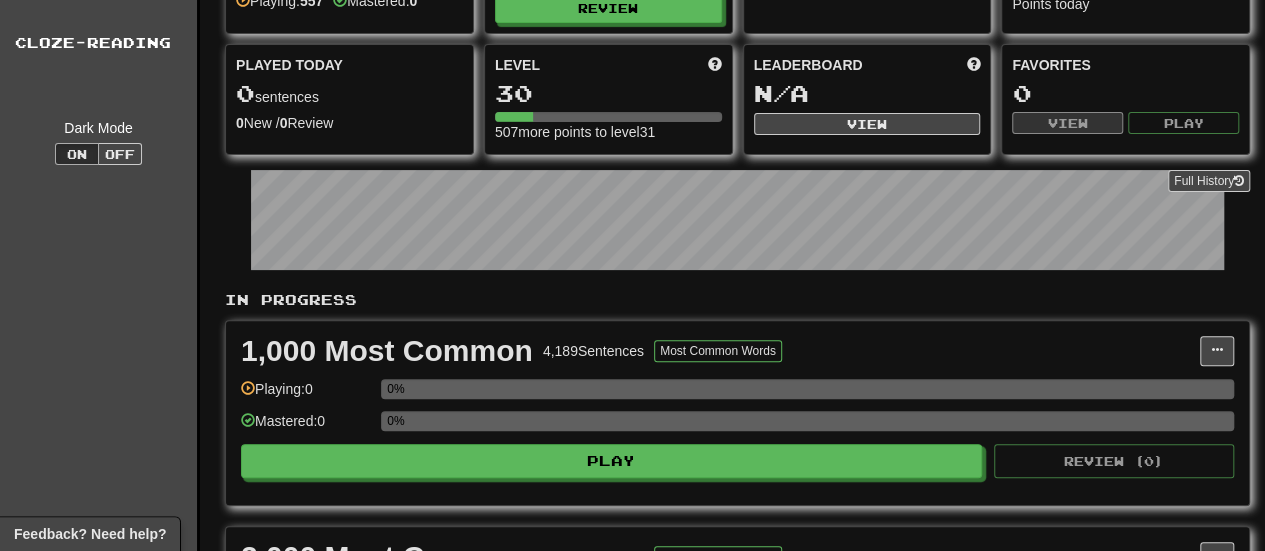 scroll, scrollTop: 0, scrollLeft: 0, axis: both 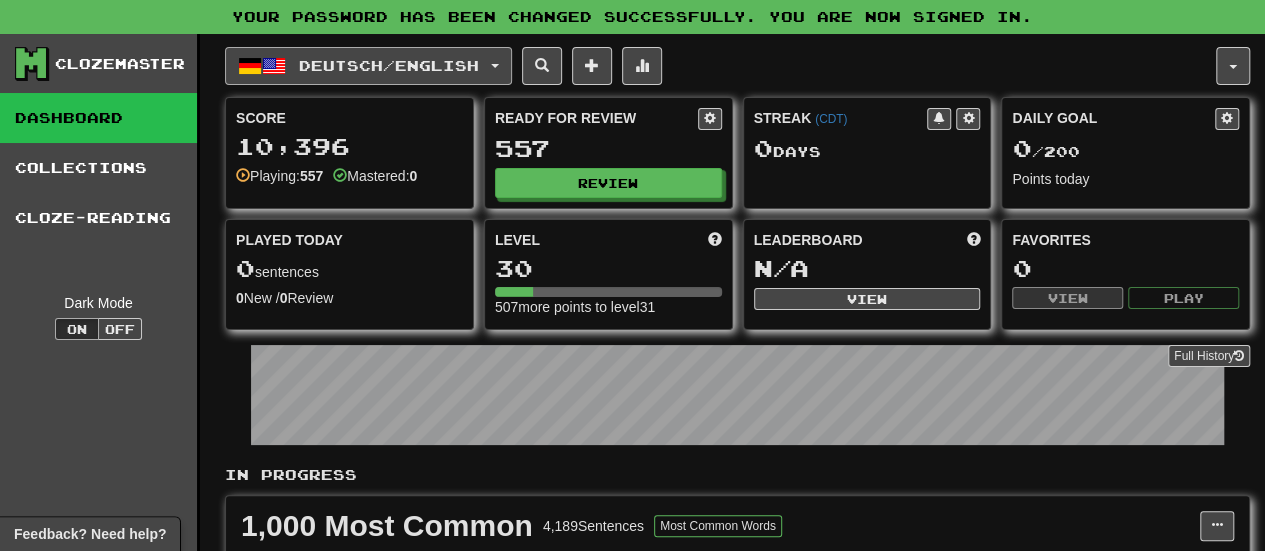 click on "Deutsch  /  English" at bounding box center [368, 66] 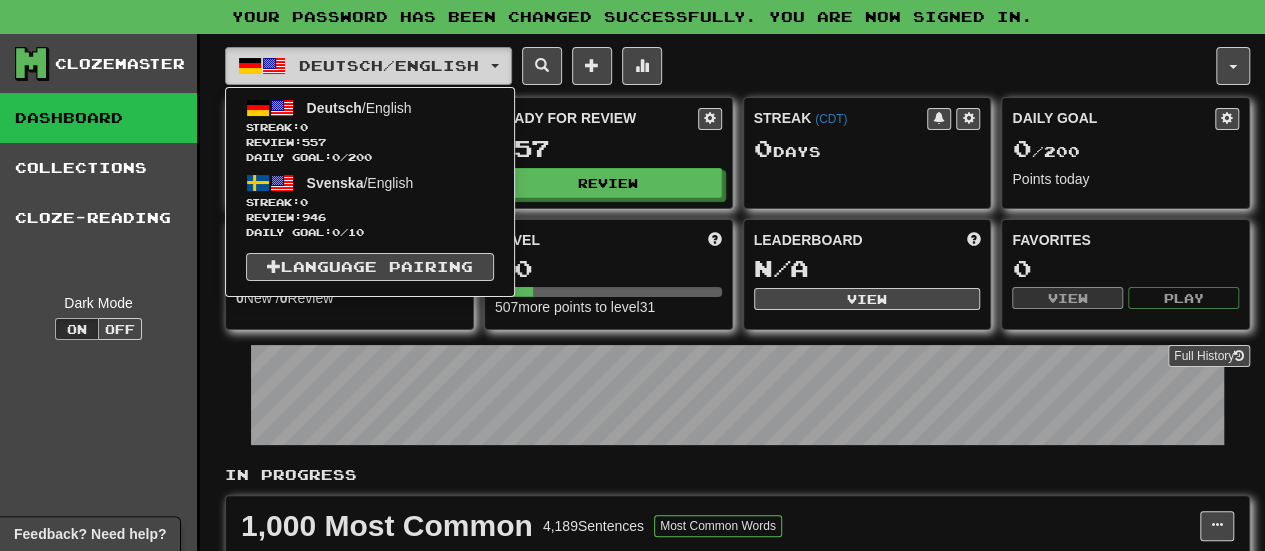 click on "Deutsch  /  English" at bounding box center (368, 66) 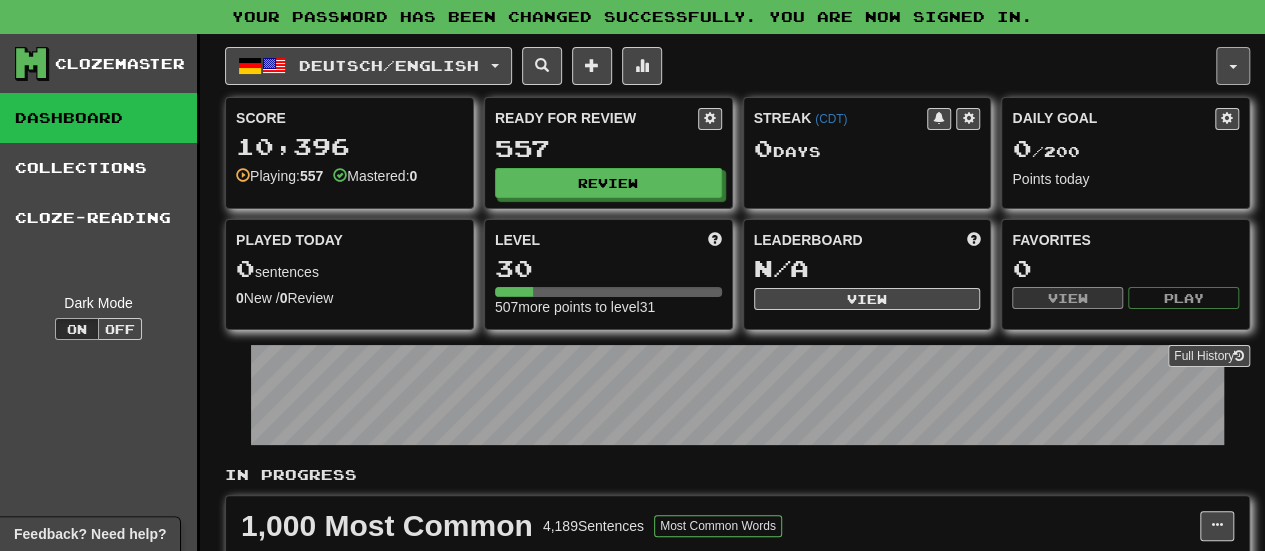 click at bounding box center [1233, 66] 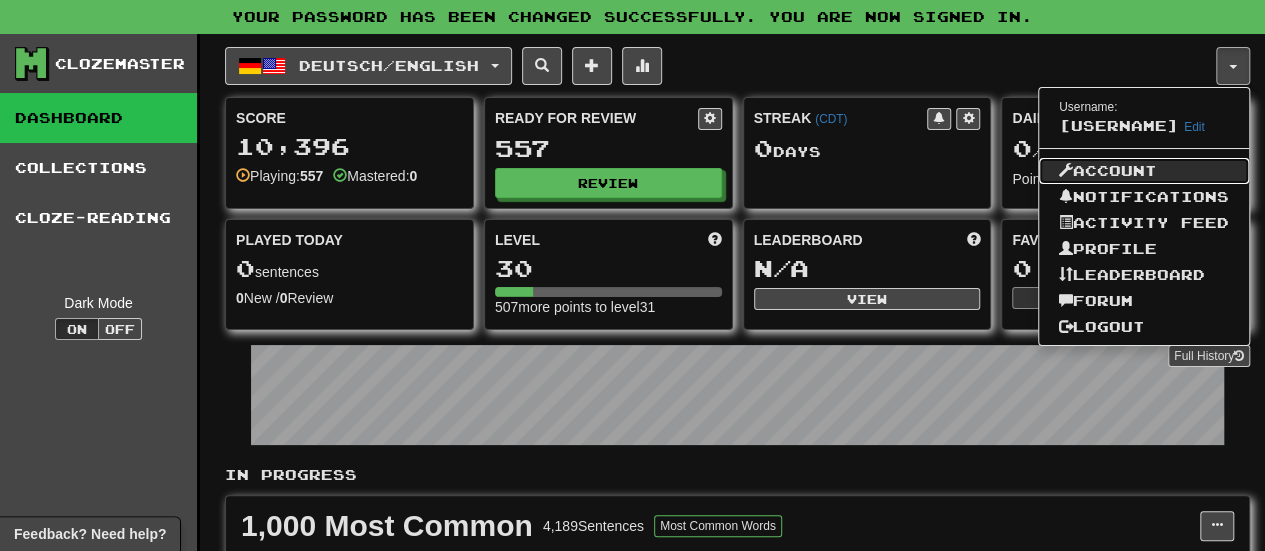 click on "Account" at bounding box center (1144, 171) 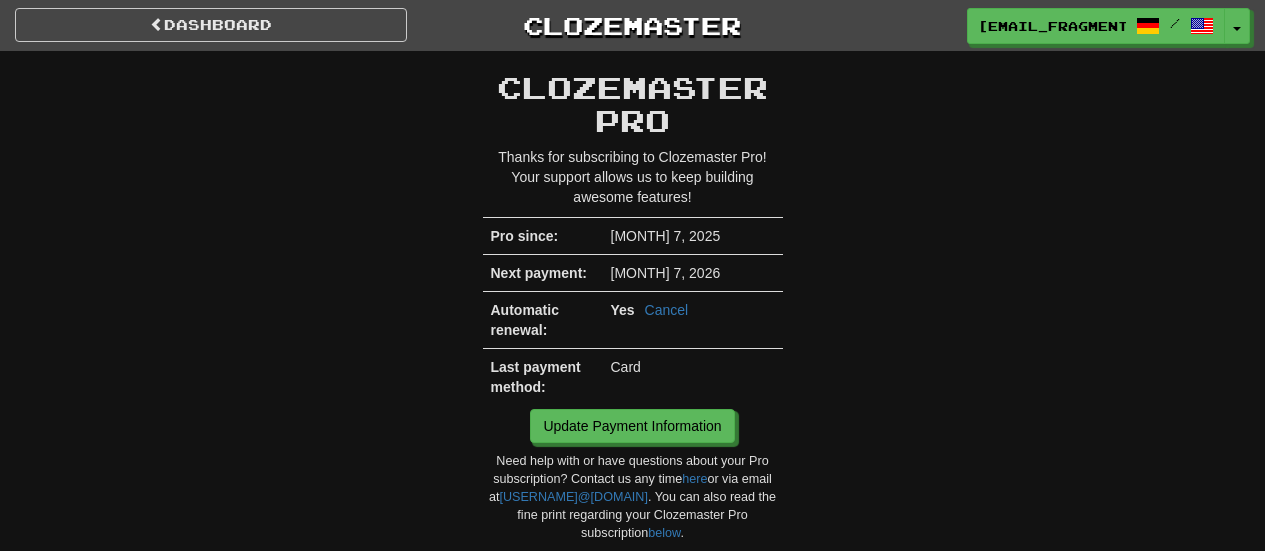 scroll, scrollTop: 0, scrollLeft: 0, axis: both 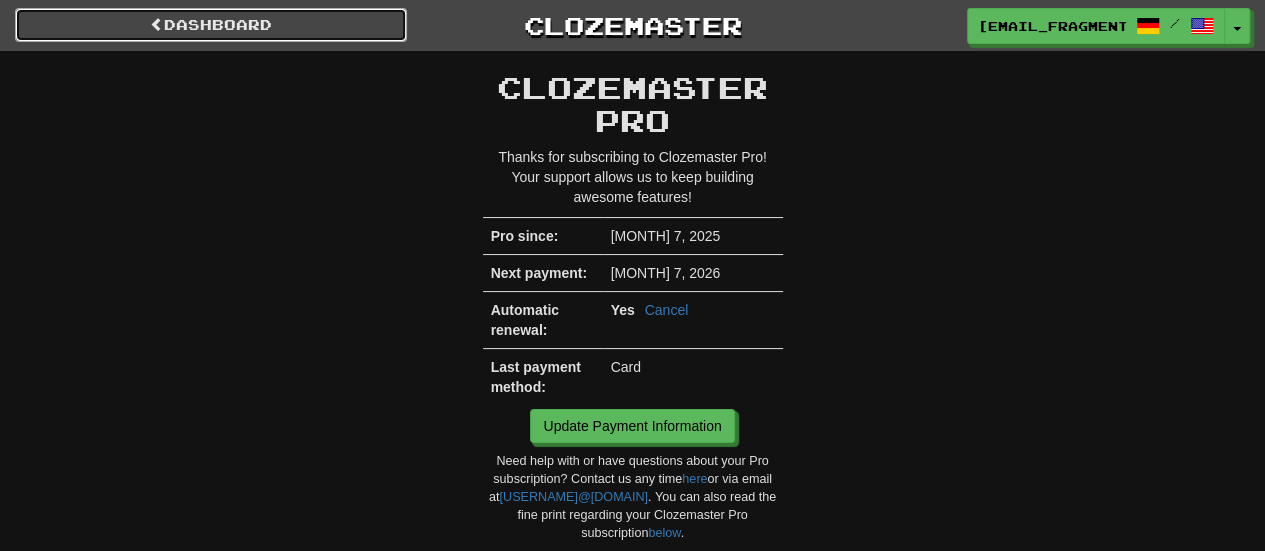 click on "Dashboard" at bounding box center (211, 25) 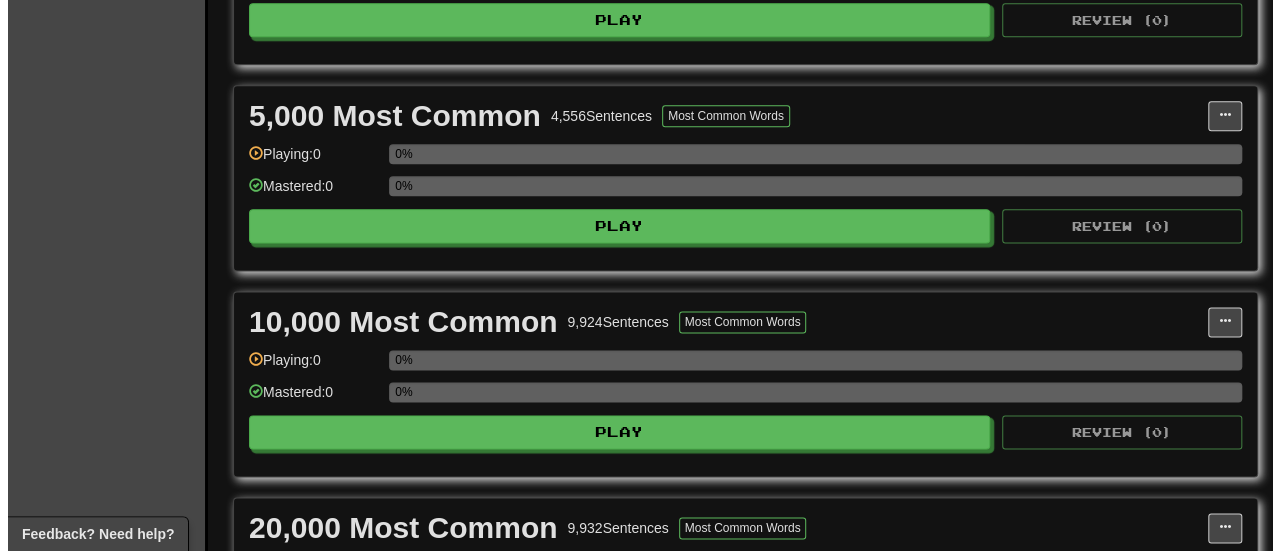 scroll, scrollTop: 1800, scrollLeft: 0, axis: vertical 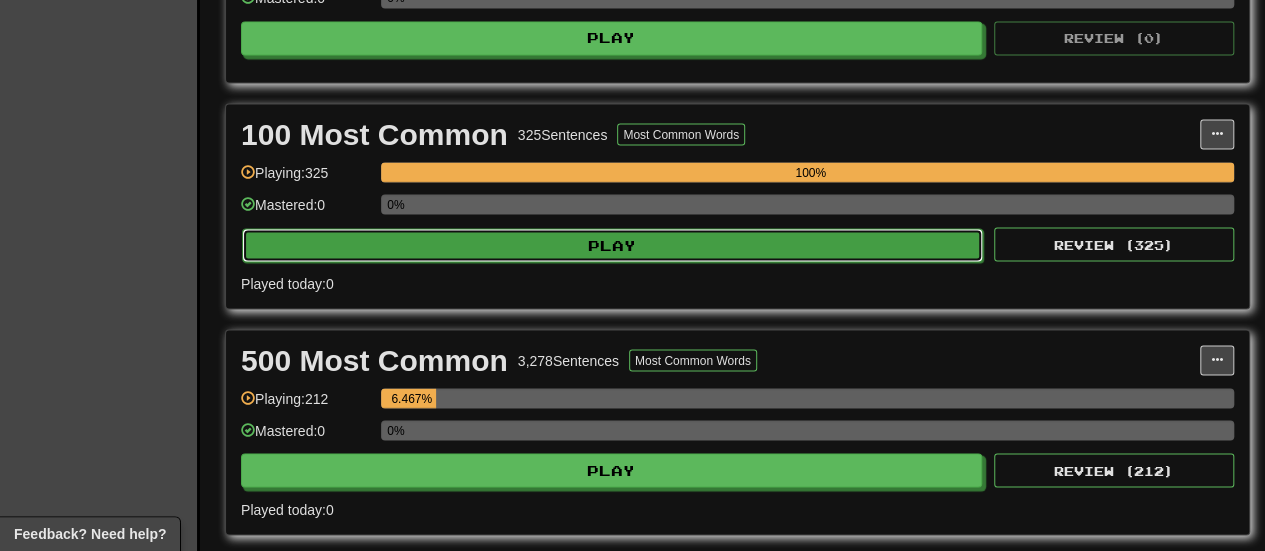 click on "Play" at bounding box center (612, 245) 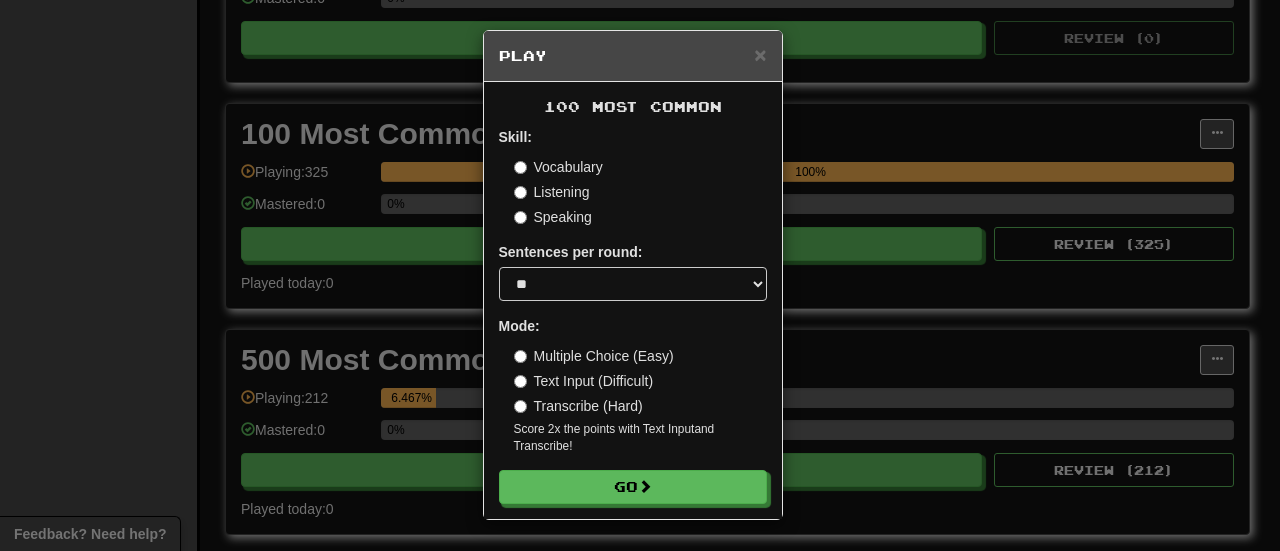 drag, startPoint x: 537, startPoint y: 409, endPoint x: 541, endPoint y: 419, distance: 10.770329 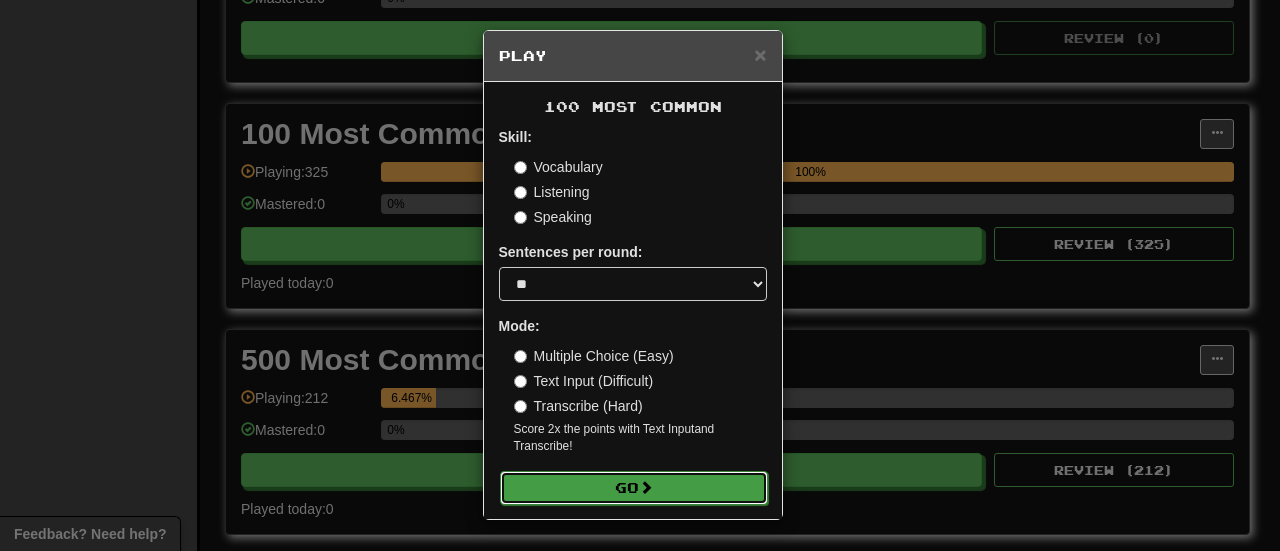 click on "Go" at bounding box center [634, 488] 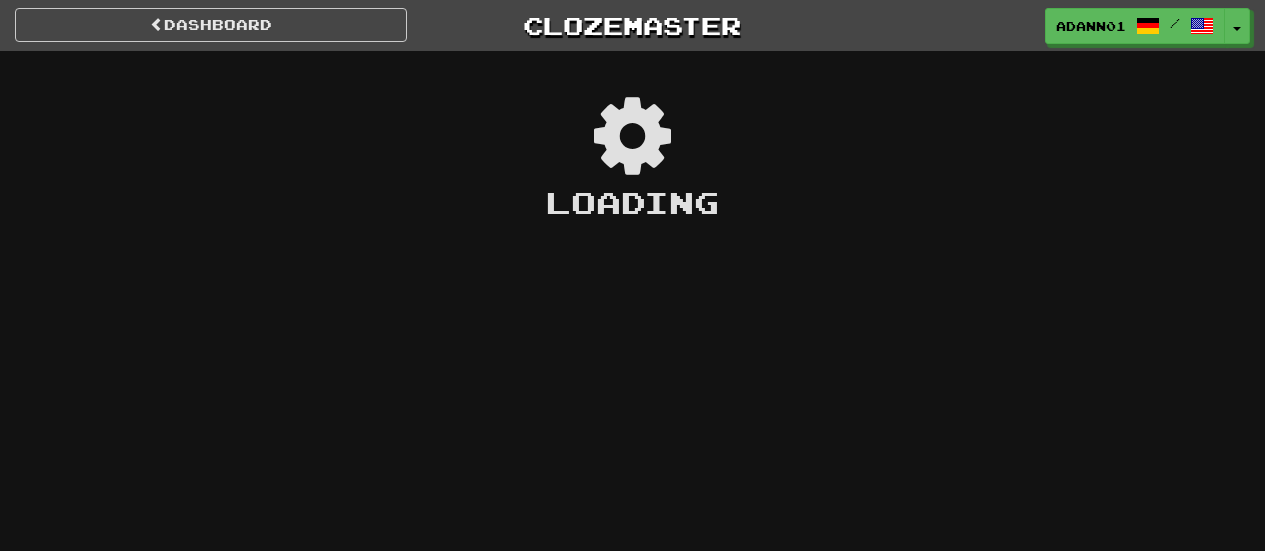 scroll, scrollTop: 0, scrollLeft: 0, axis: both 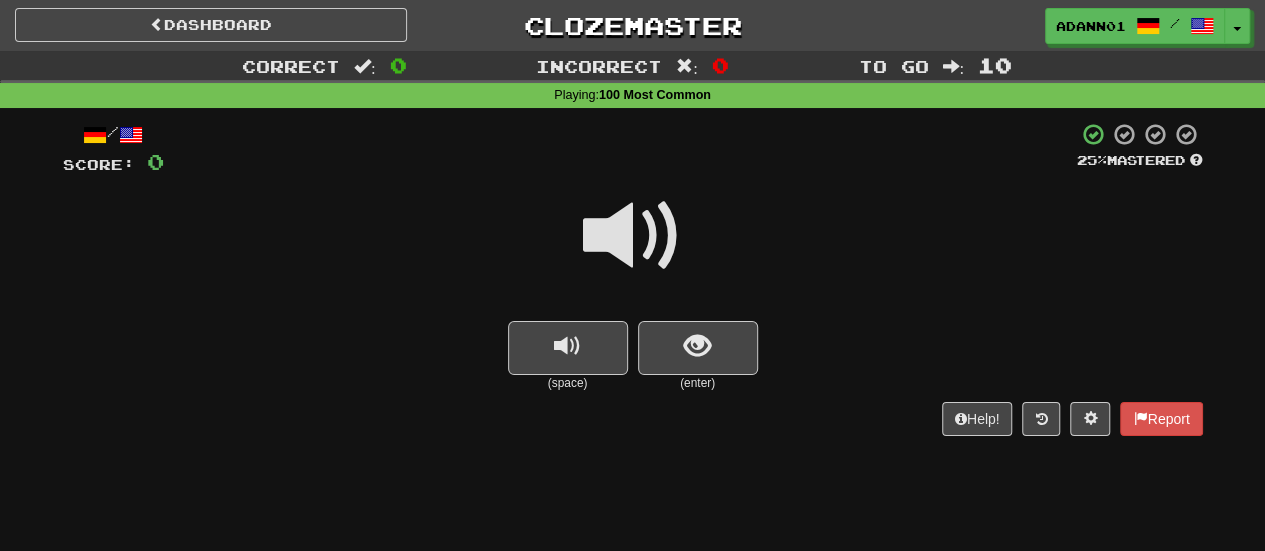 click at bounding box center [633, 236] 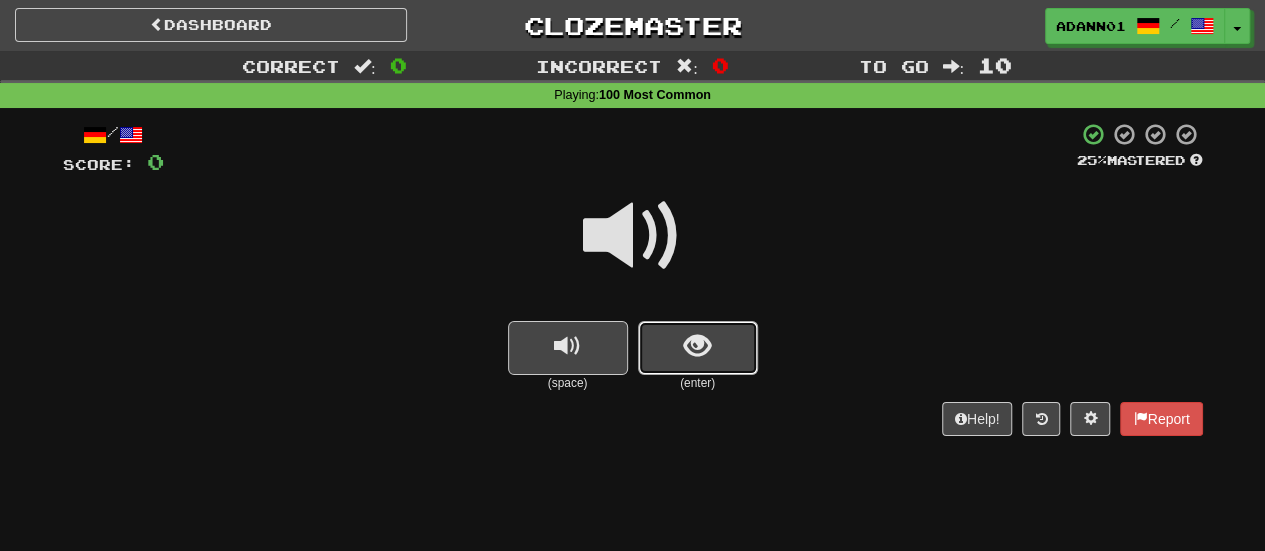 click at bounding box center (698, 348) 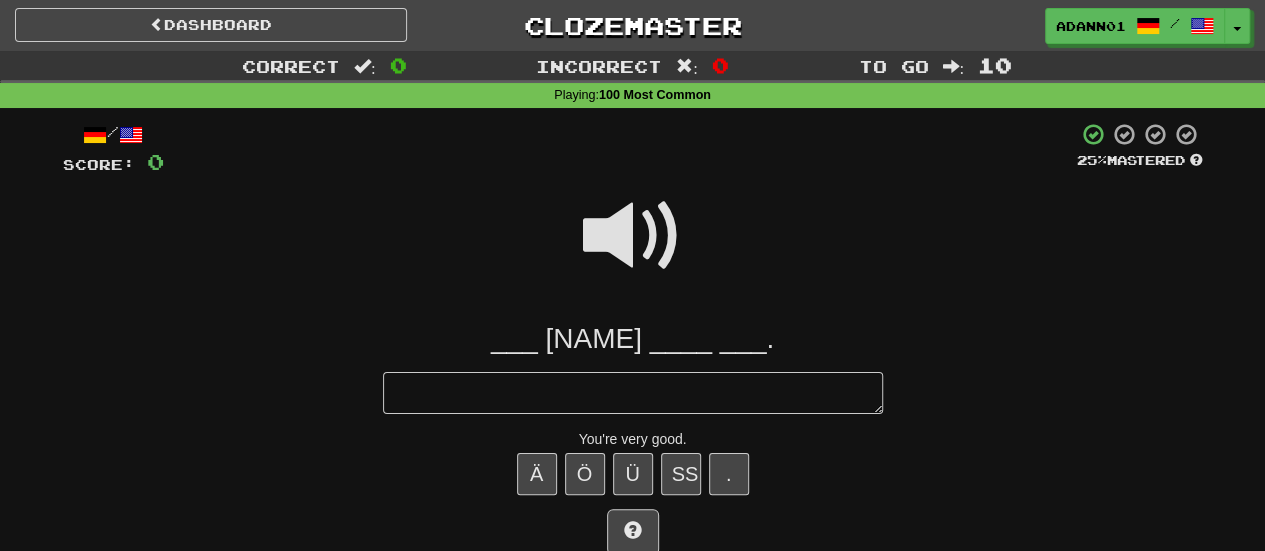 type on "*" 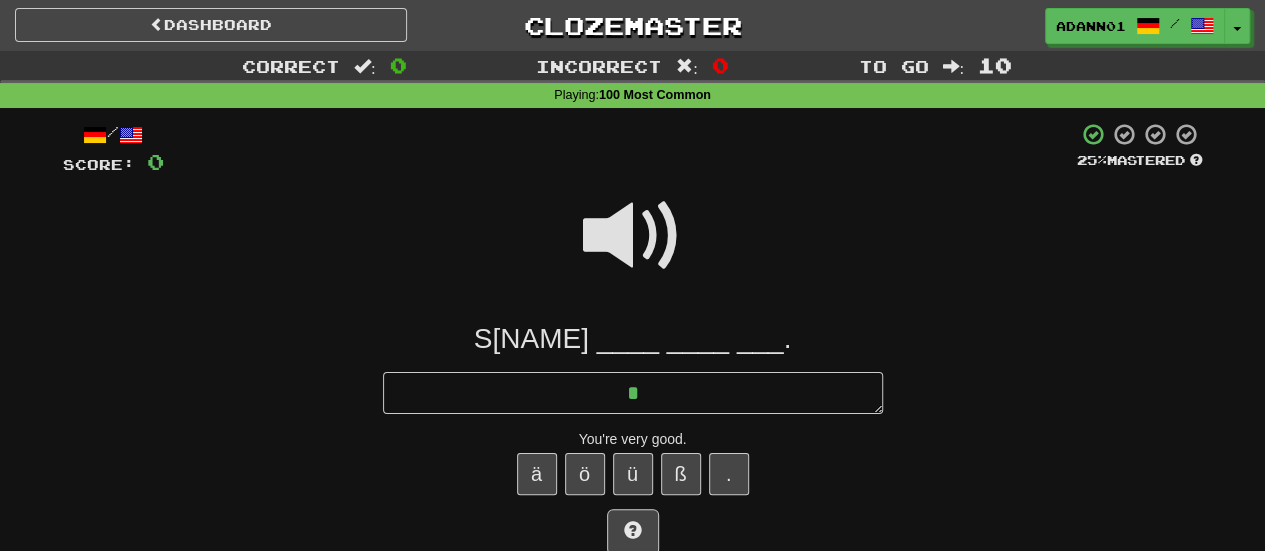 type on "*" 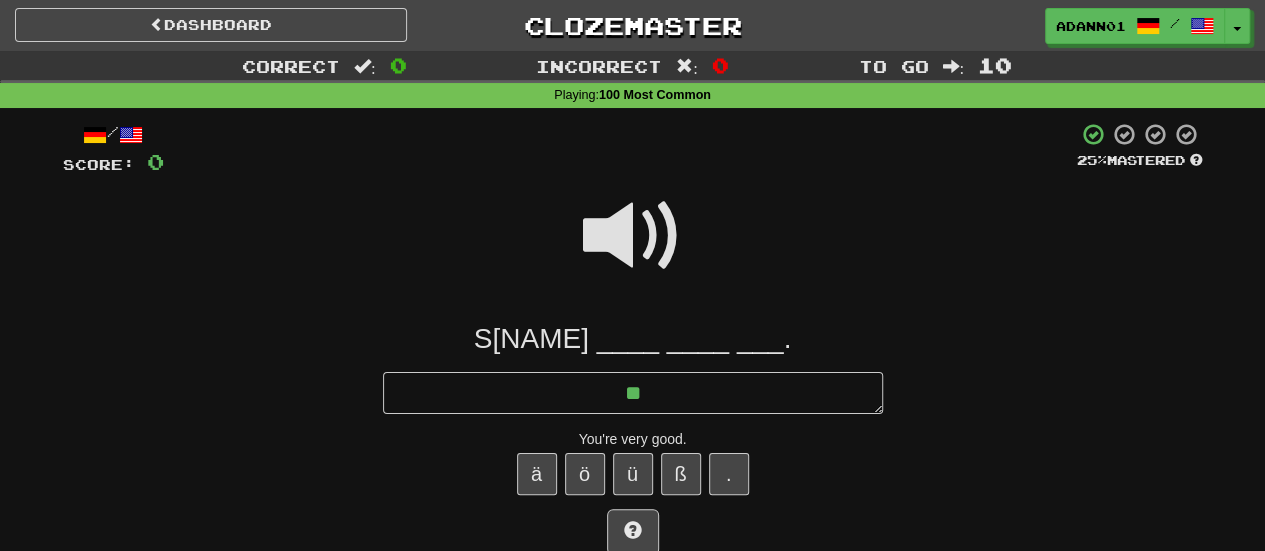 type on "*" 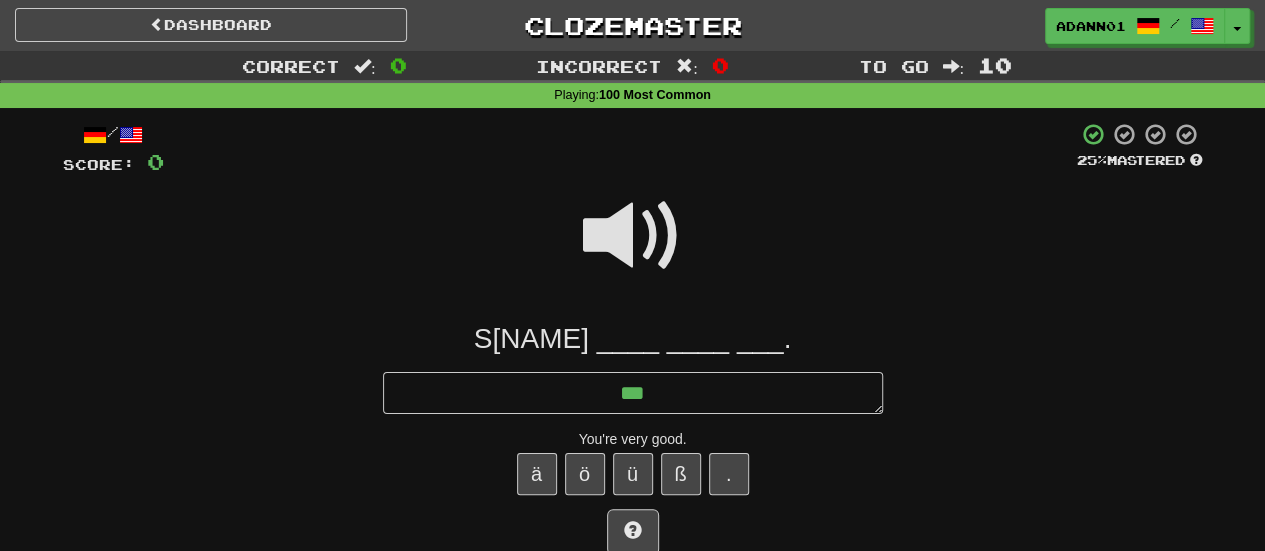 type on "*" 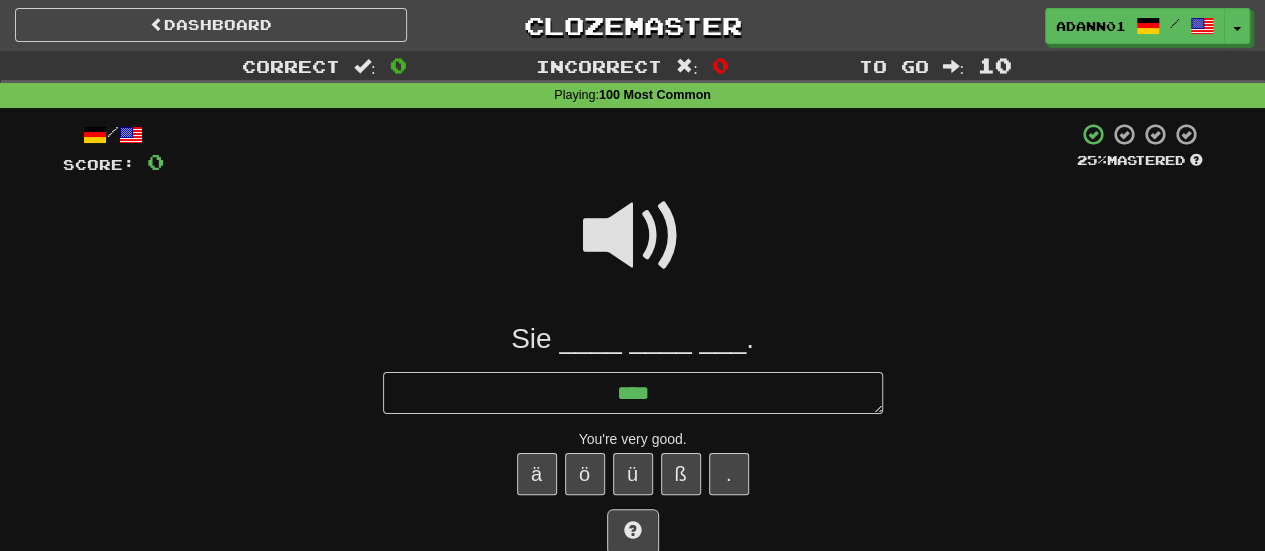 type on "*" 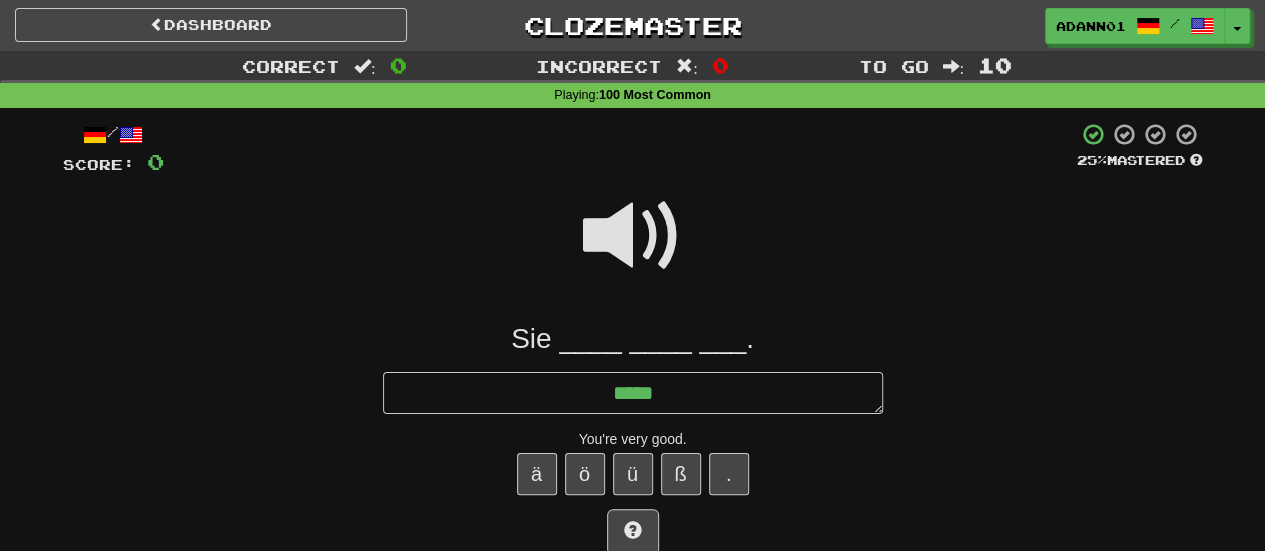 type on "*" 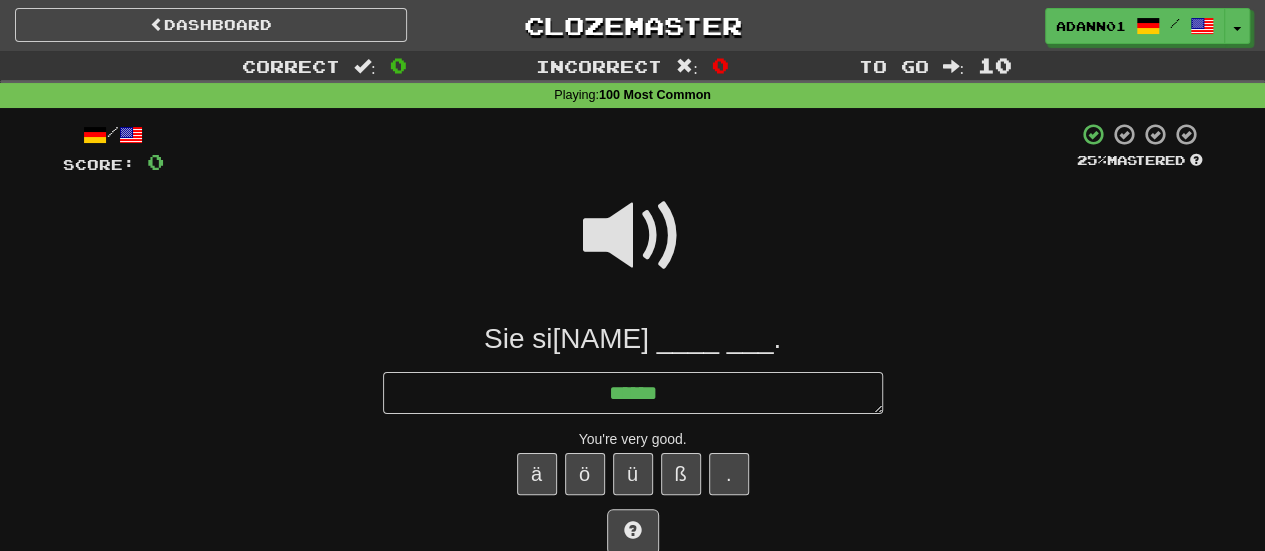 type on "*" 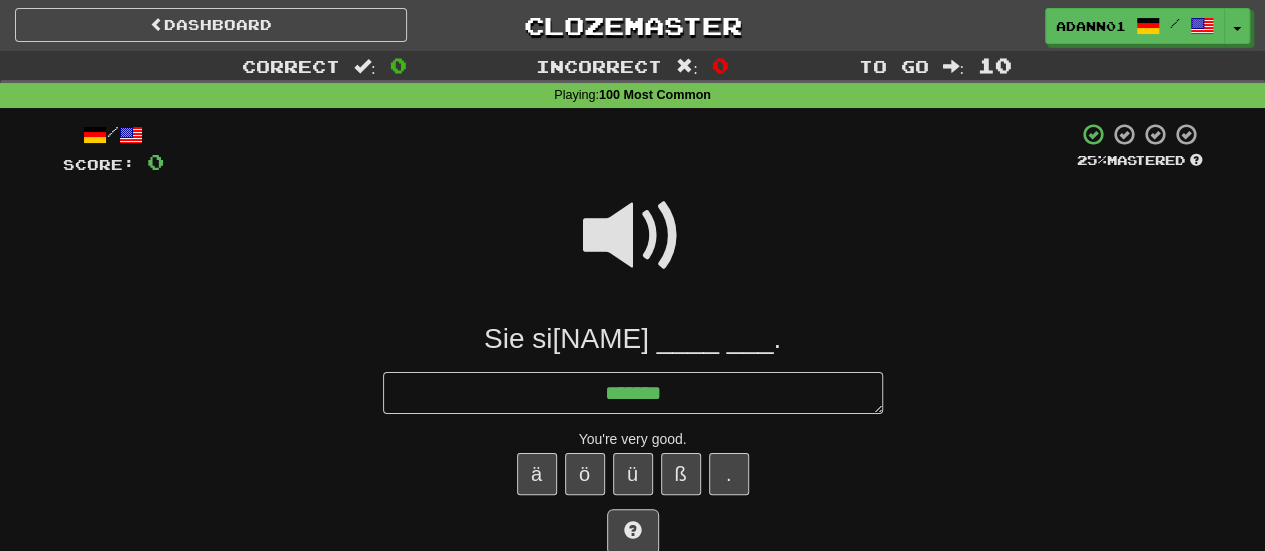 type on "*" 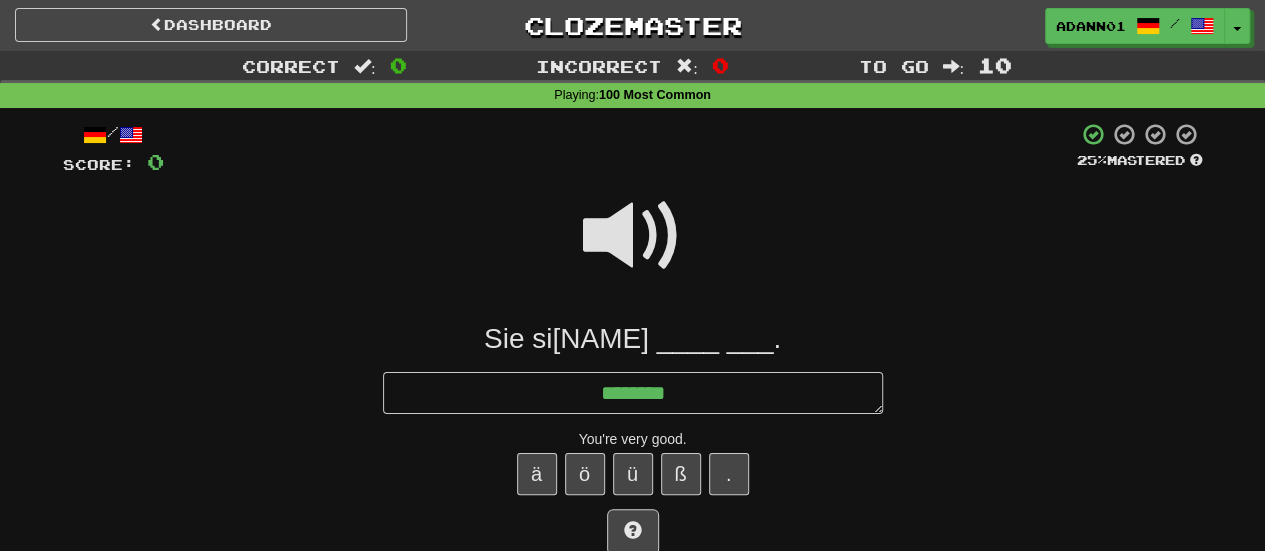type on "*" 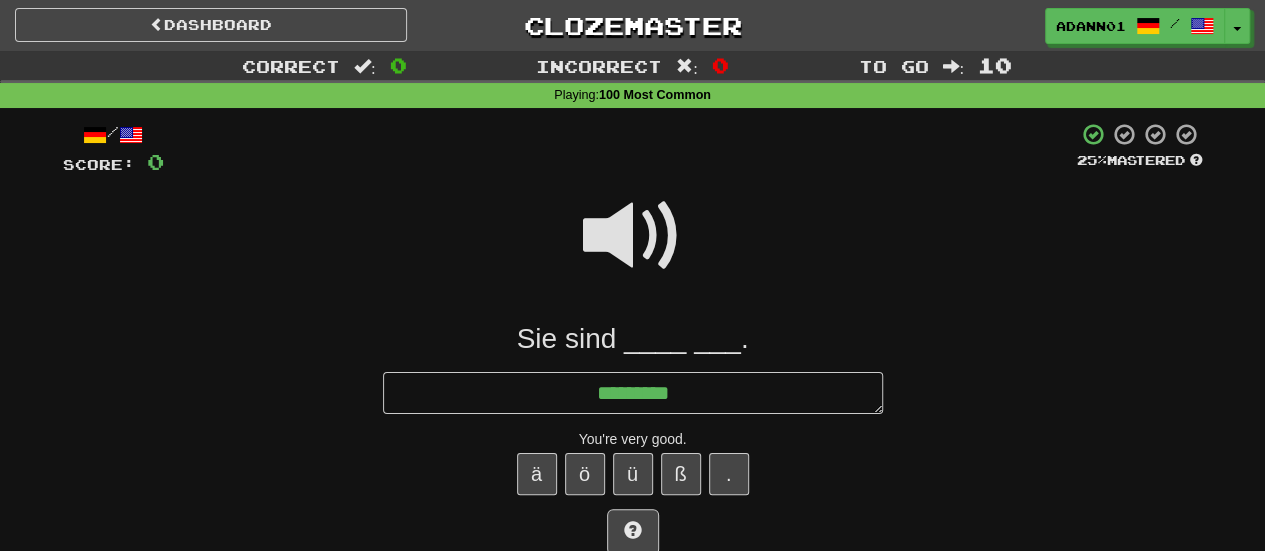 type on "*" 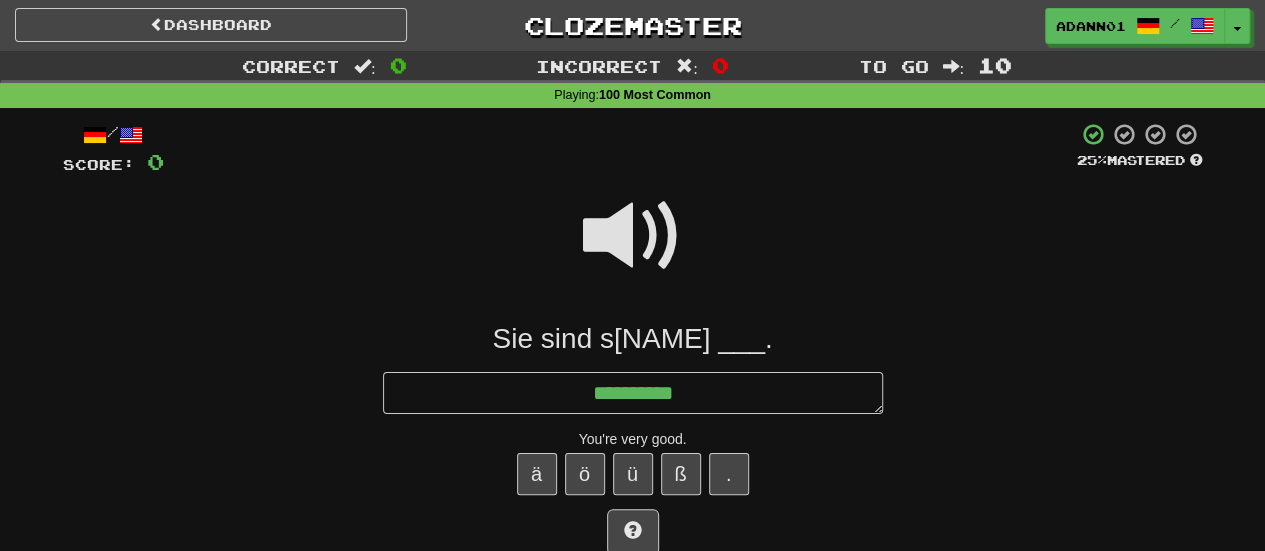 type on "*" 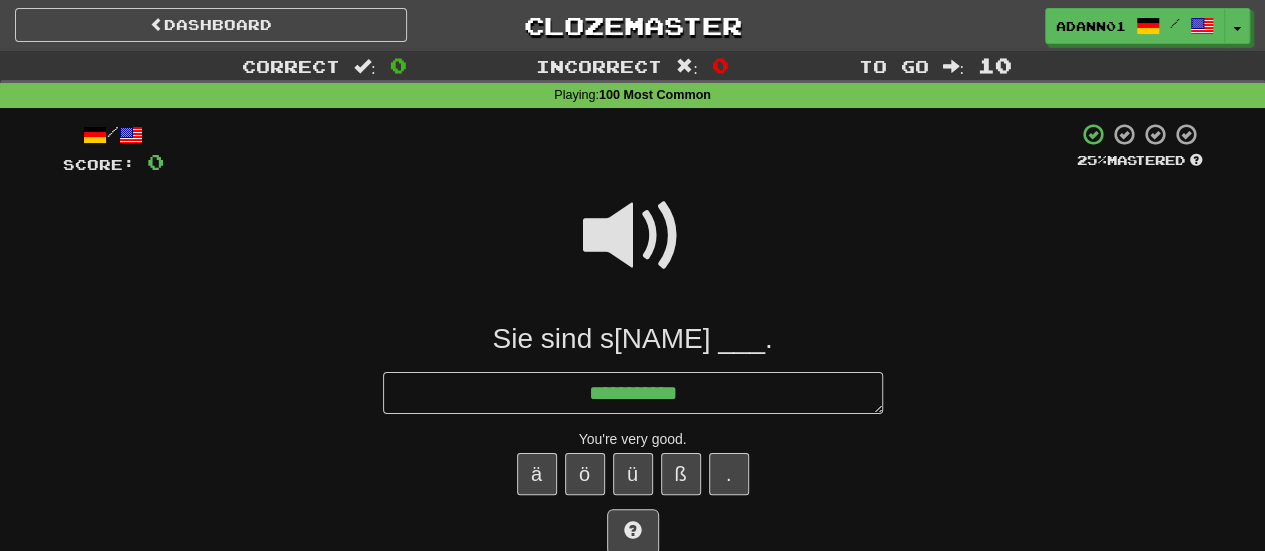 type on "*" 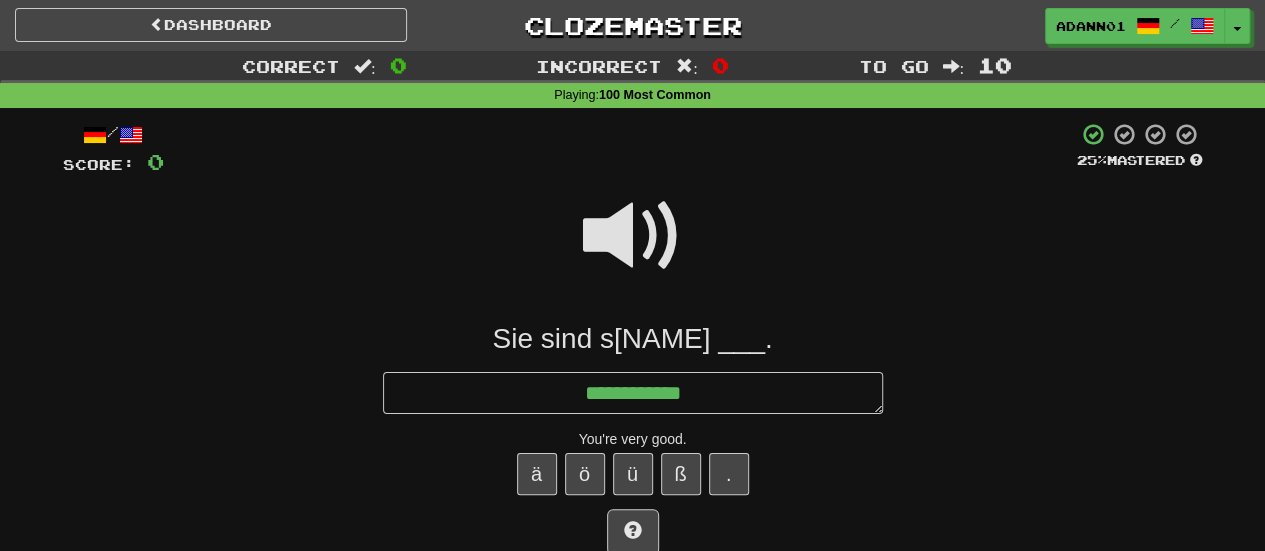 type on "*" 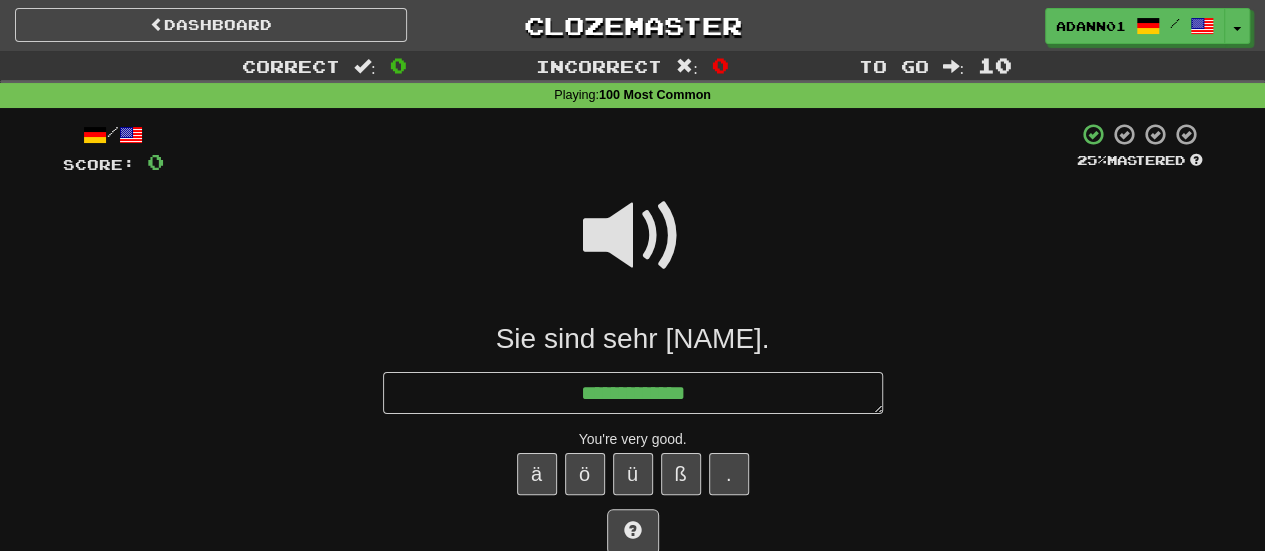 type on "*" 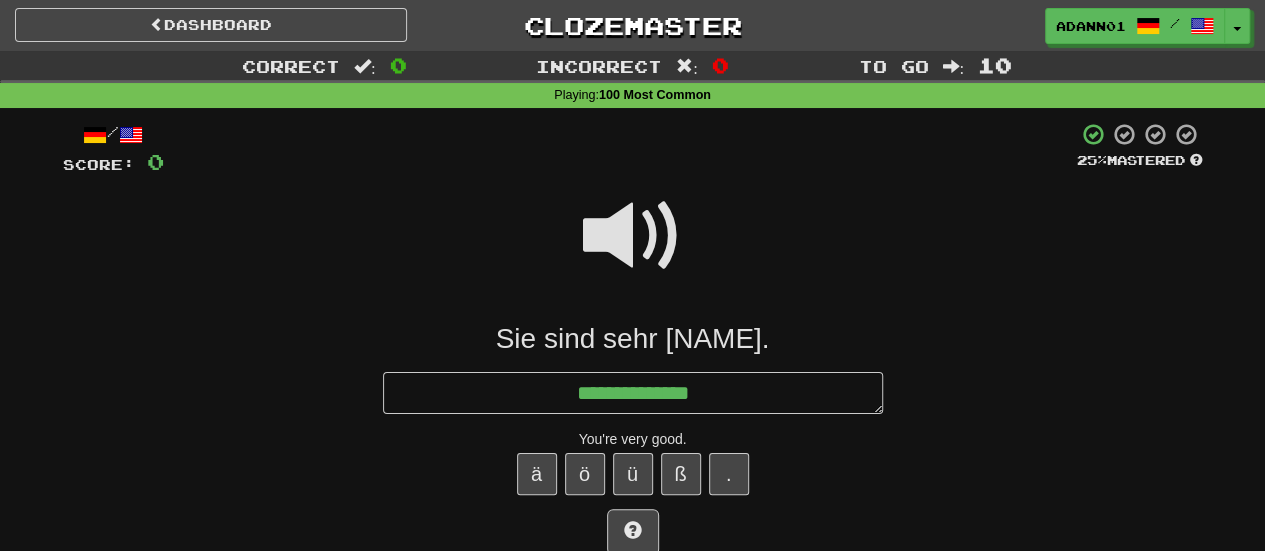 type on "*" 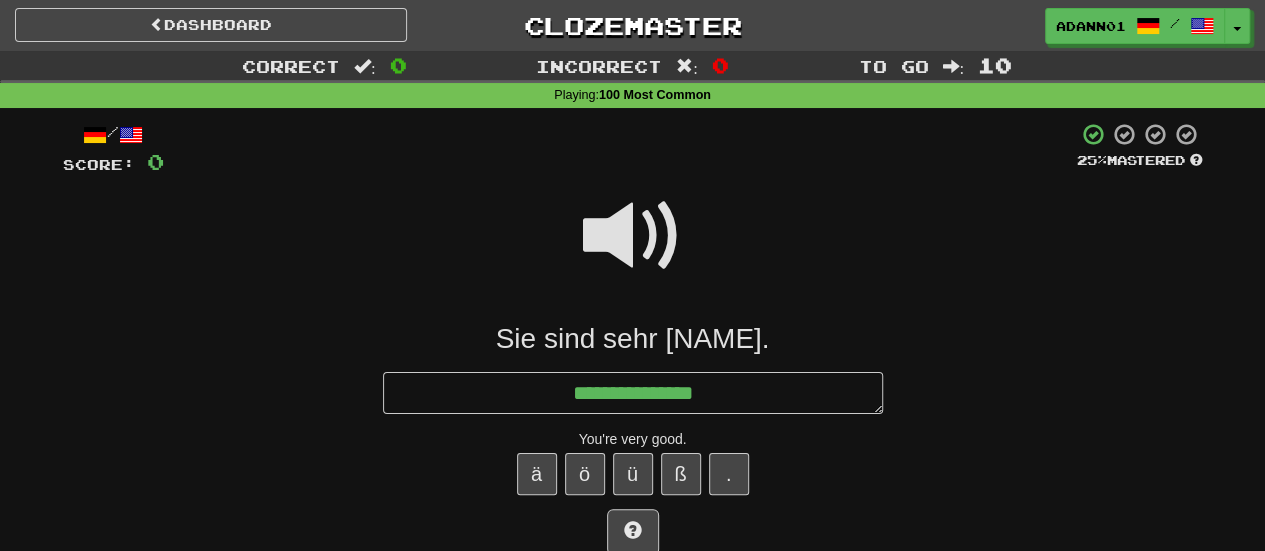 type on "*" 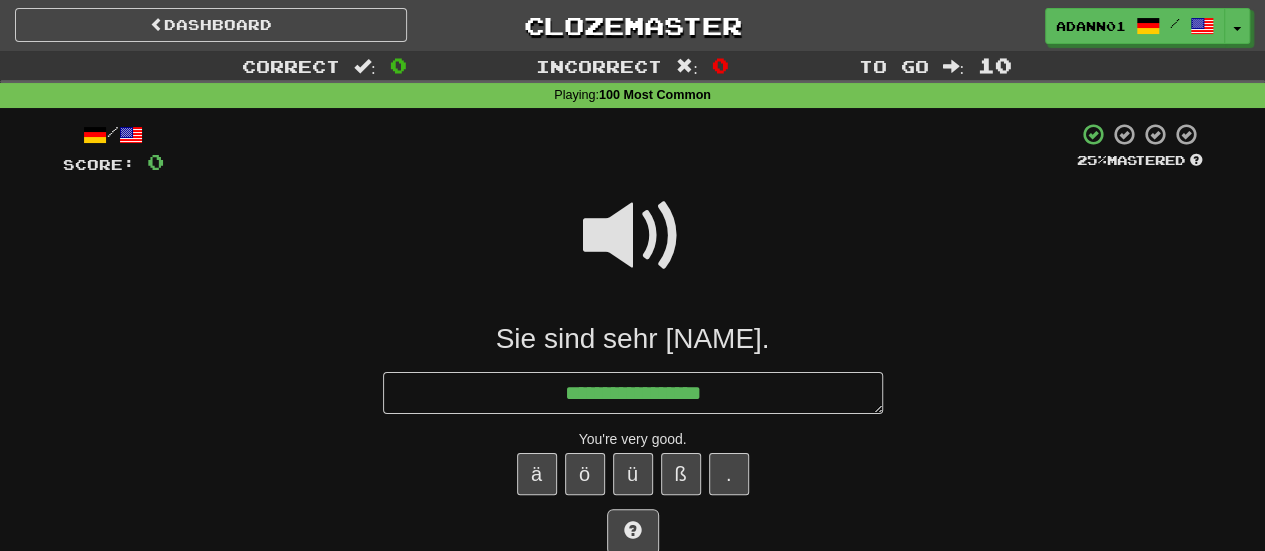 type on "*" 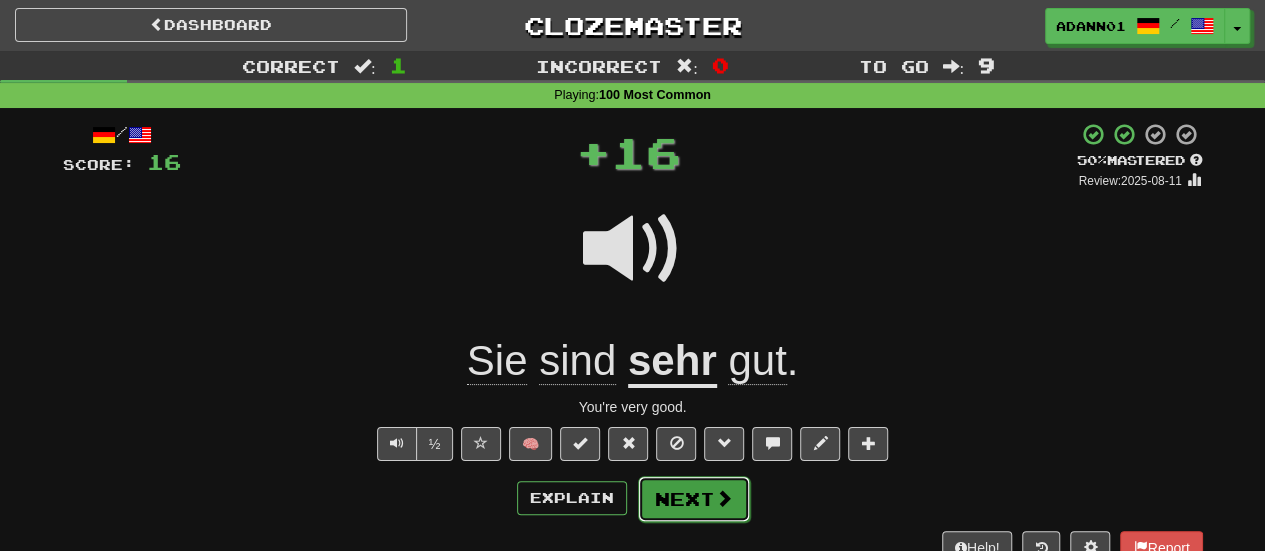 click on "Next" at bounding box center (694, 499) 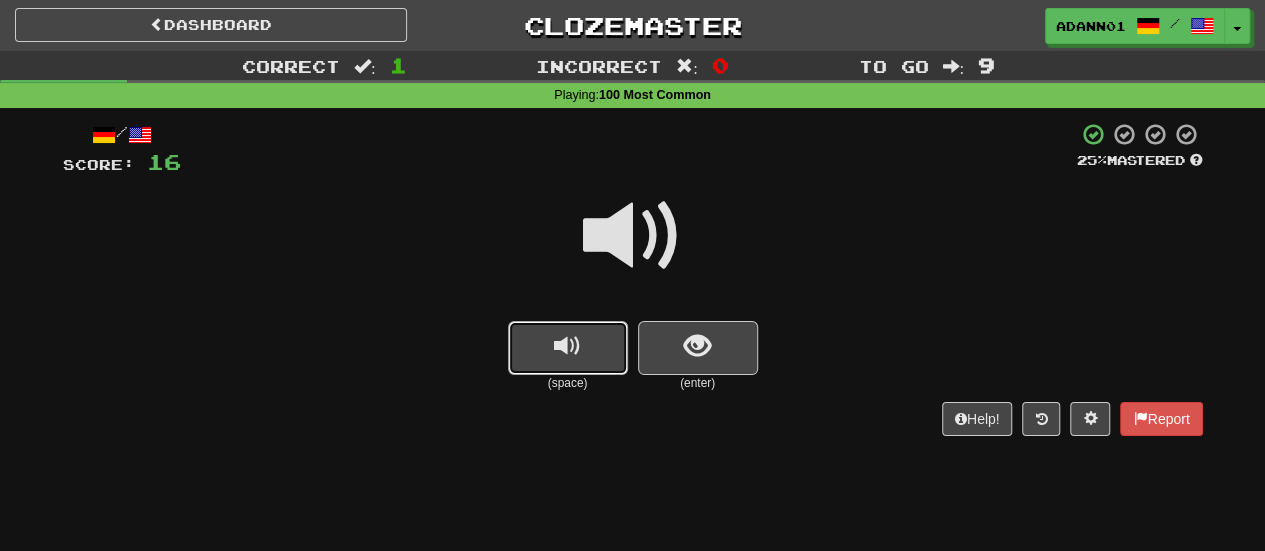 click at bounding box center (568, 348) 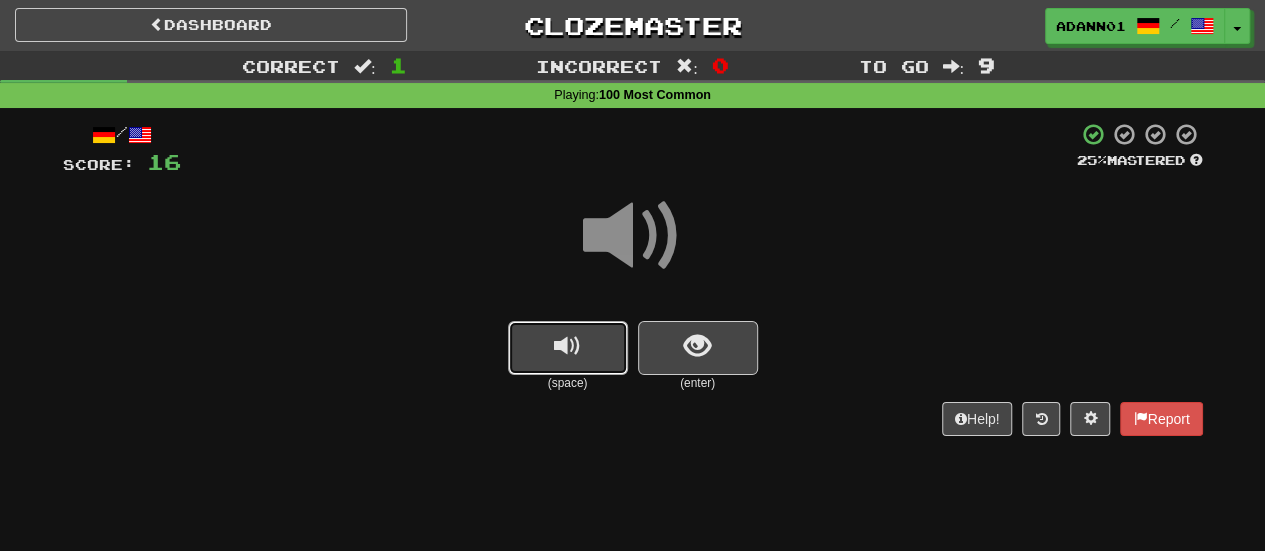 type 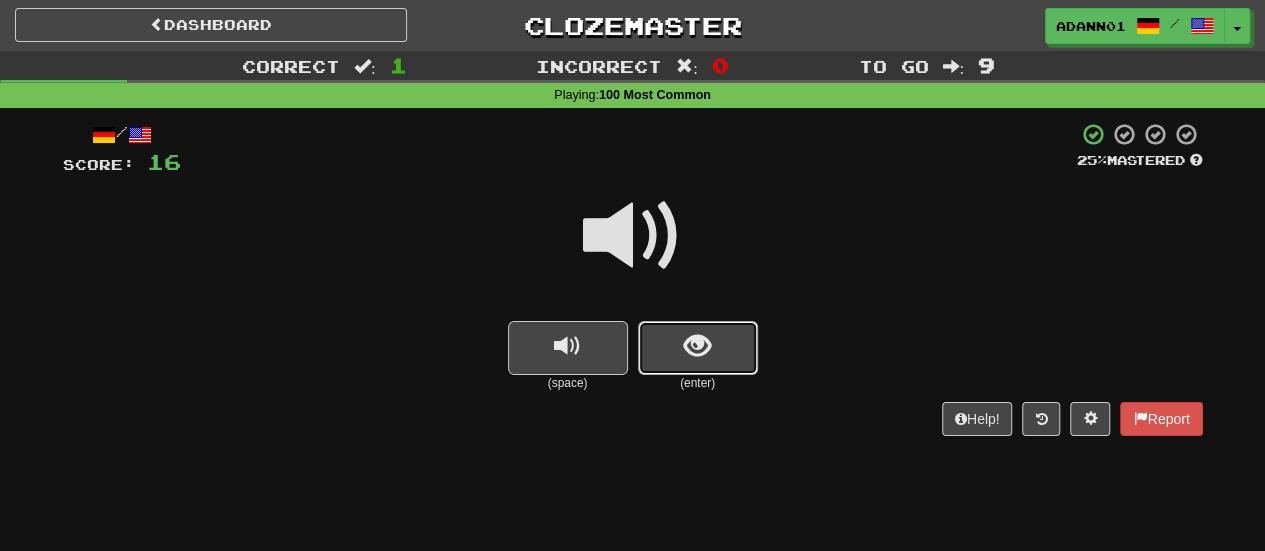 click at bounding box center [697, 346] 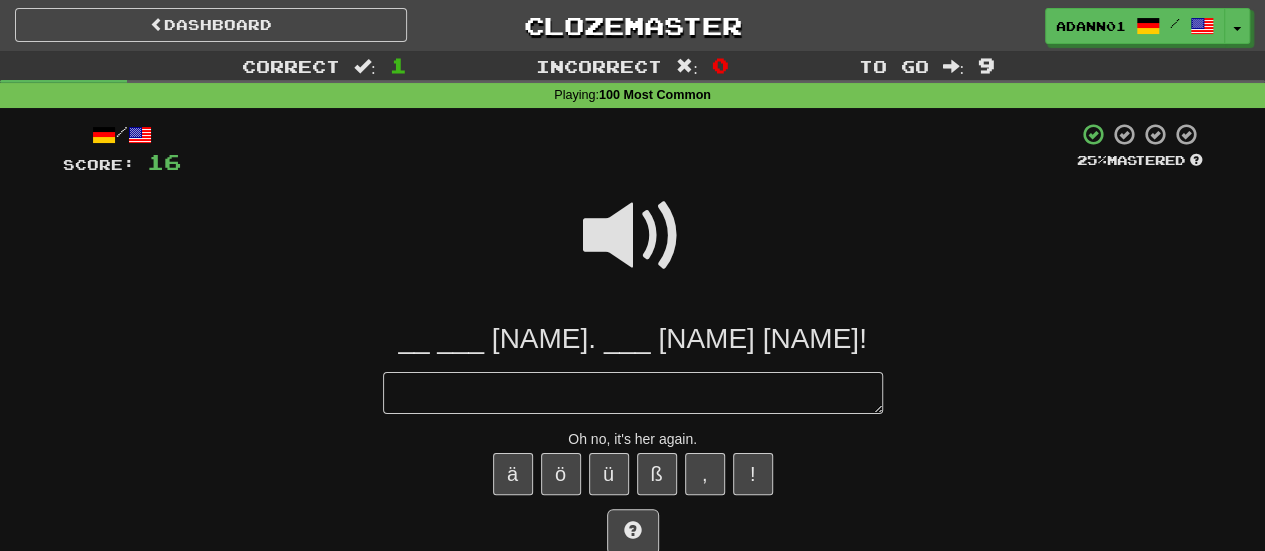 type on "*" 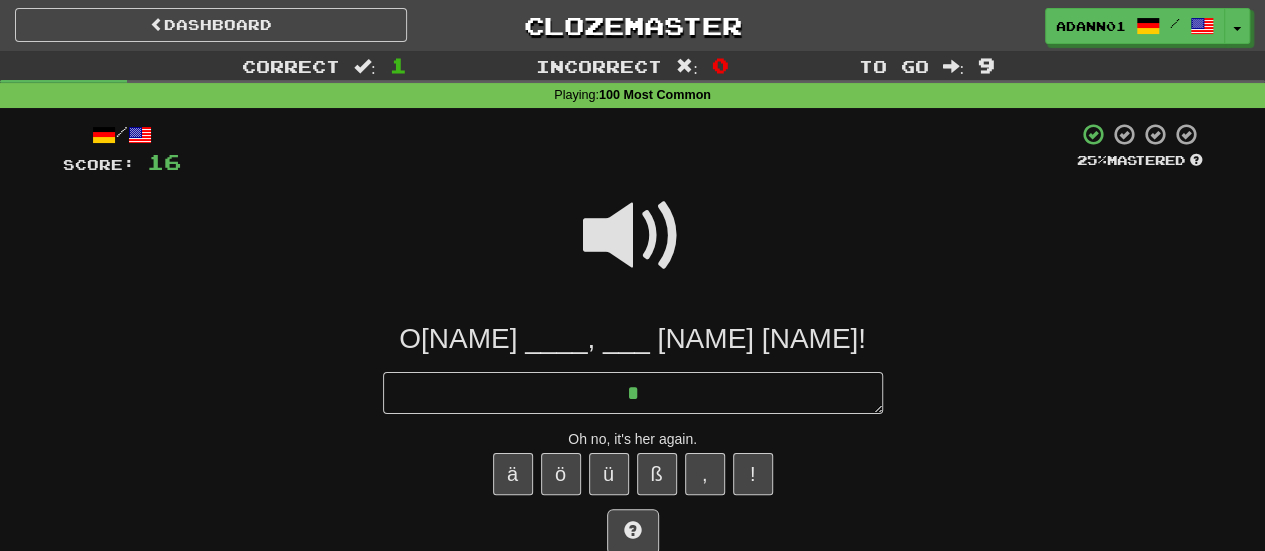 type on "*" 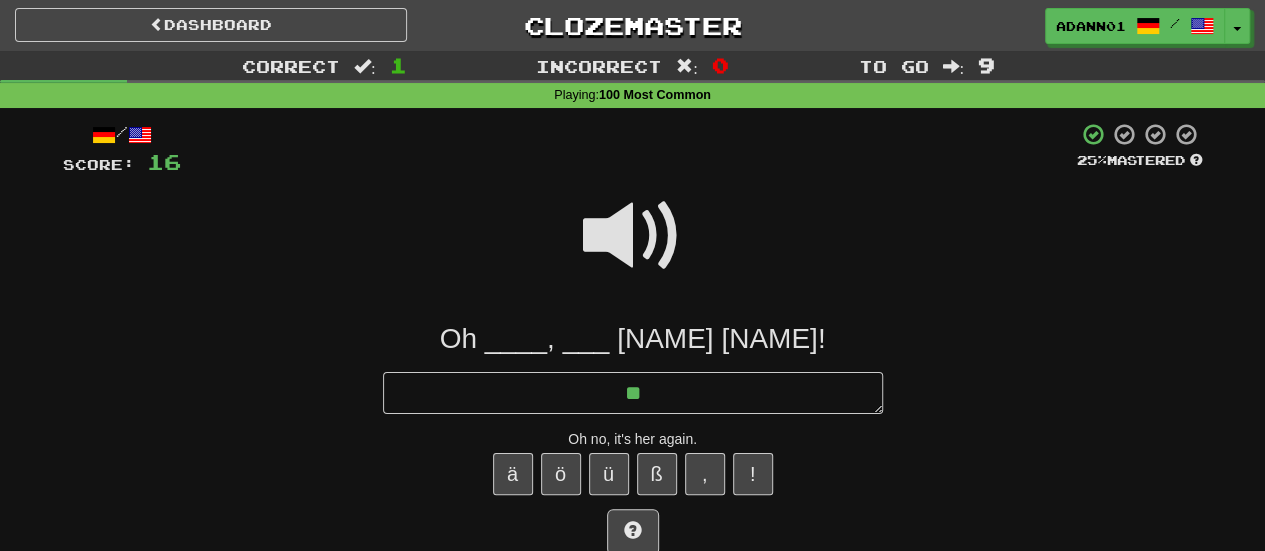 type on "*" 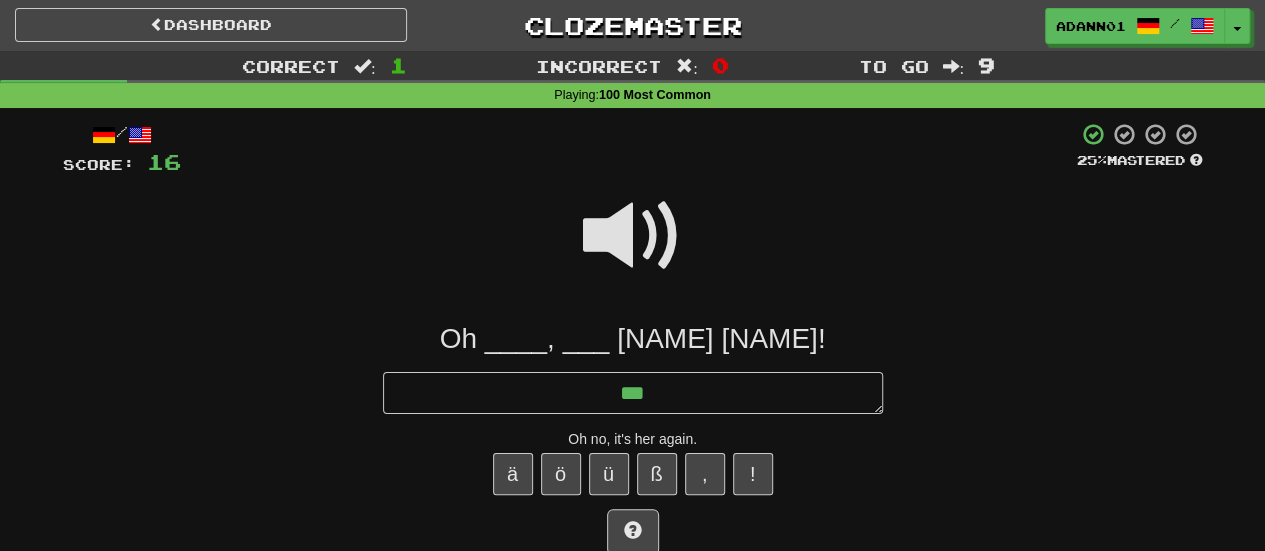 type on "*" 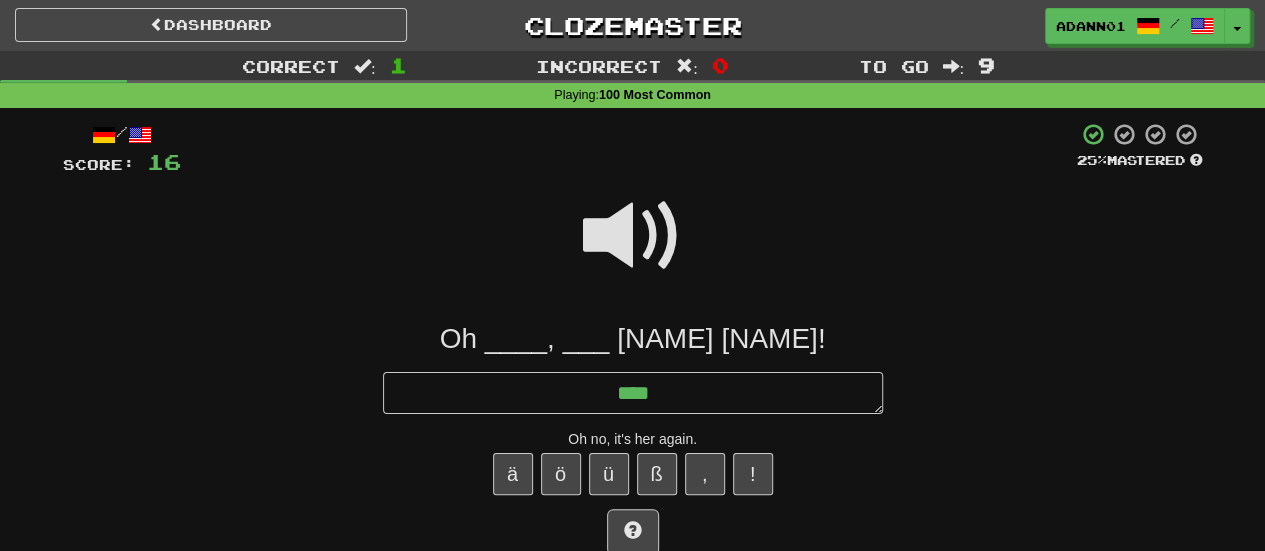type on "*" 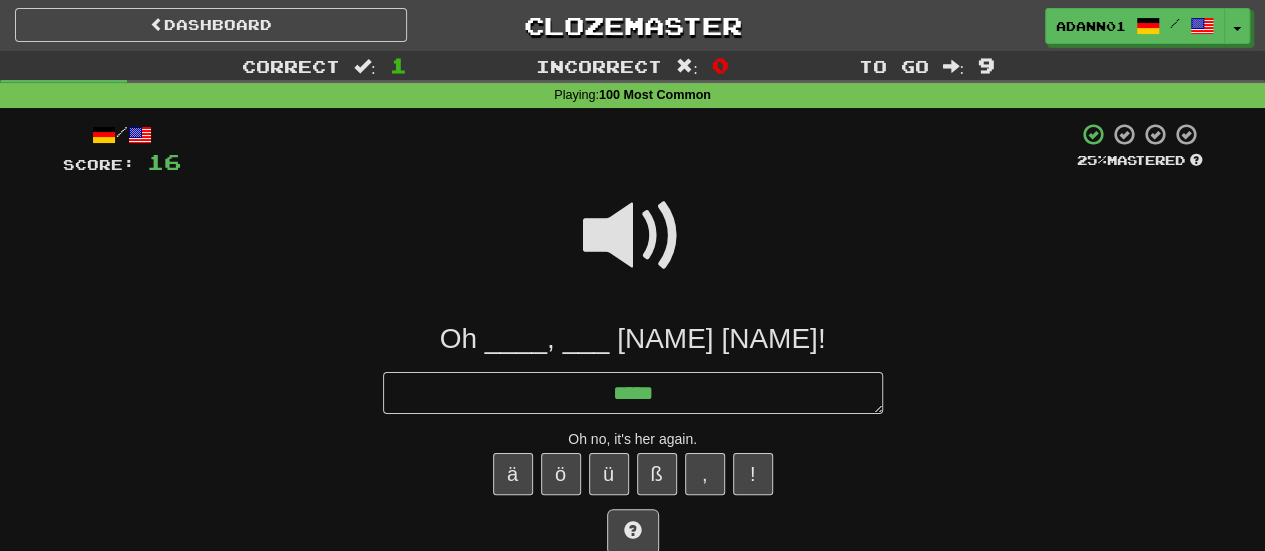 type on "*" 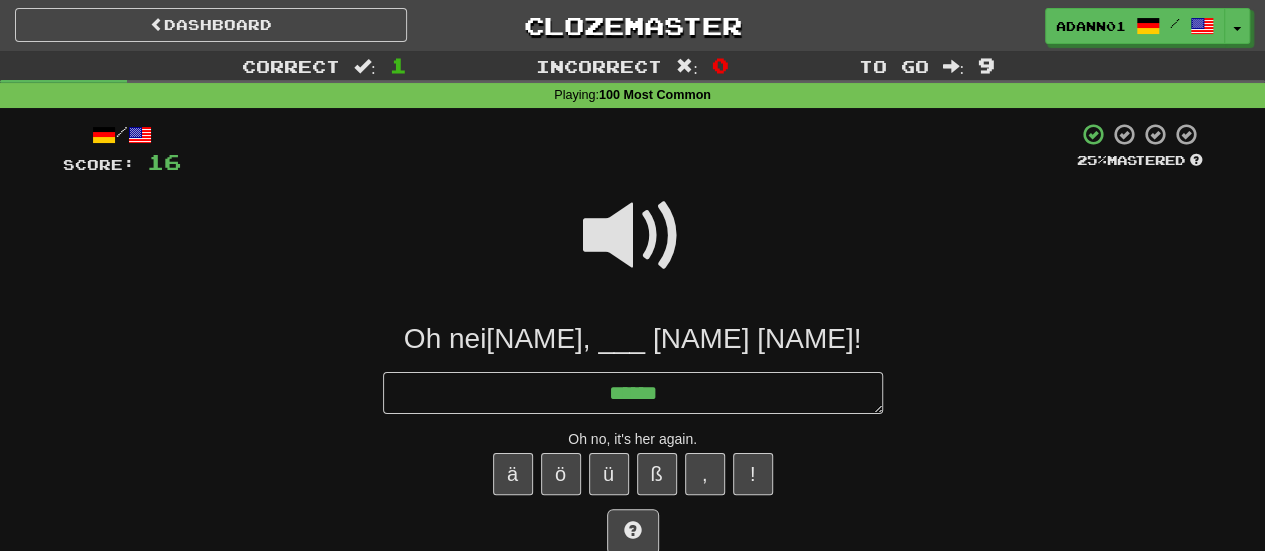 type on "*" 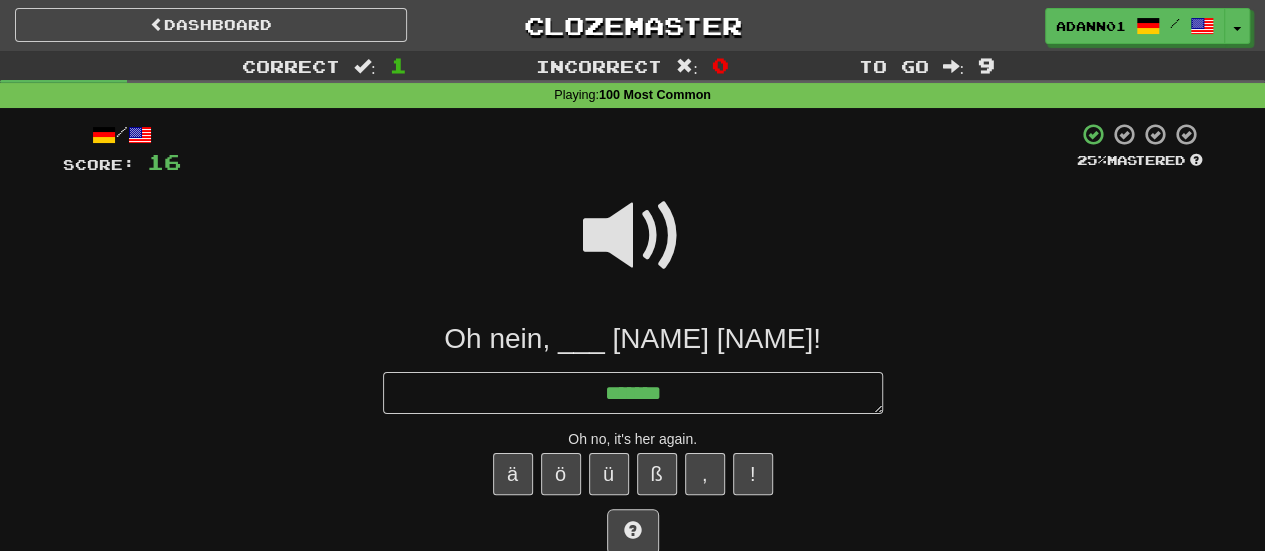 type on "*" 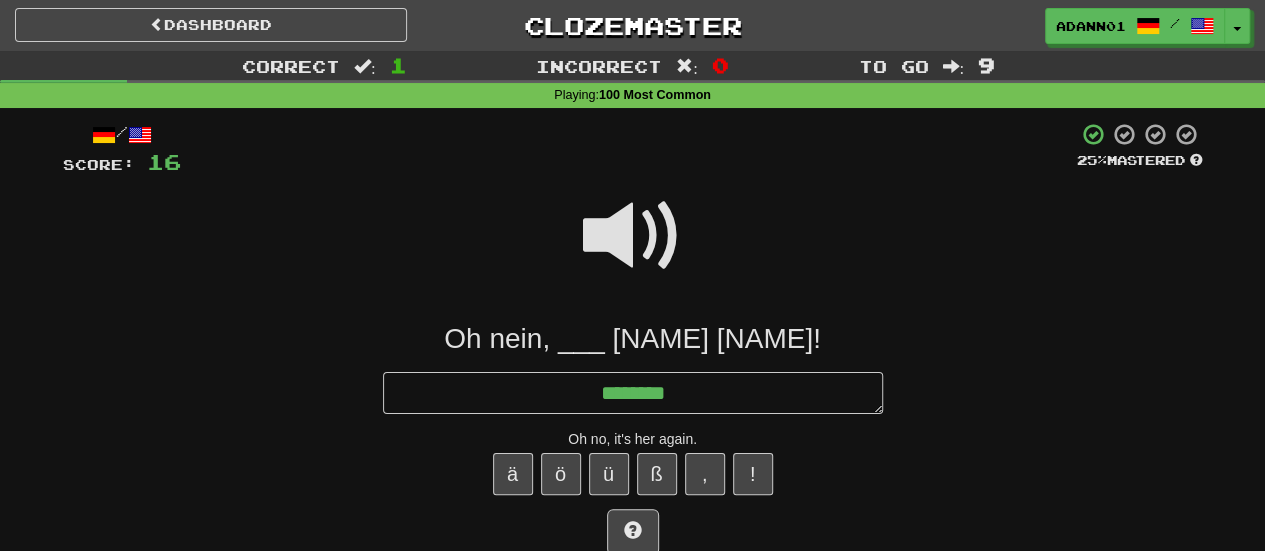 type on "*" 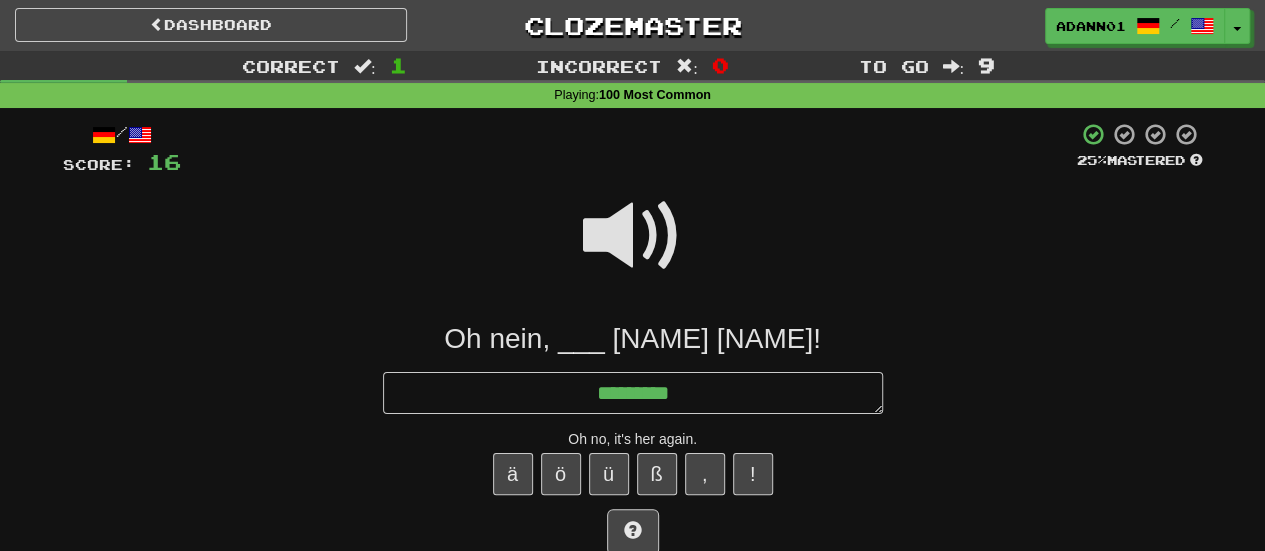 type on "*" 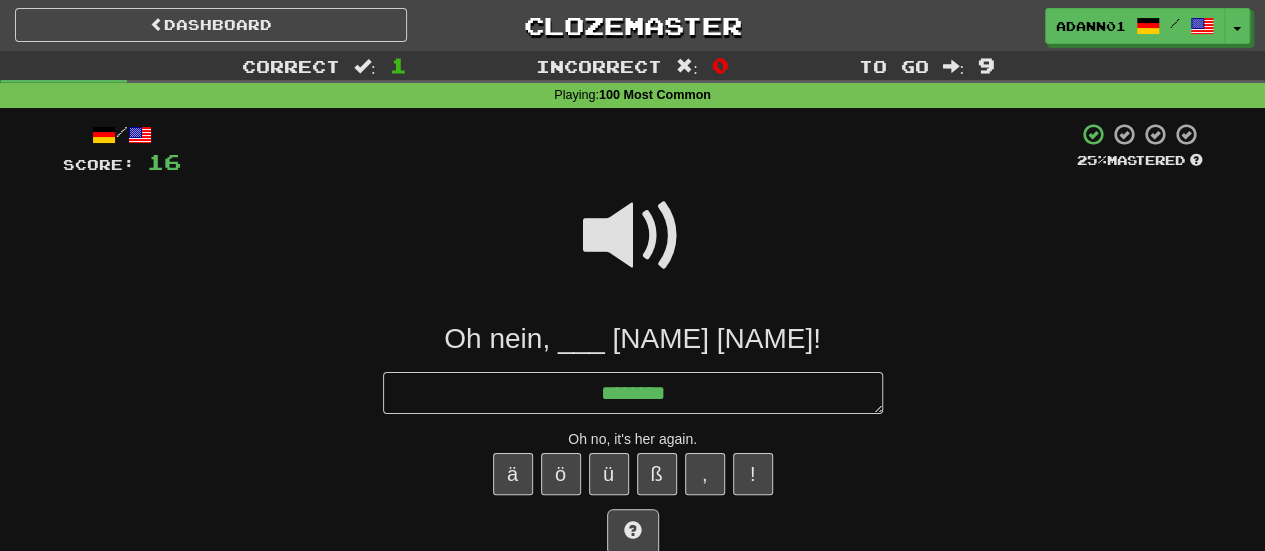 type on "*" 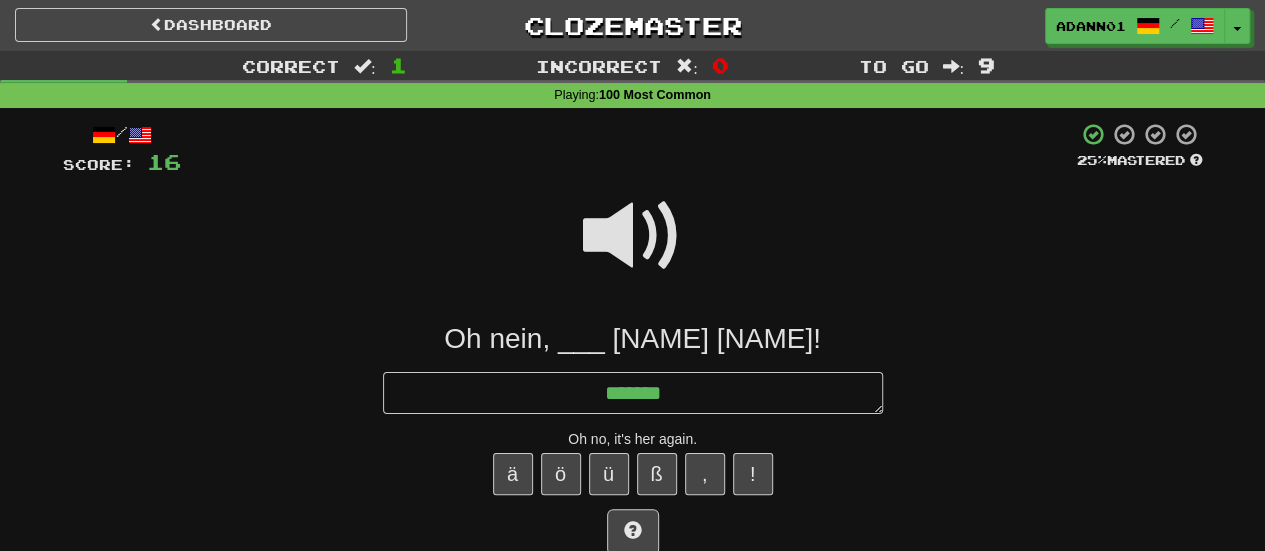 type on "*" 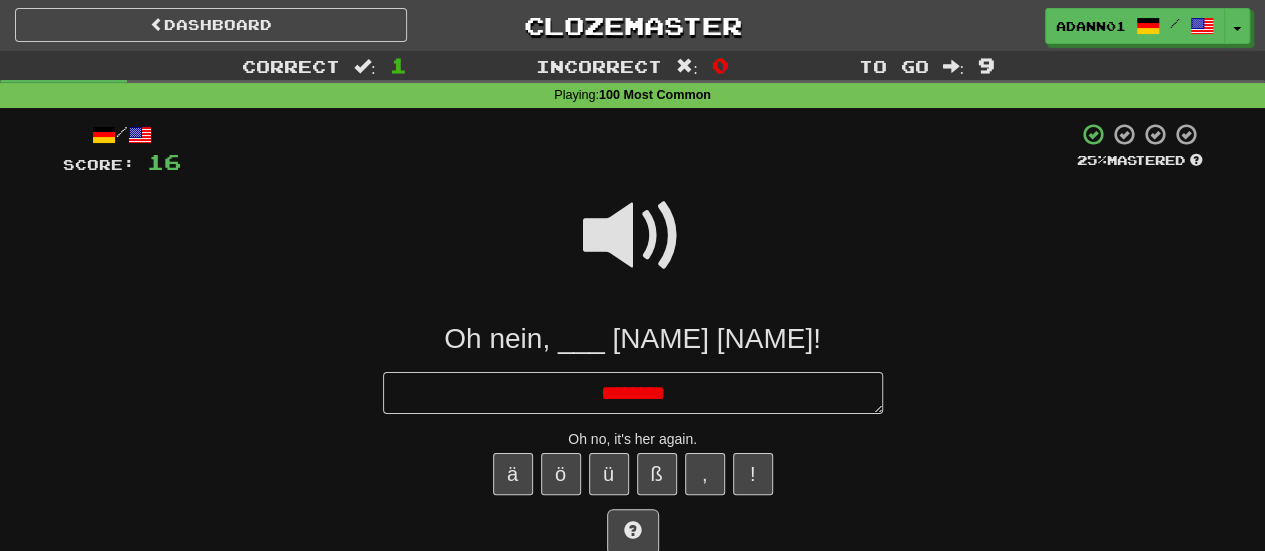 type on "*" 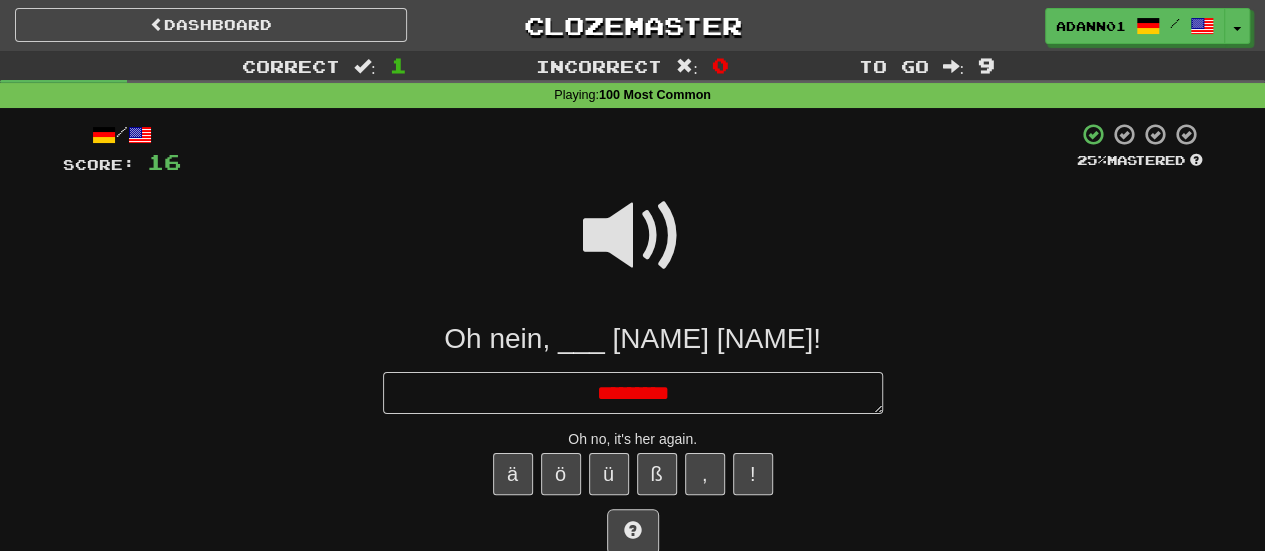 type on "*" 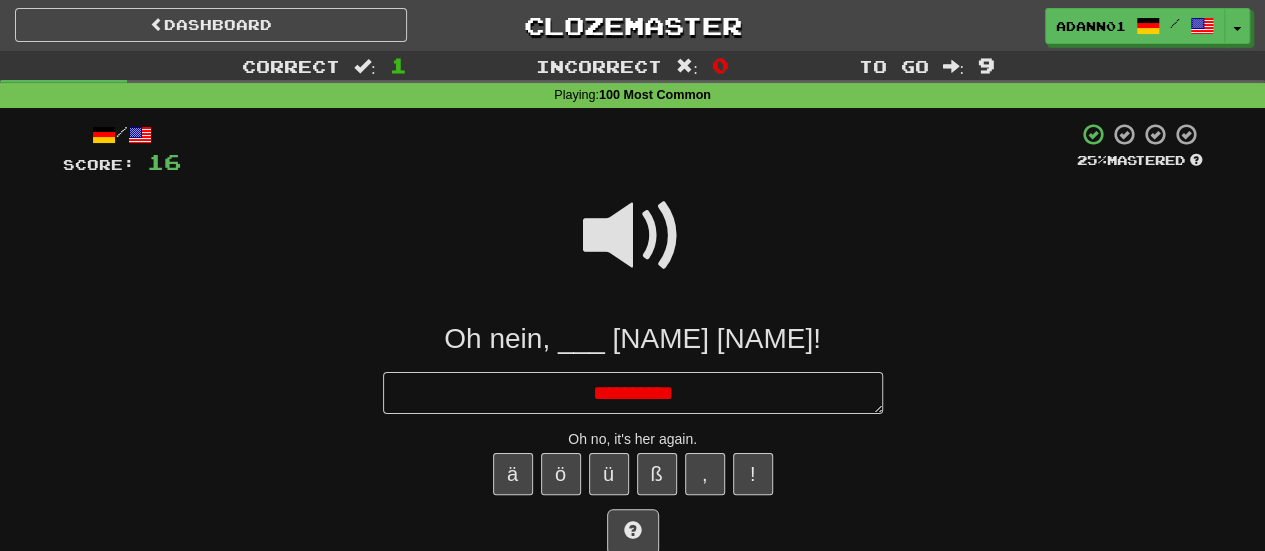 type on "*" 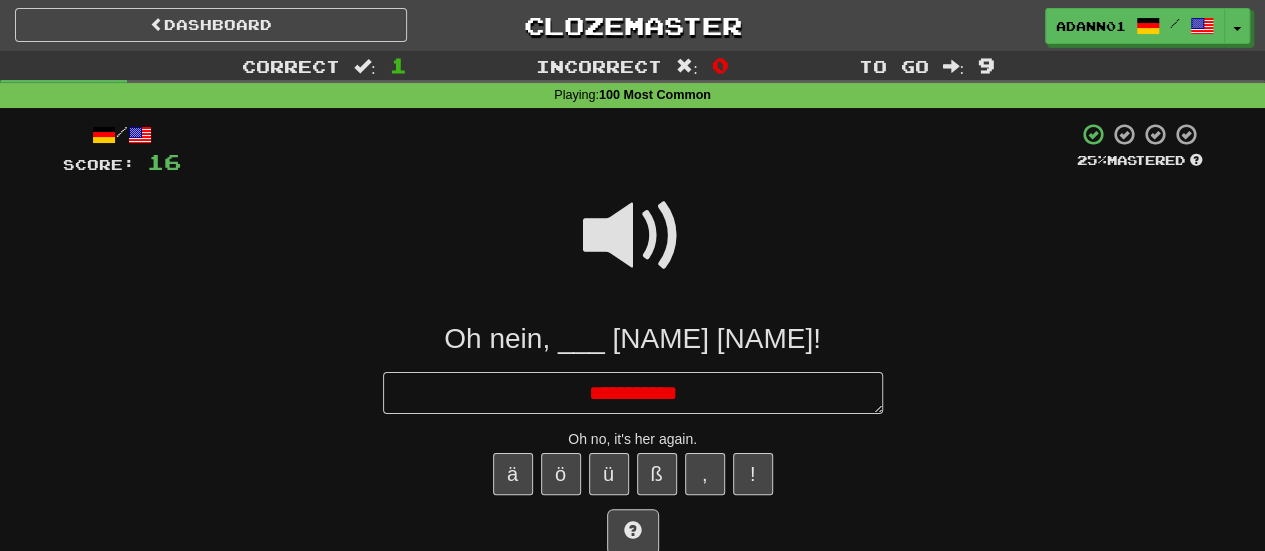type on "*" 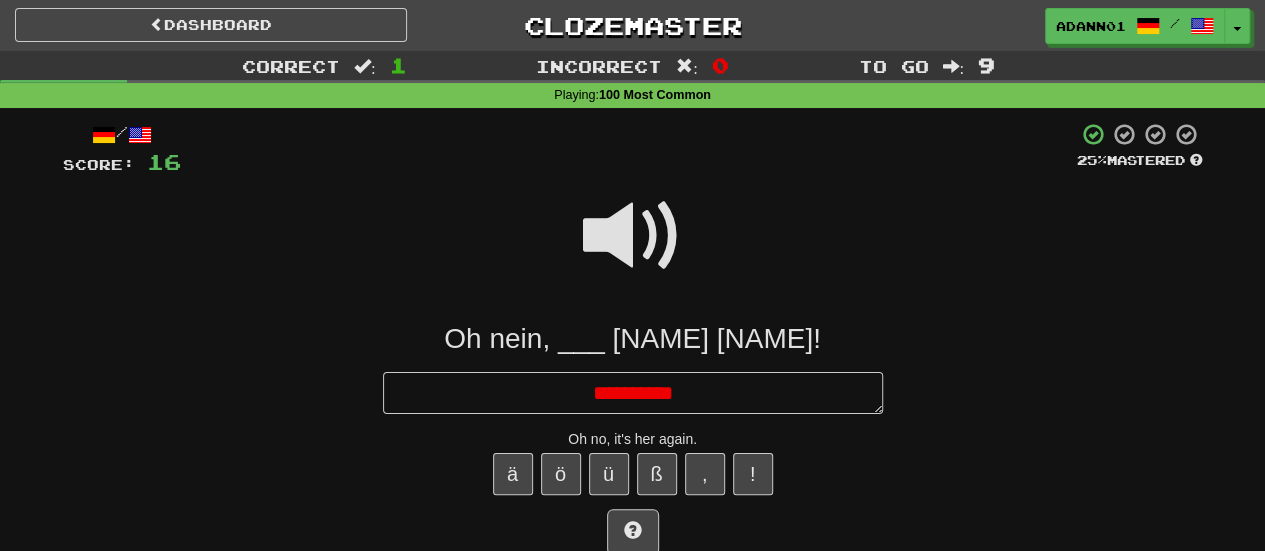type on "*" 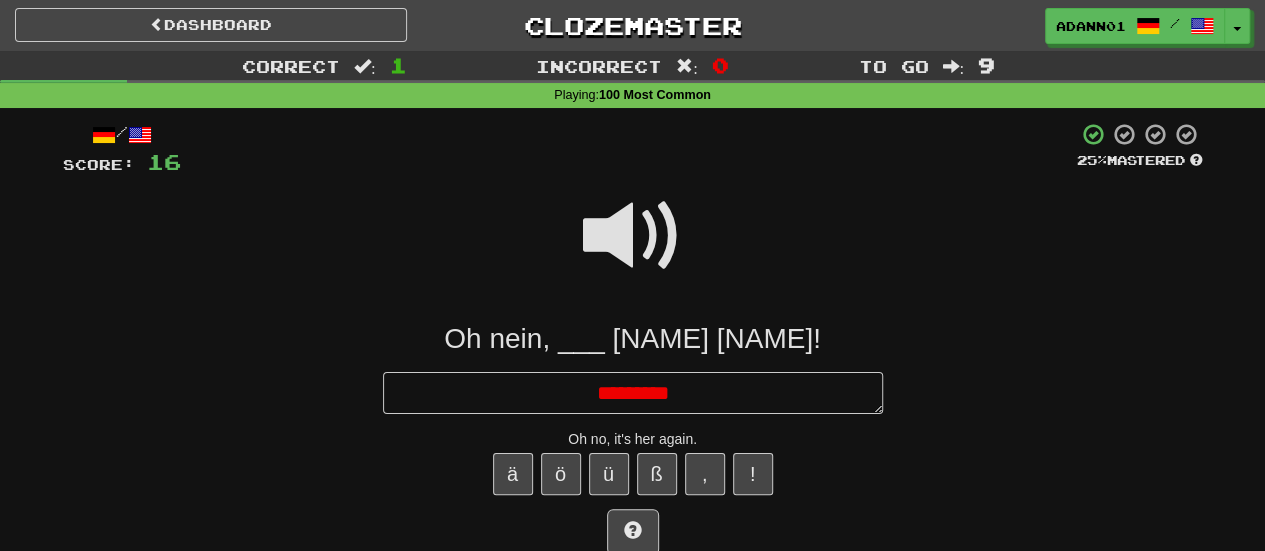 type on "*" 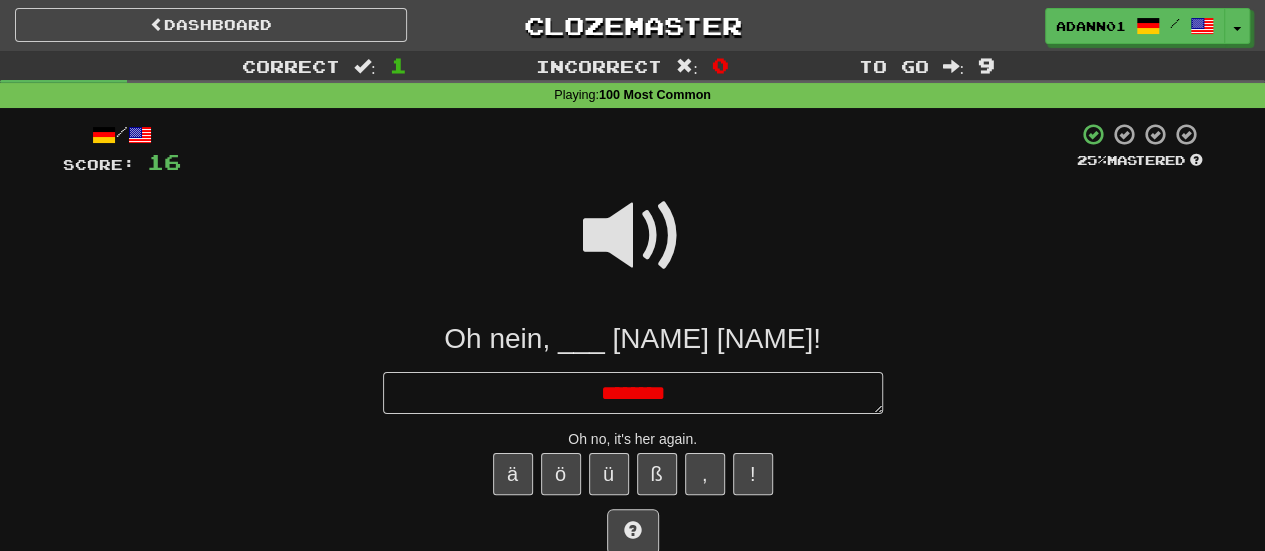 type on "*" 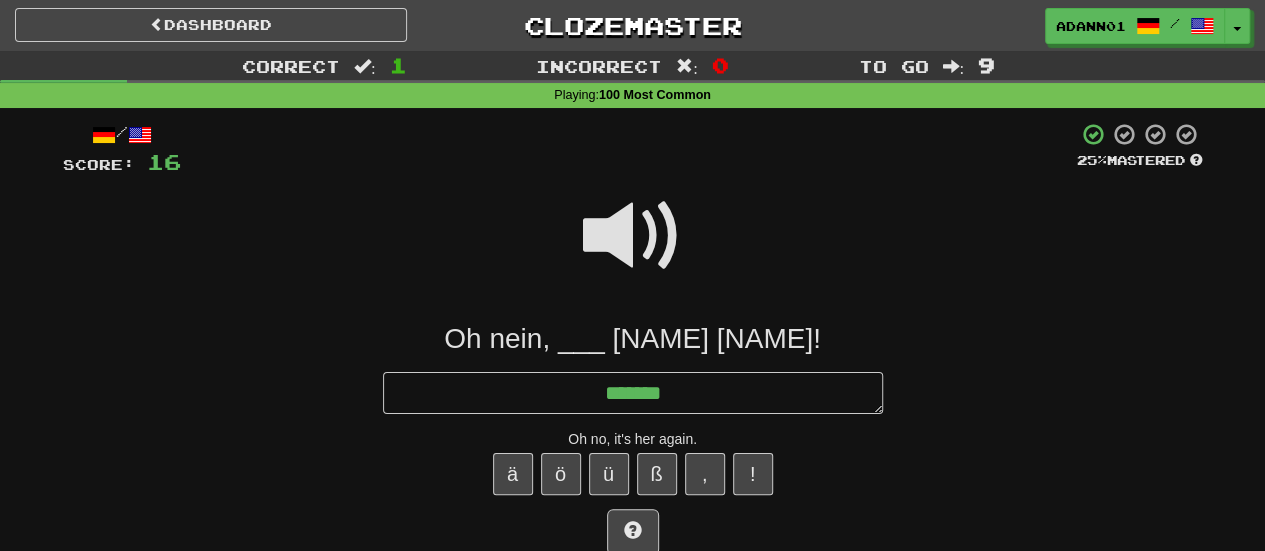 type on "*" 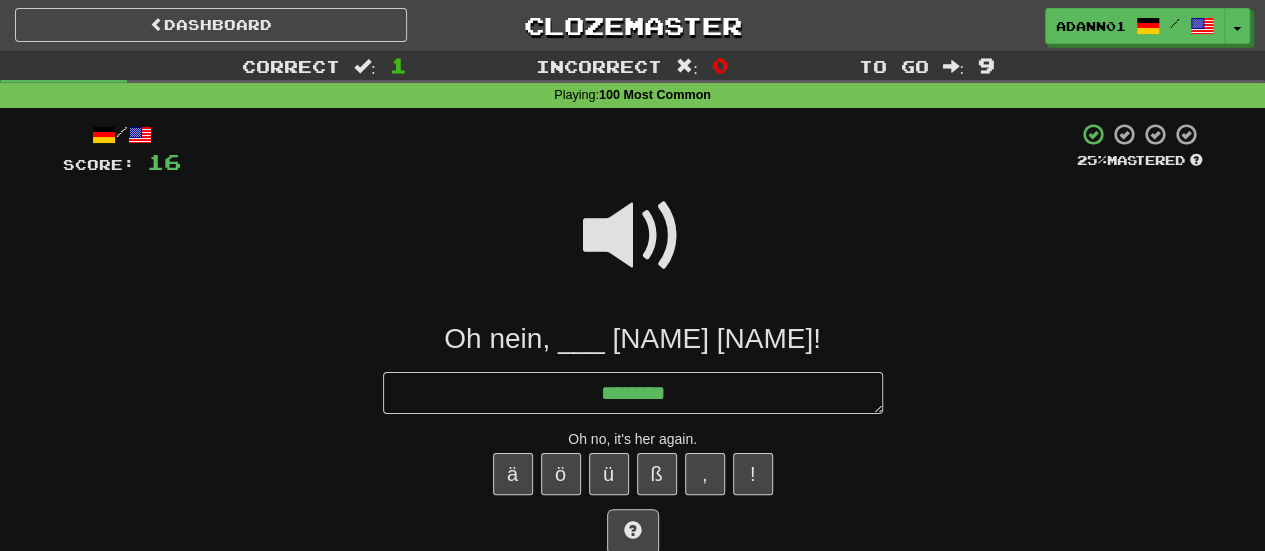 type on "*" 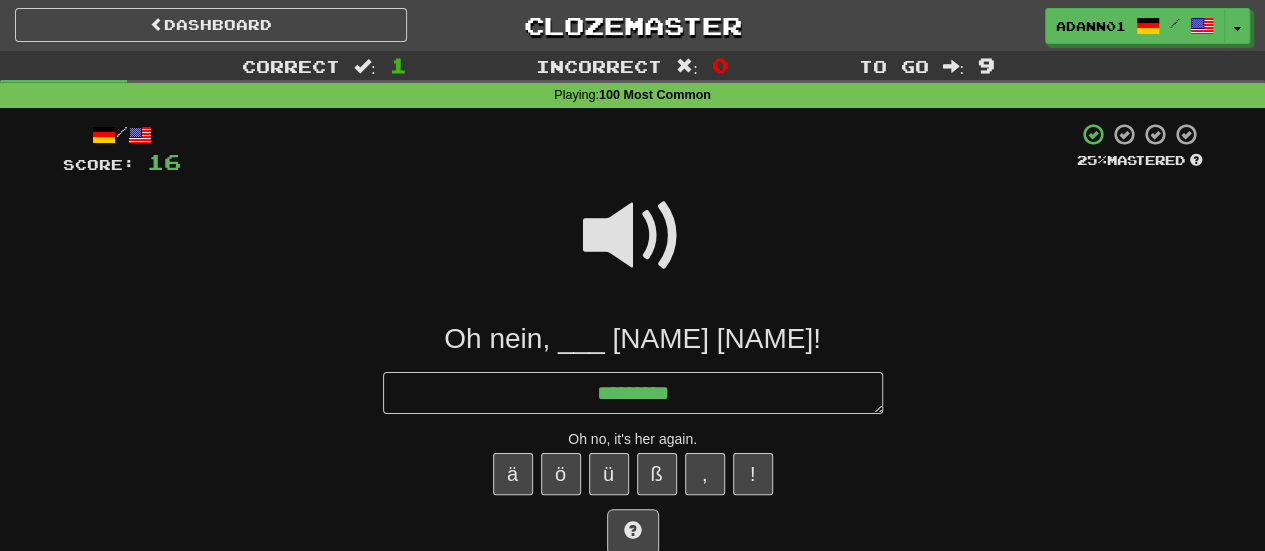 type on "*" 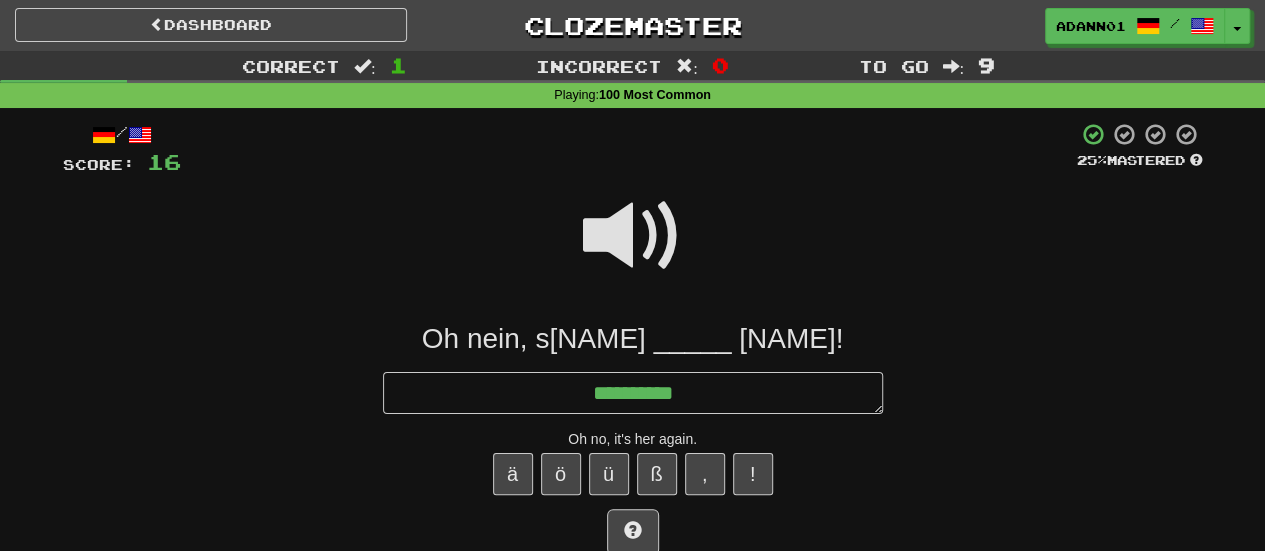 type on "*" 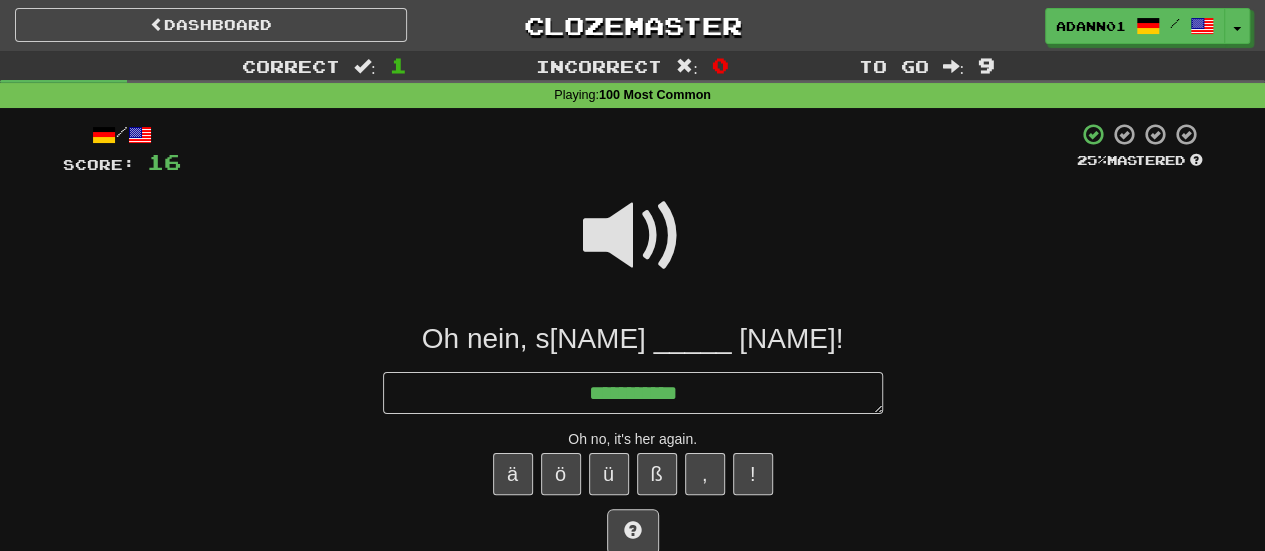 type on "*" 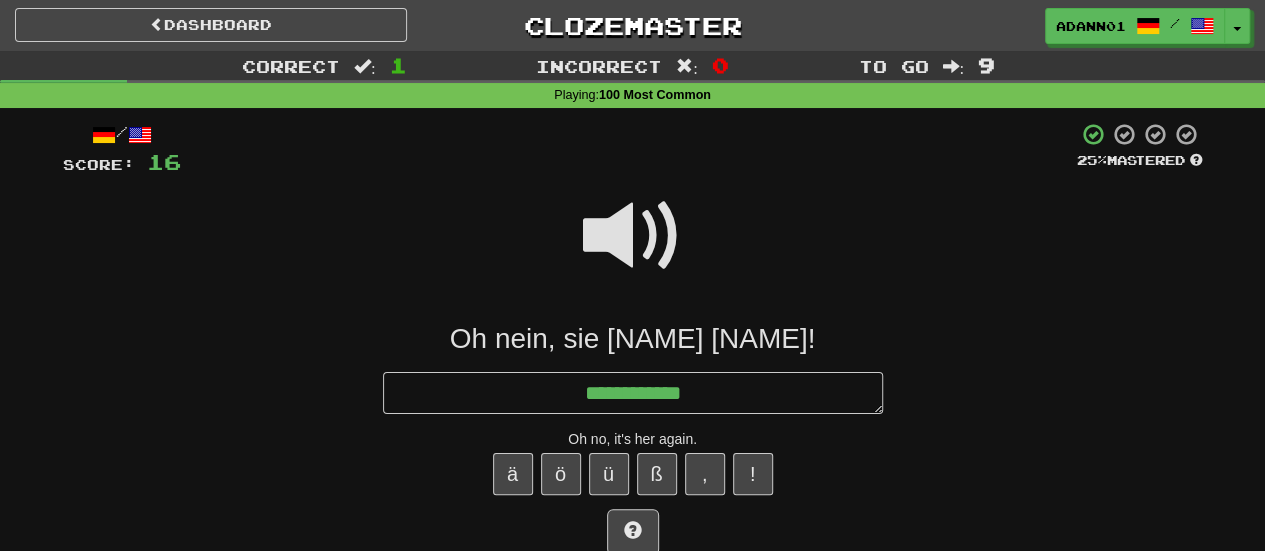 type on "*" 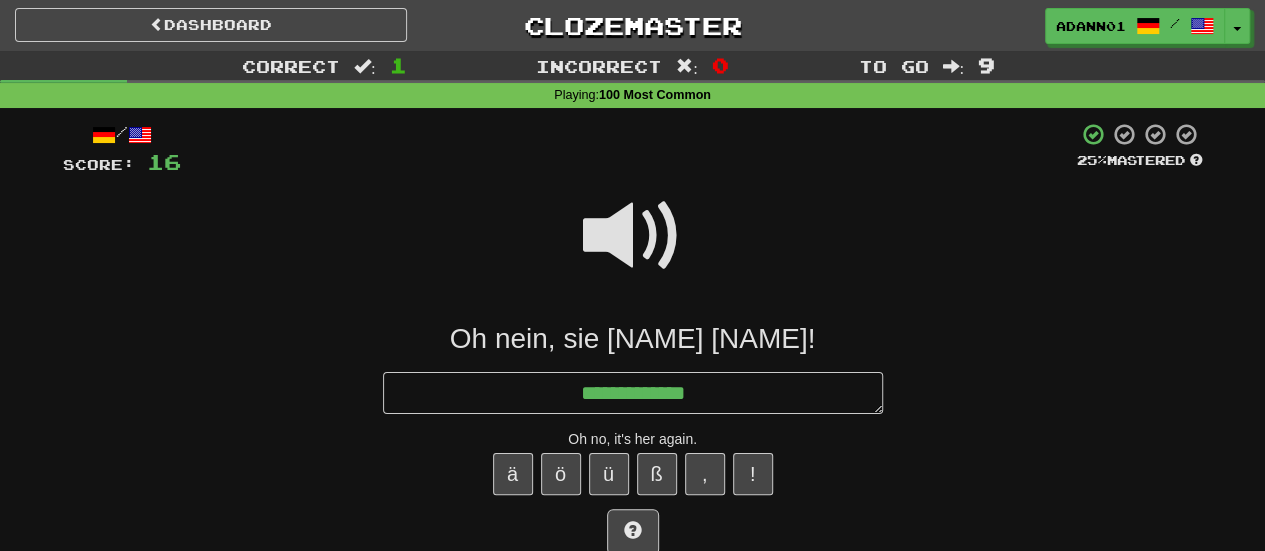 type on "*" 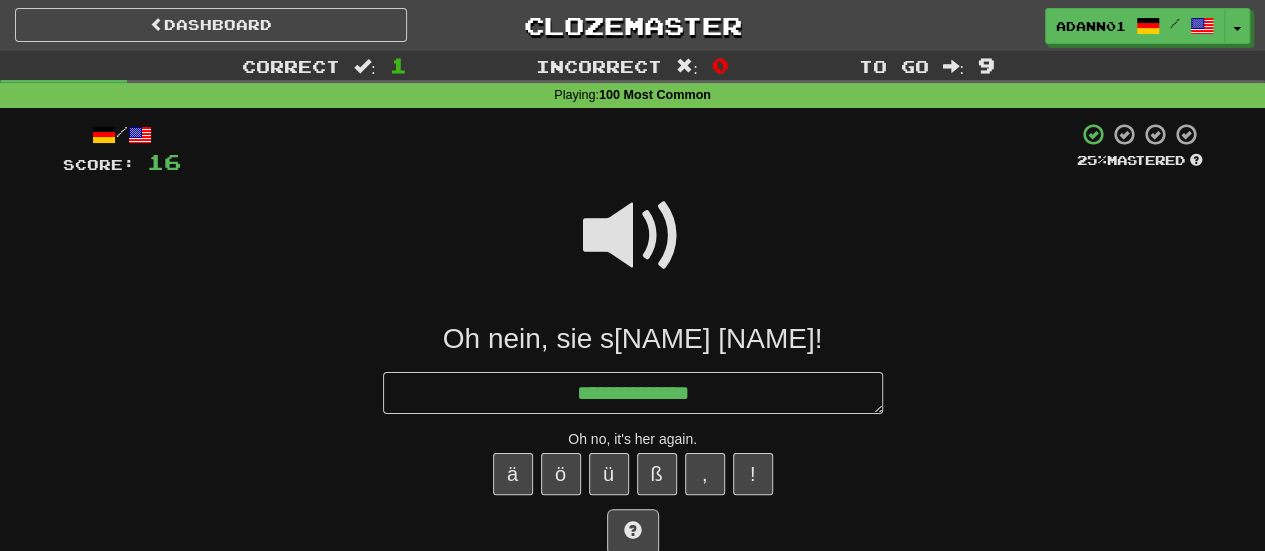 type on "*" 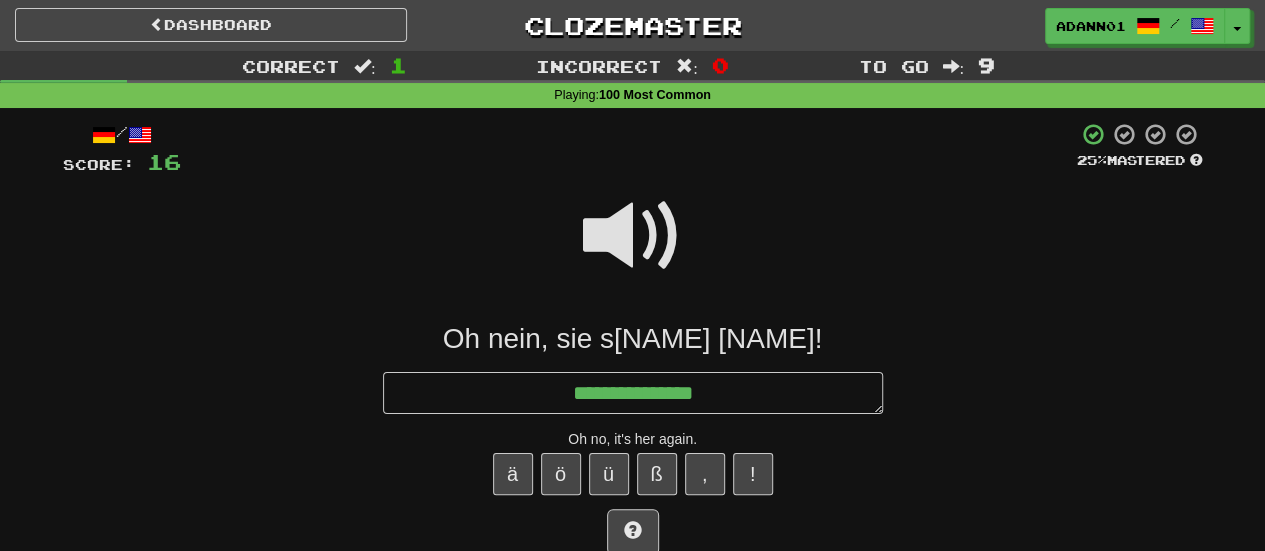 type on "*" 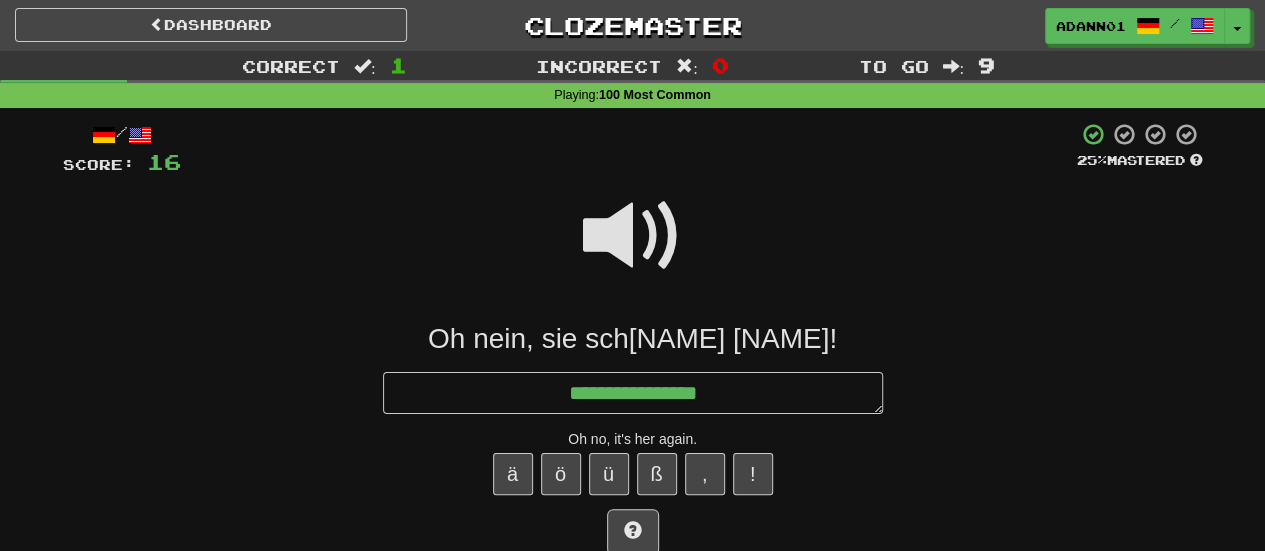 type on "*" 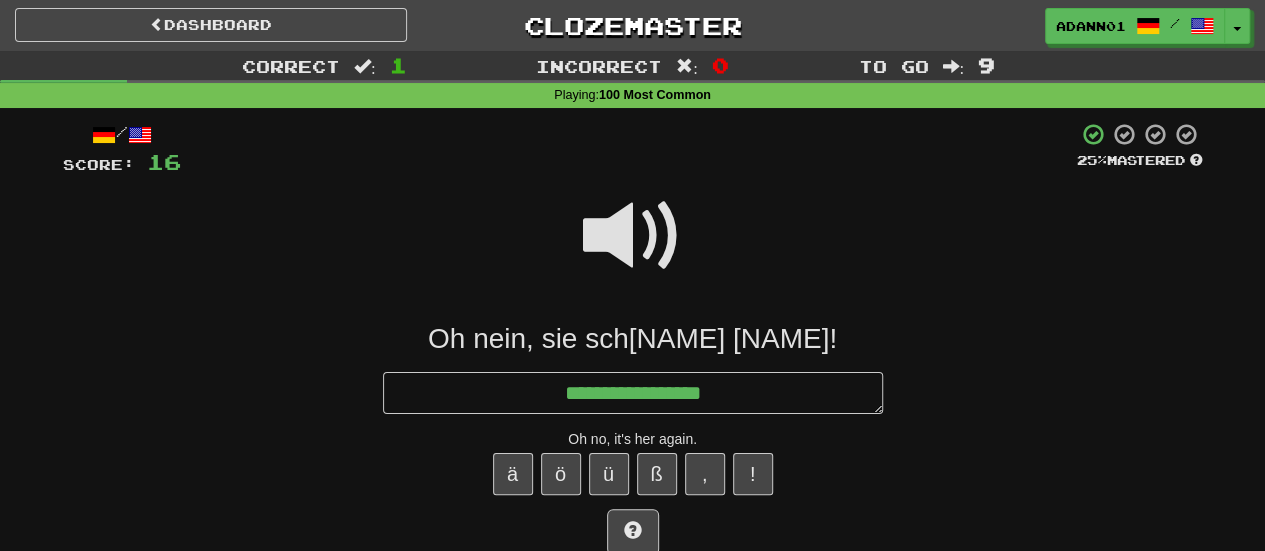 type on "*" 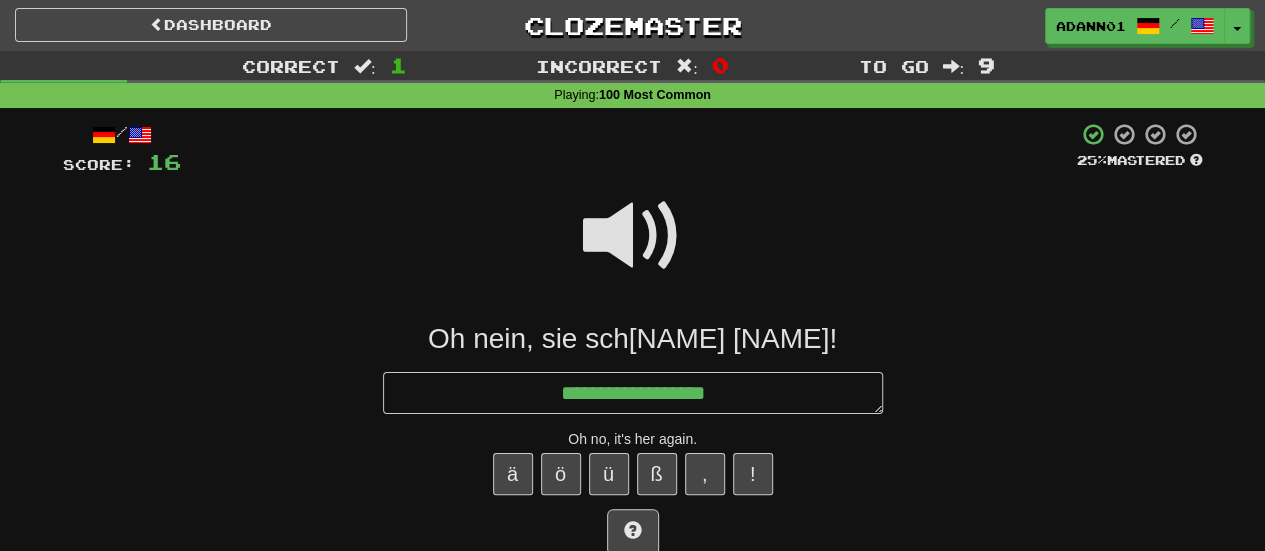 type on "*" 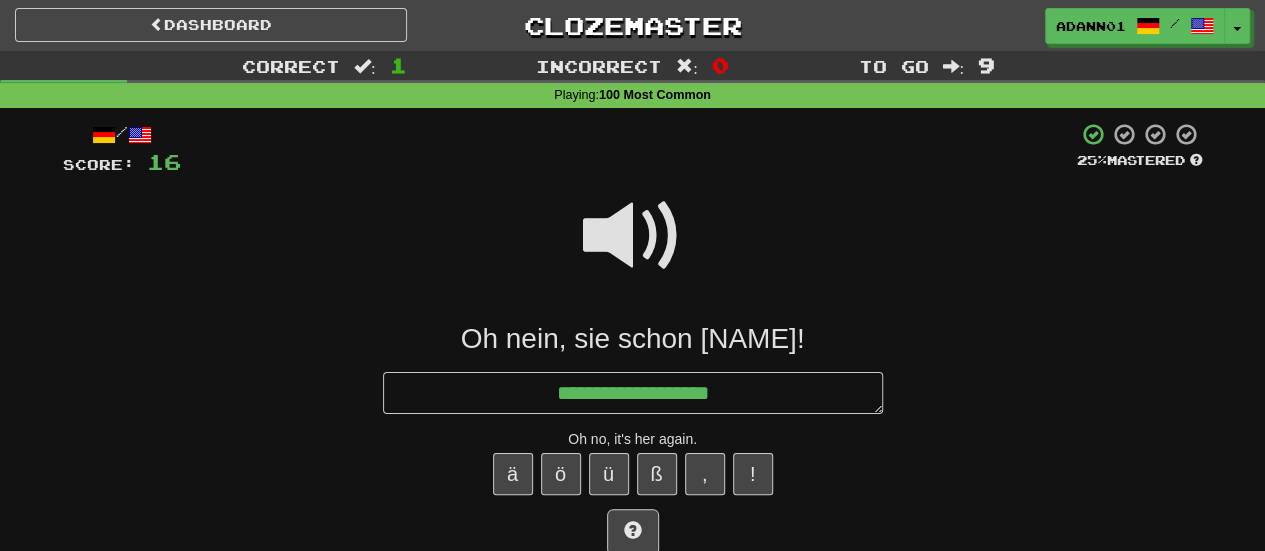 type on "*" 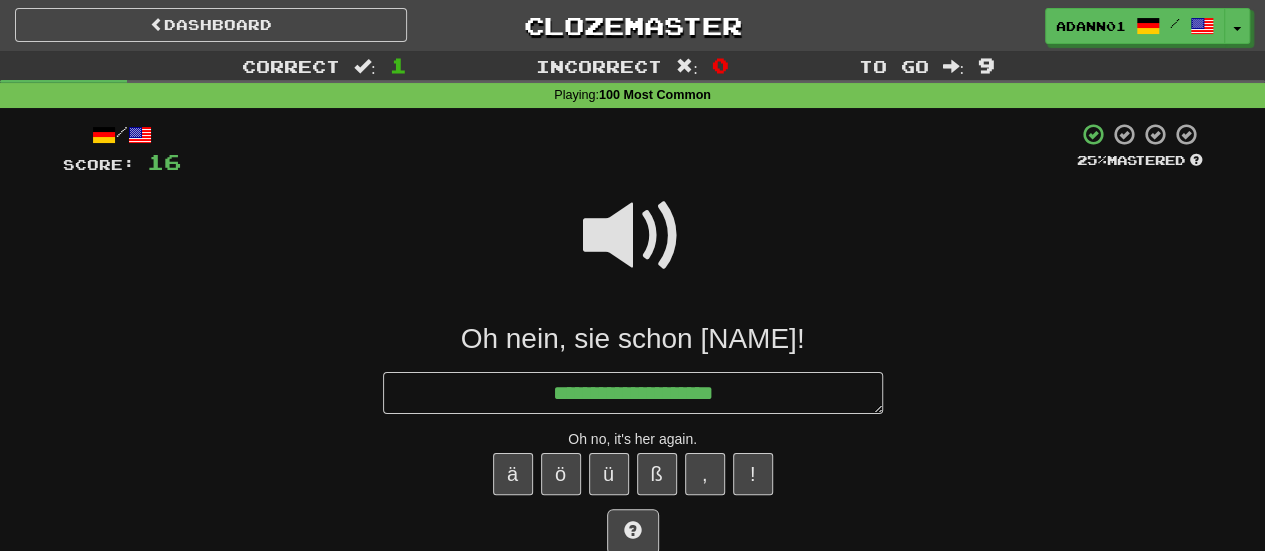 type on "*" 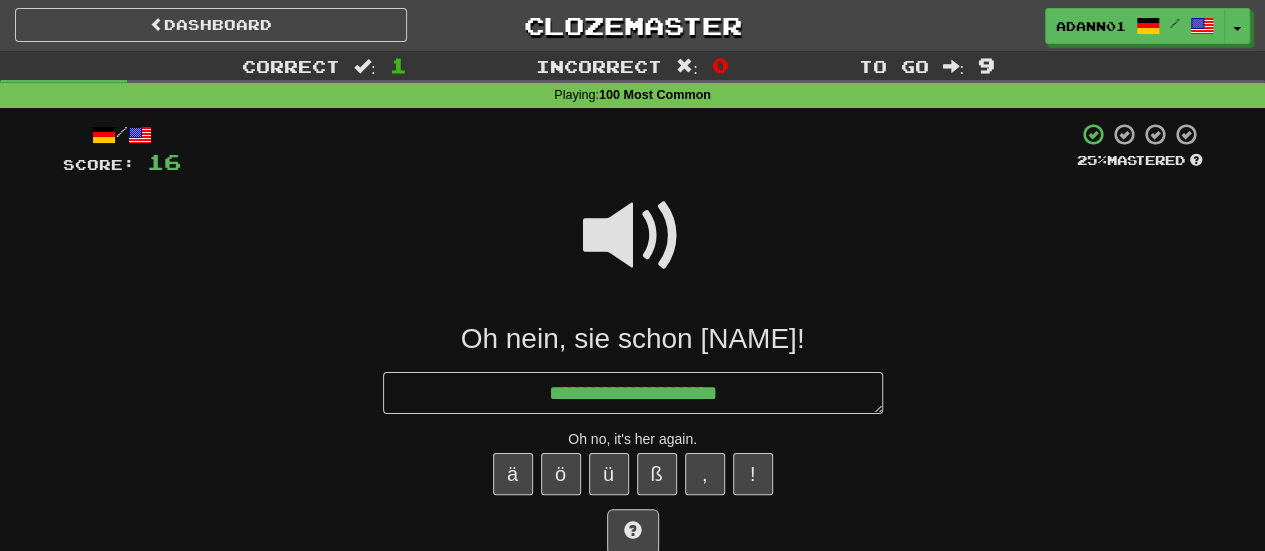 type on "*" 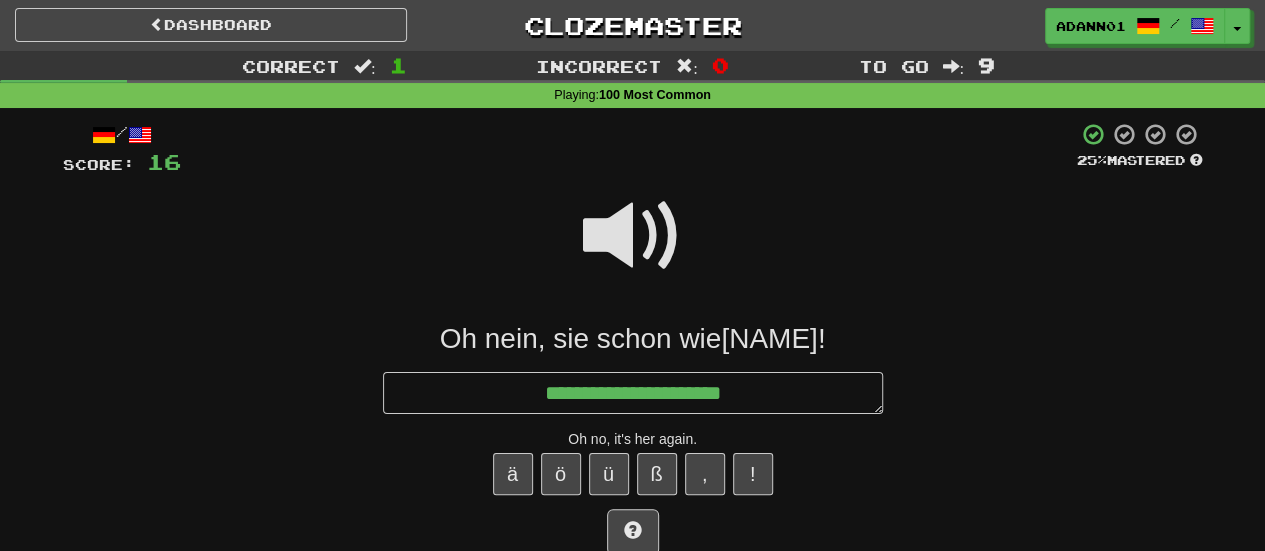 type on "*" 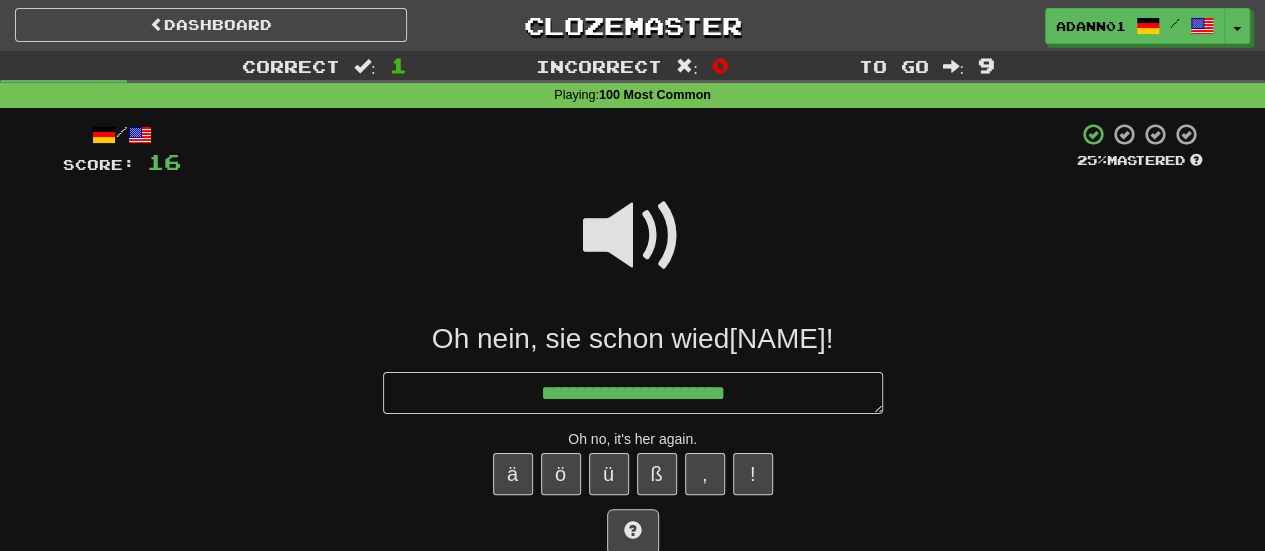 type on "*" 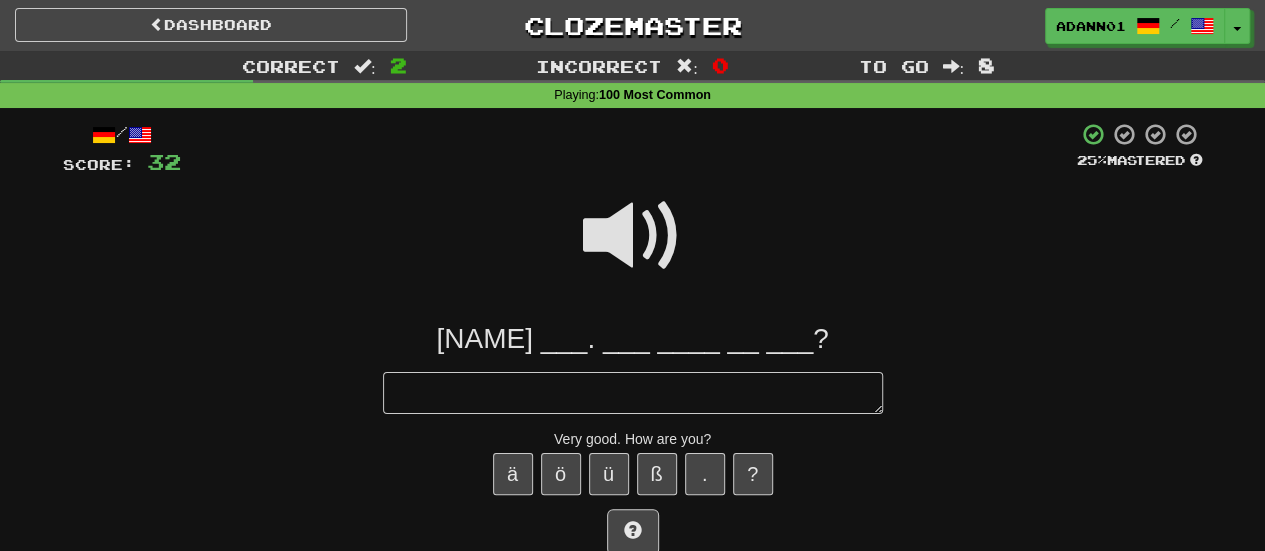 type on "*" 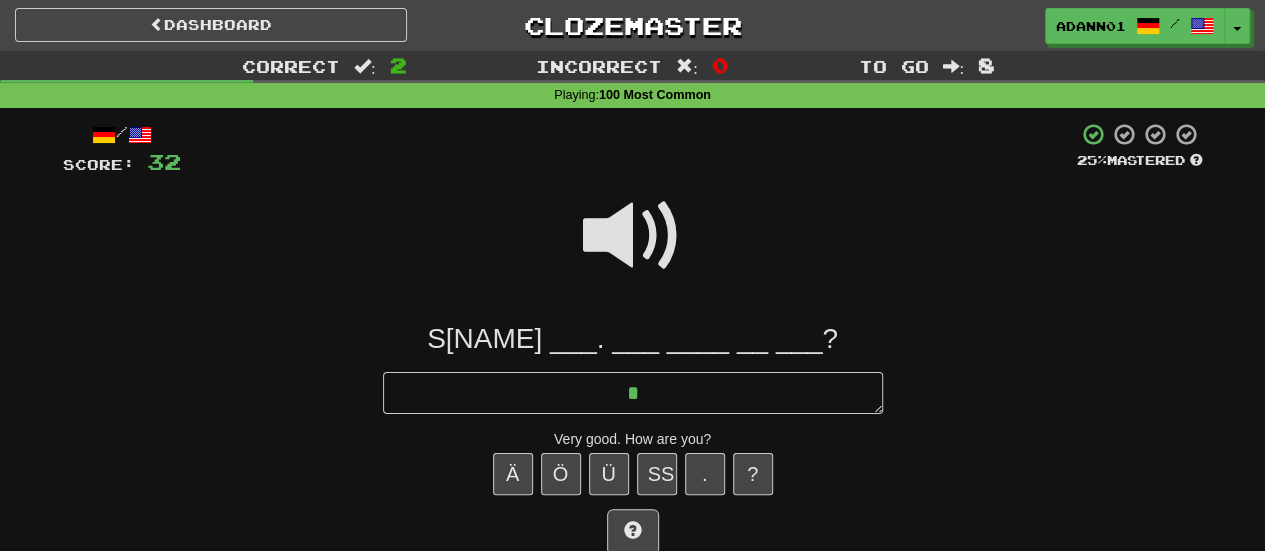 type on "*" 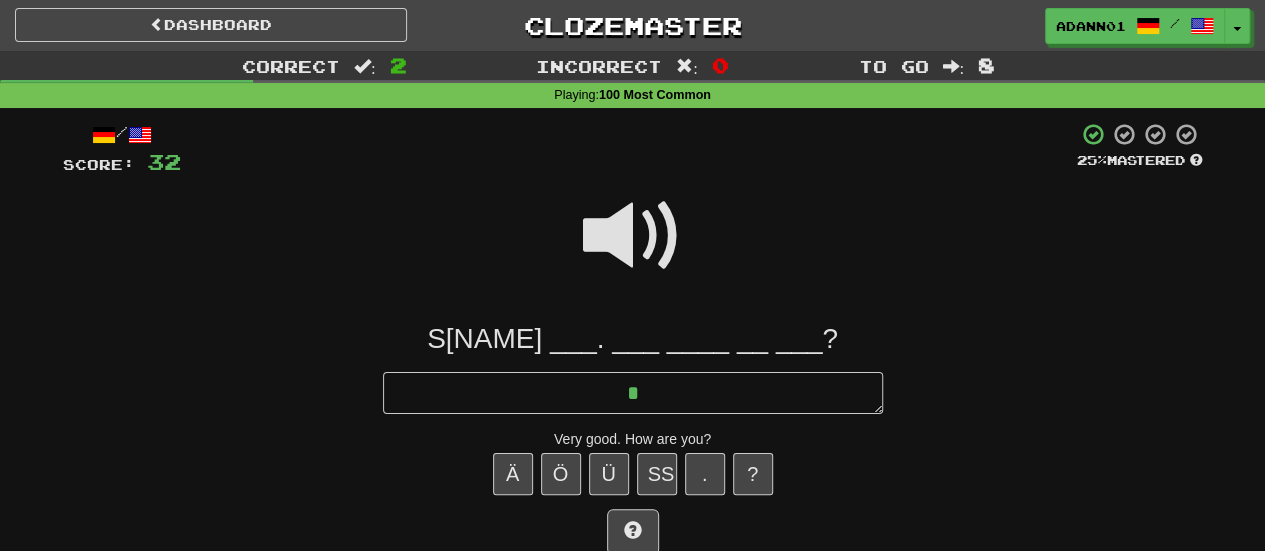 type on "**" 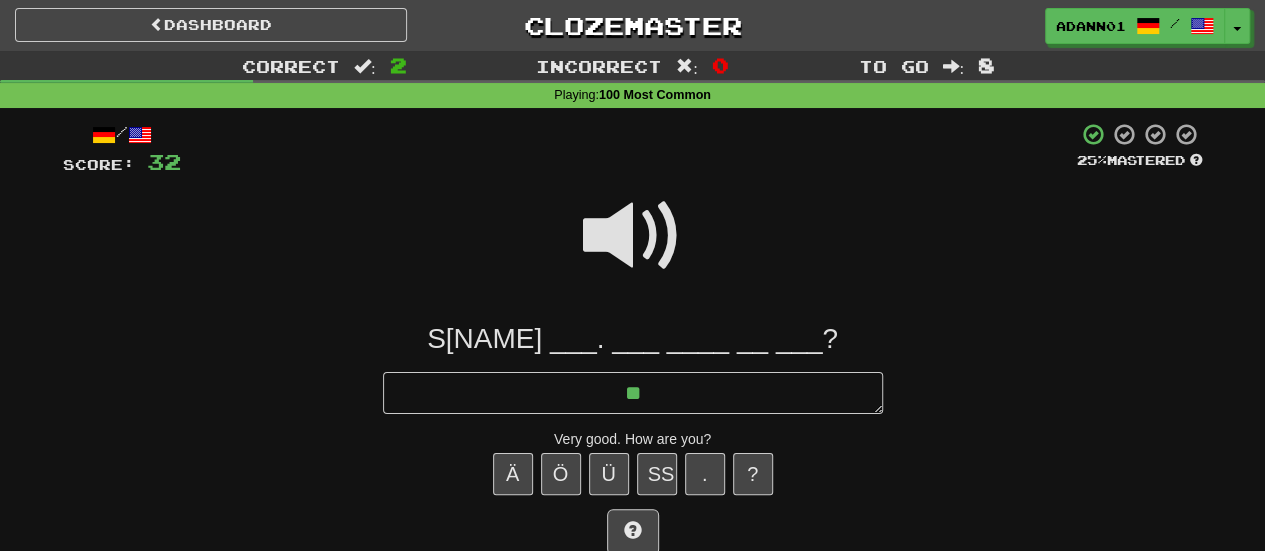 type on "*" 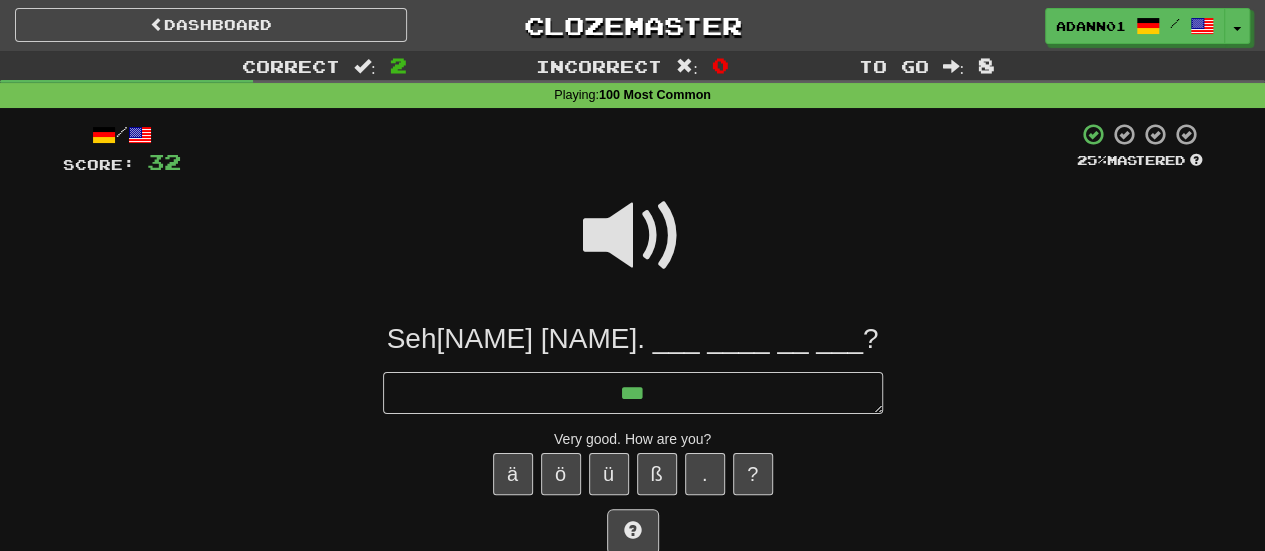 type on "*" 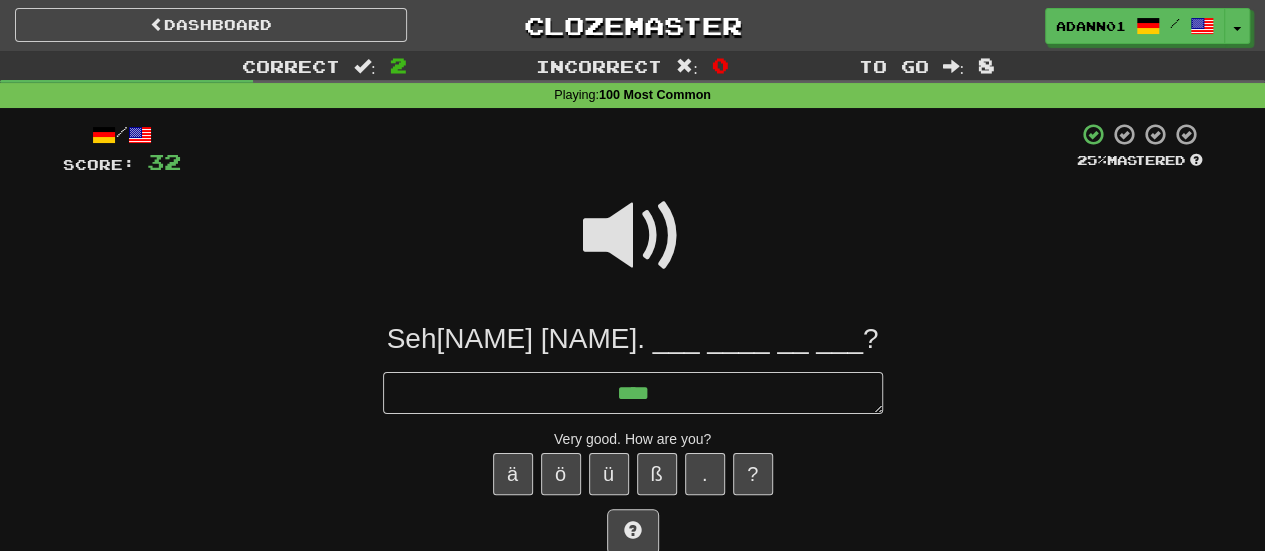type on "*" 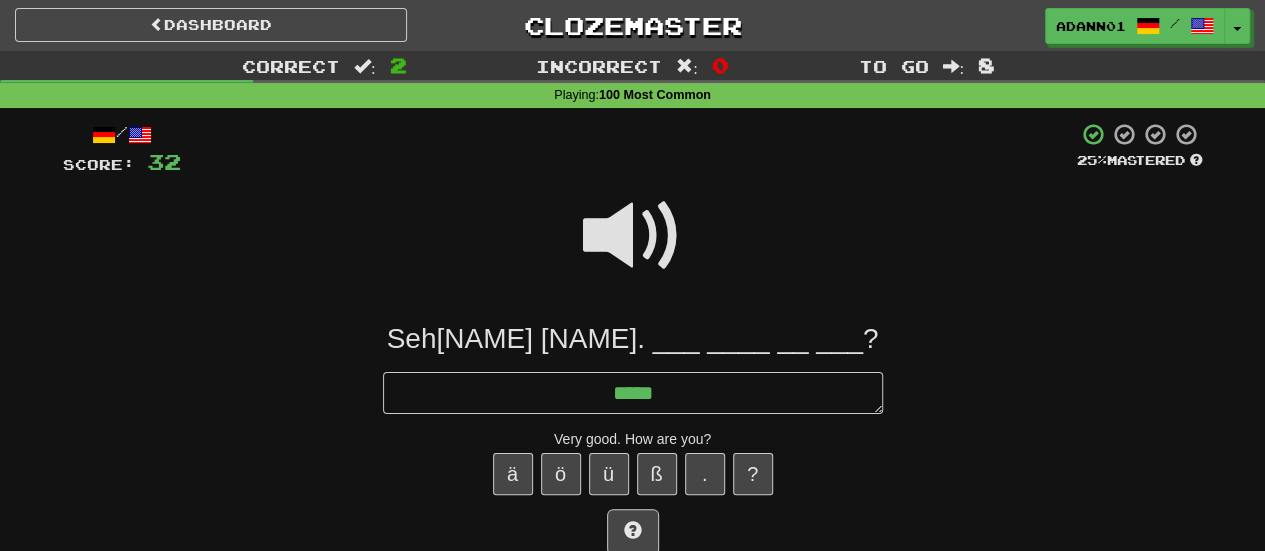type on "*" 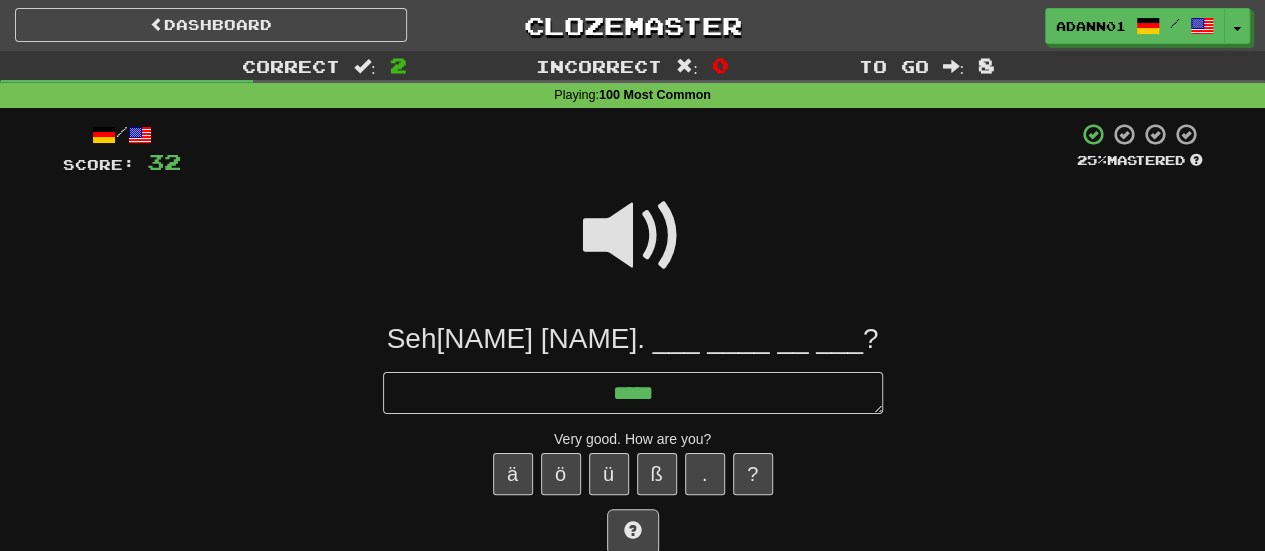 type on "******" 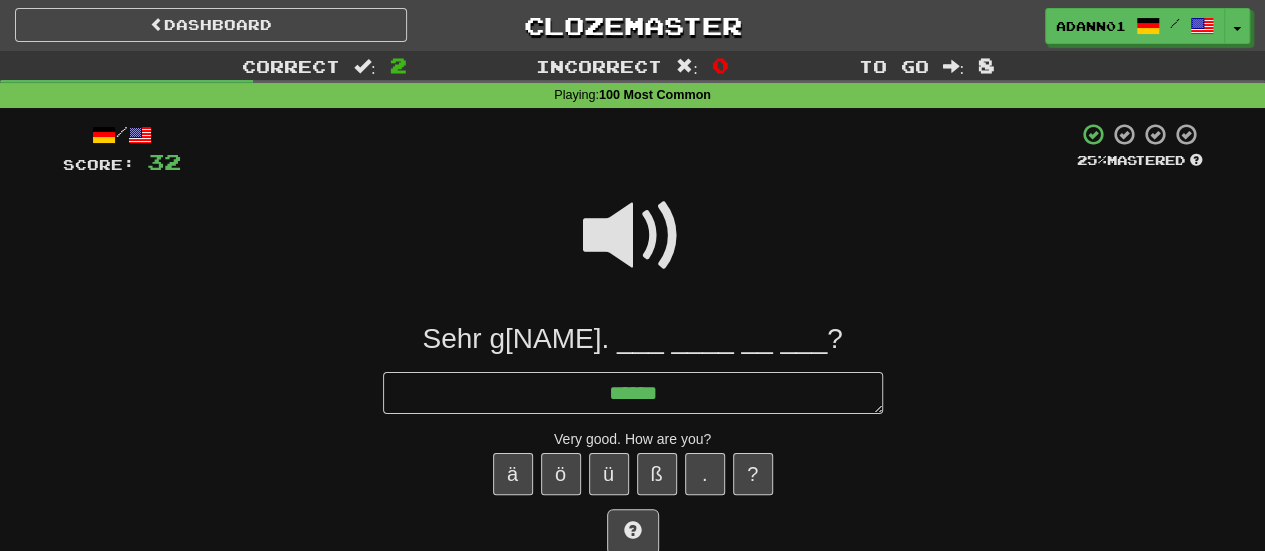 type on "*" 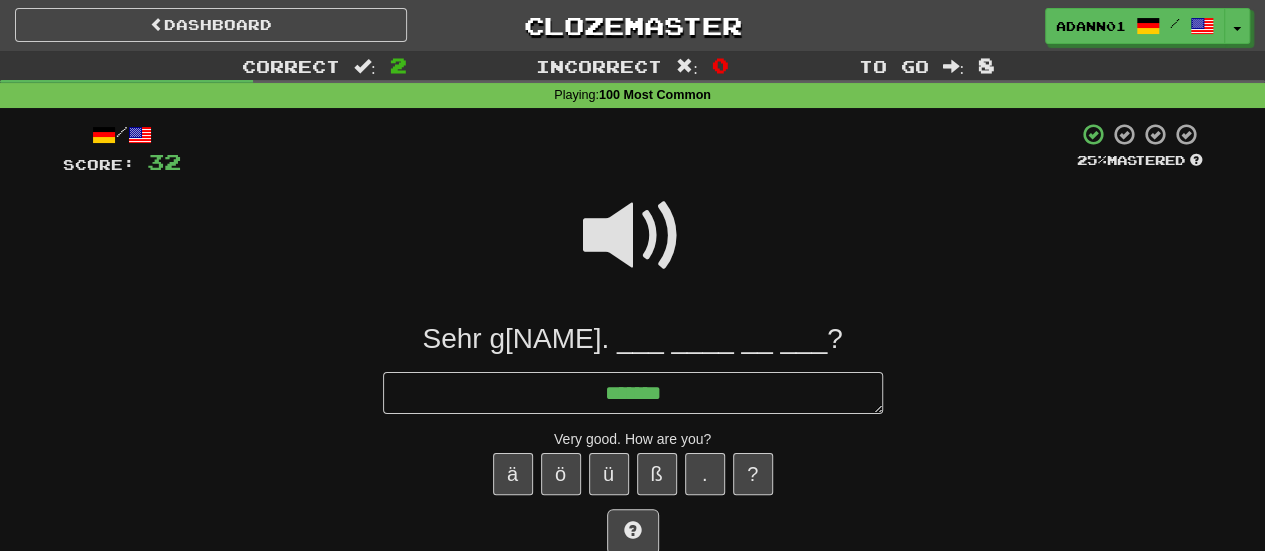 type on "*" 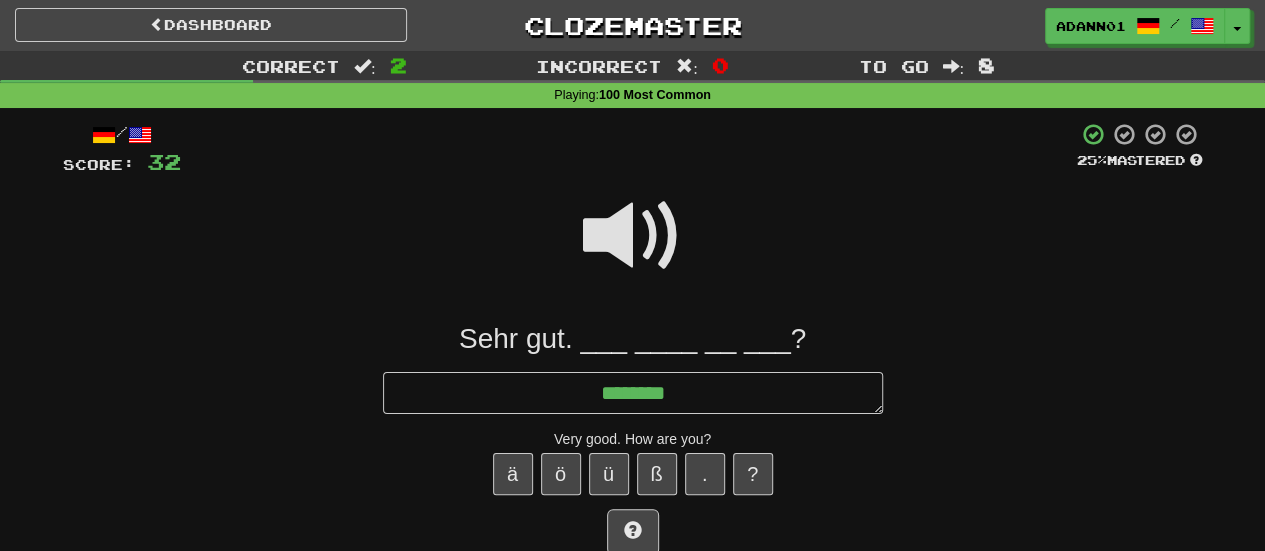 type on "*" 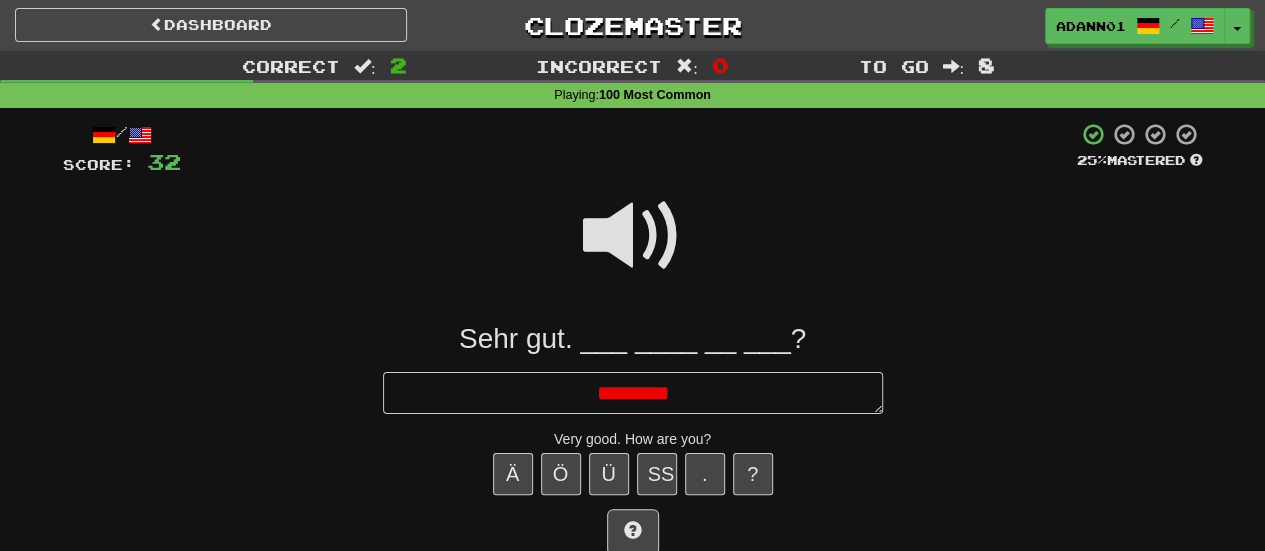 type on "*" 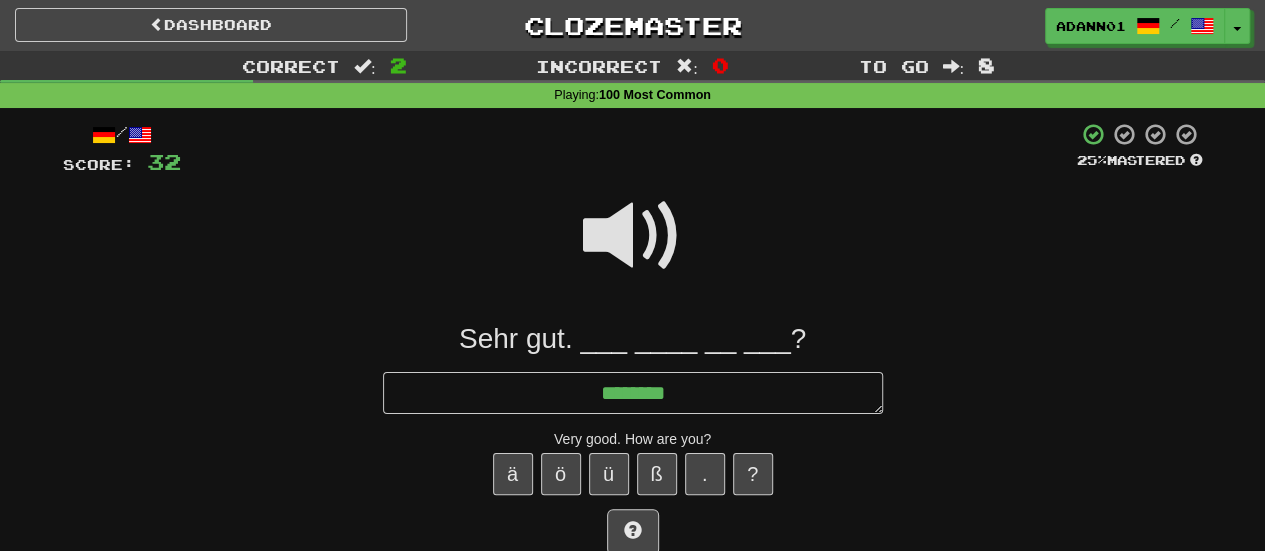 type on "*" 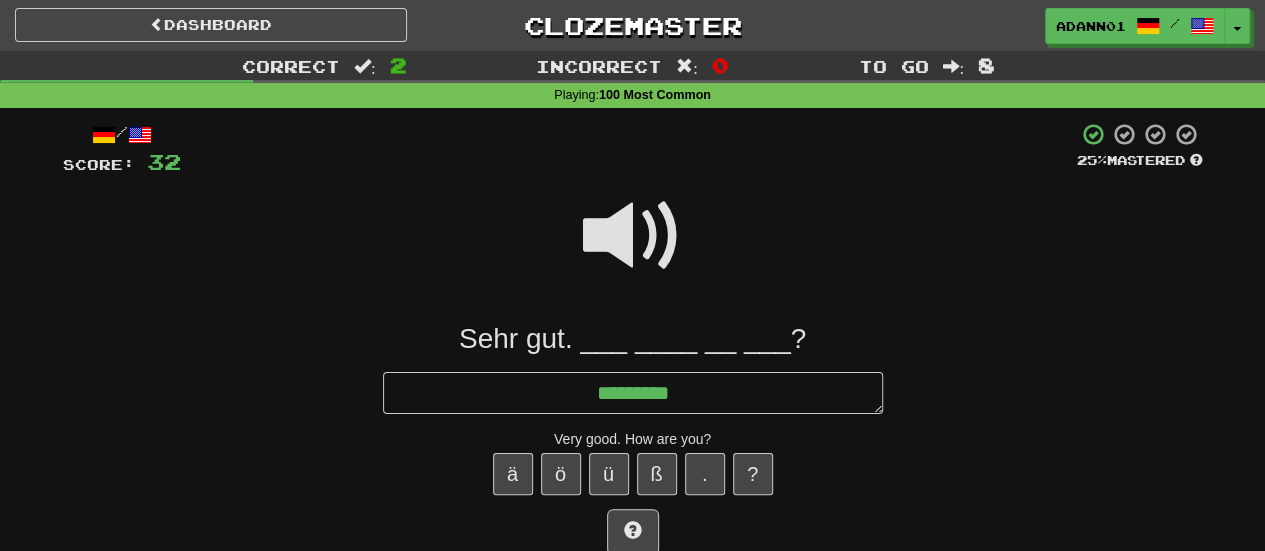 type on "*" 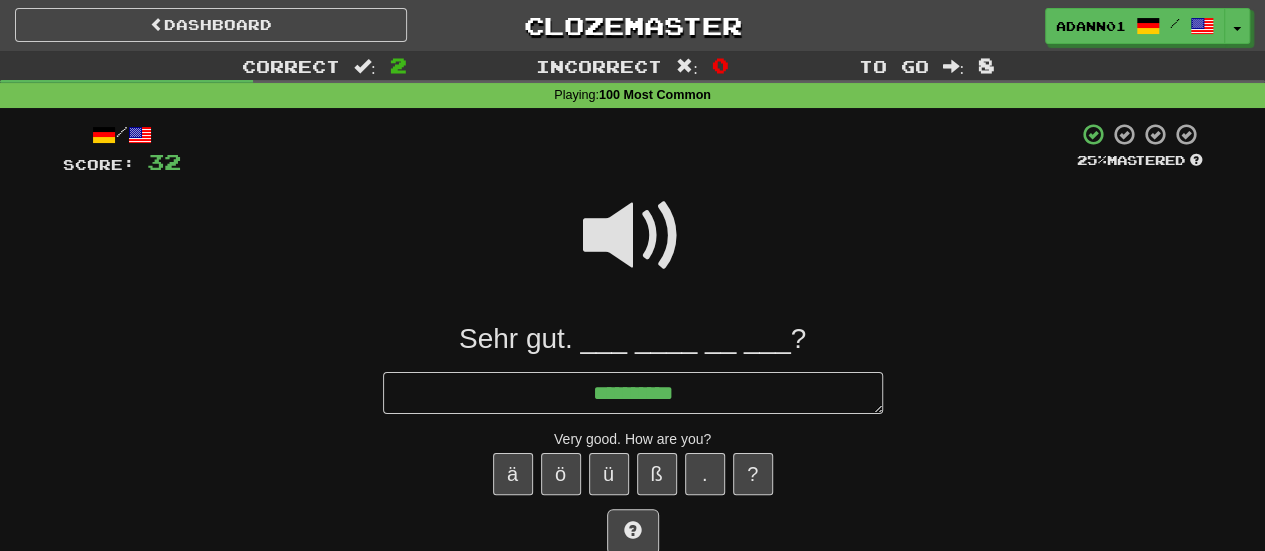 type on "*" 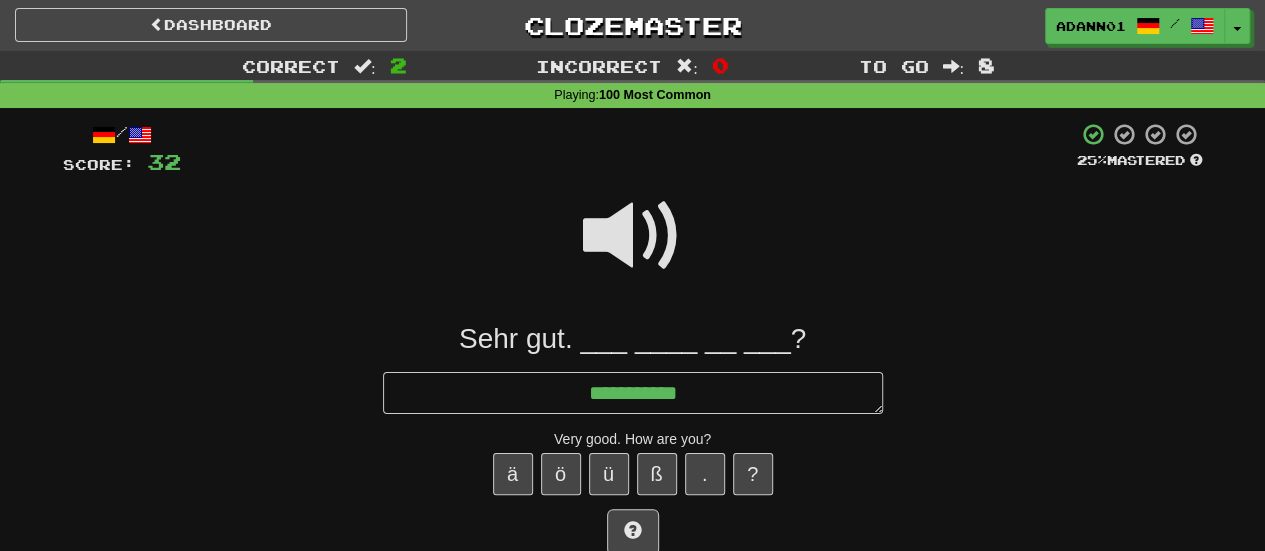 type on "*" 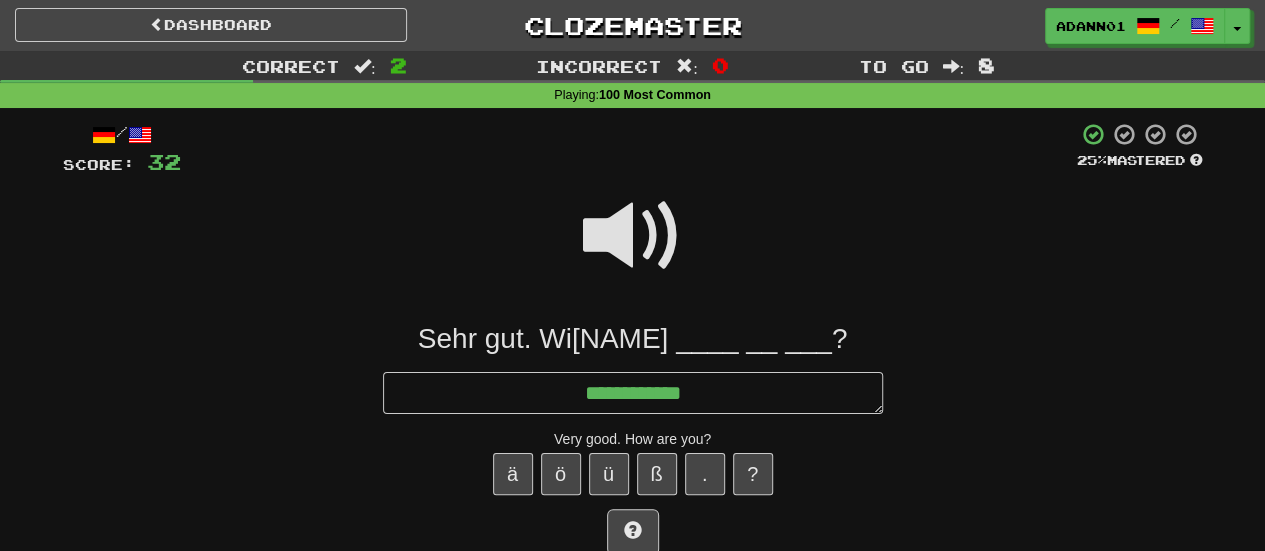 type on "*" 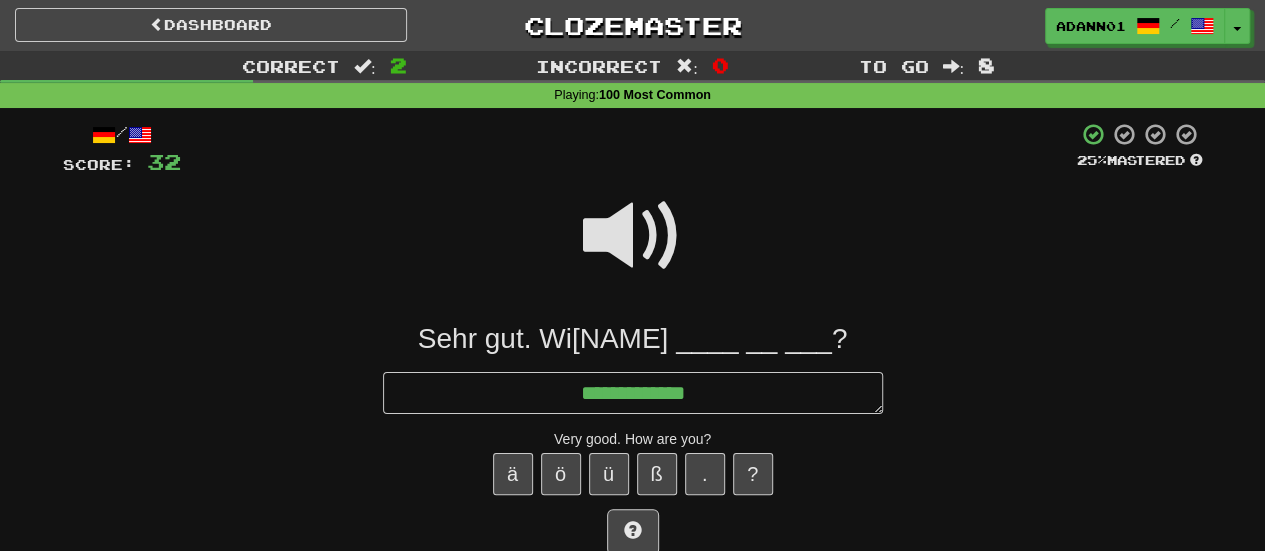 type on "*" 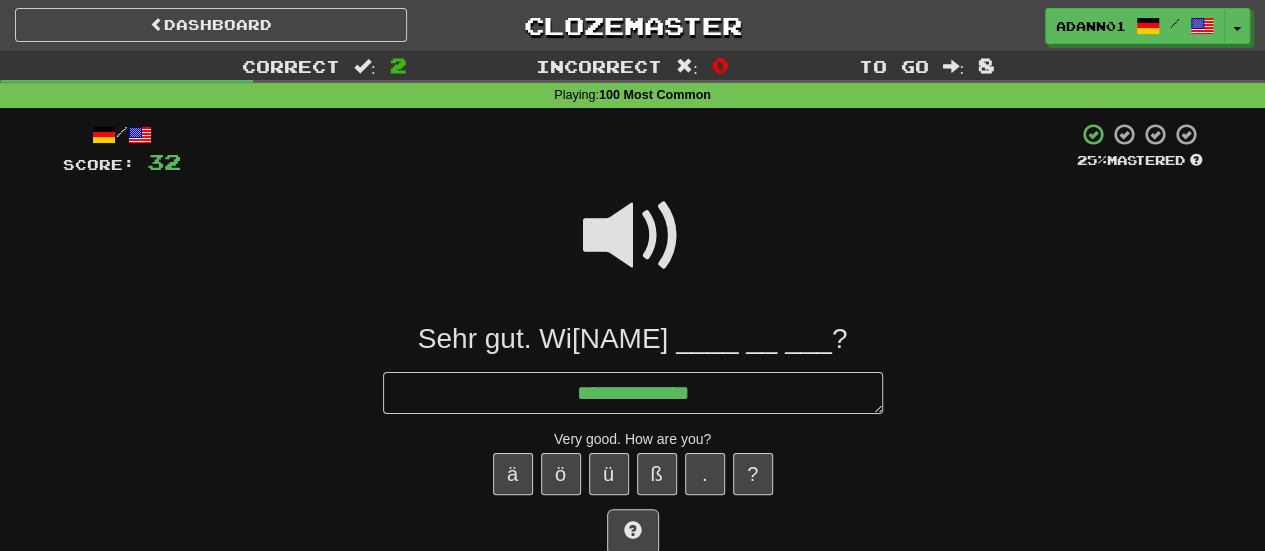 type on "*" 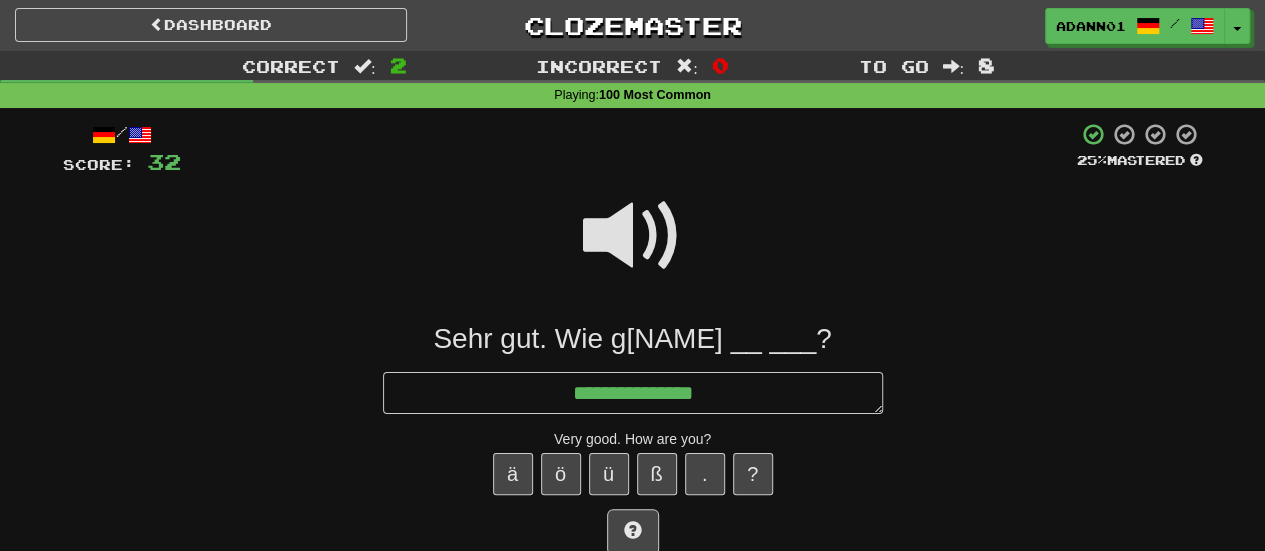 type on "*" 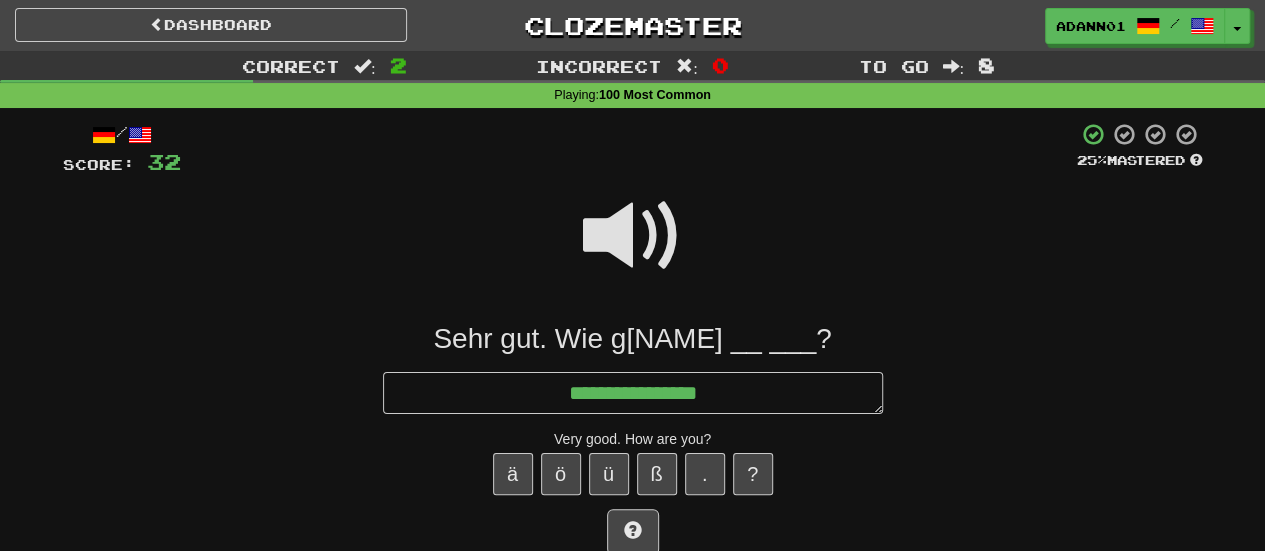 type on "*" 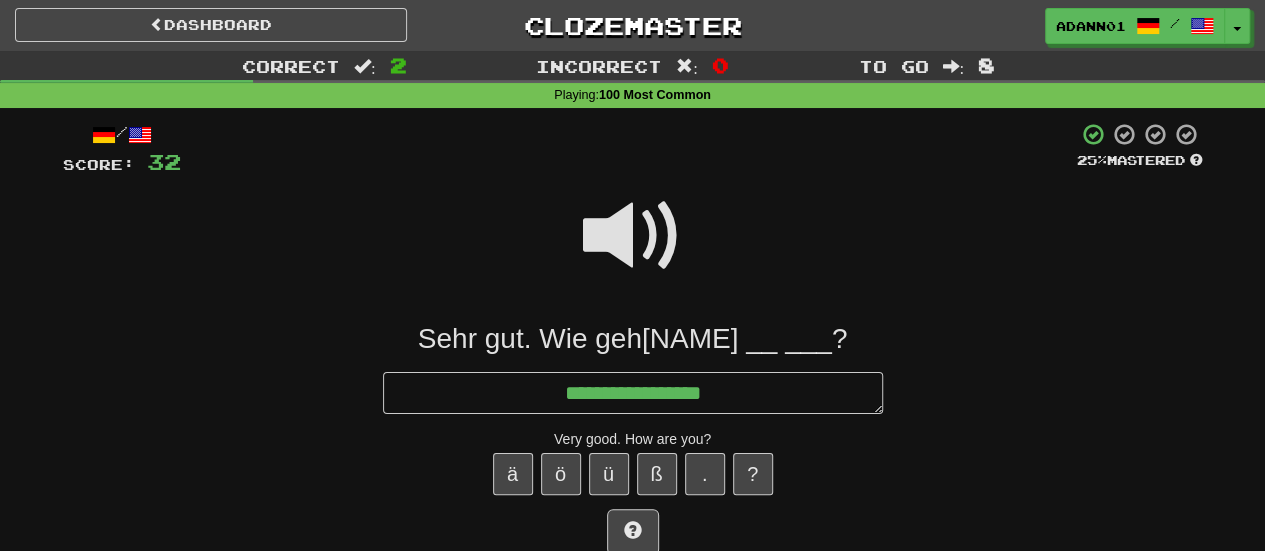 type on "*" 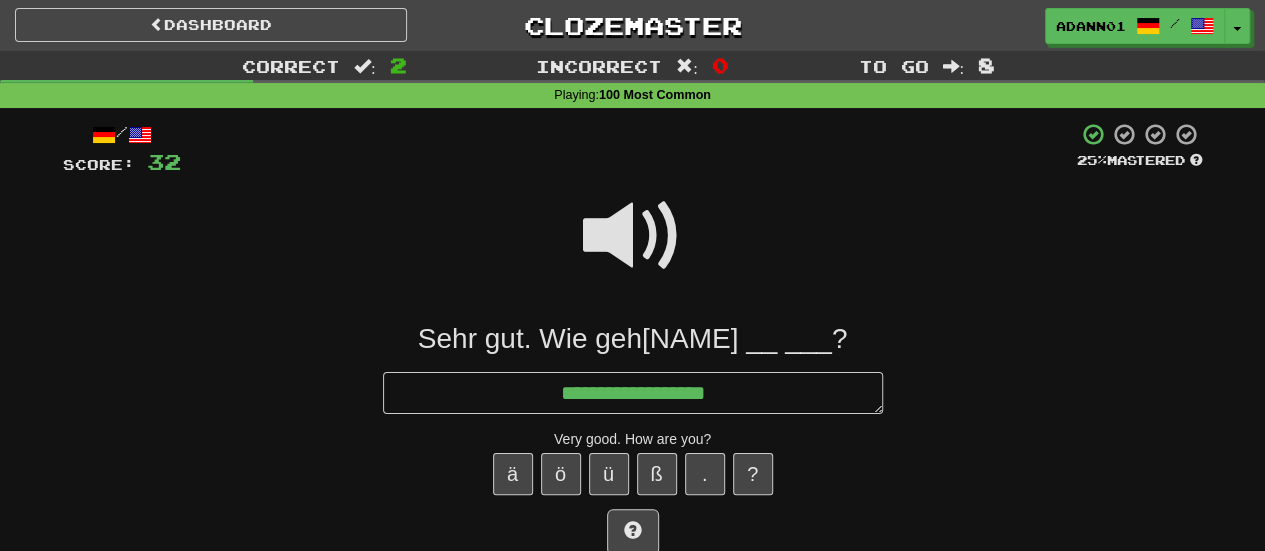 type on "*" 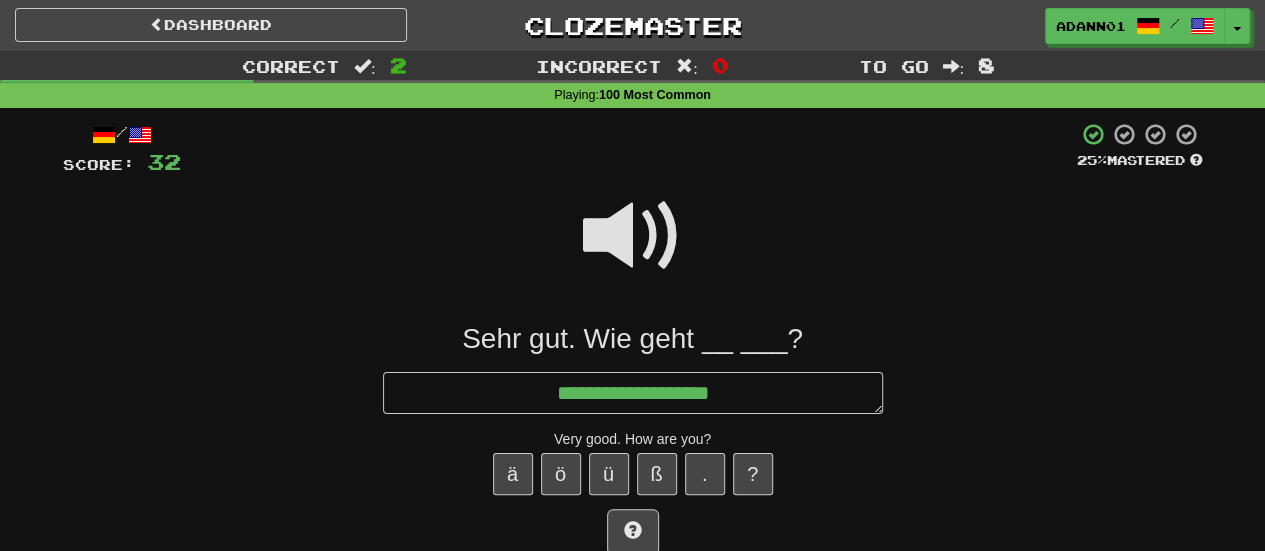 type on "*" 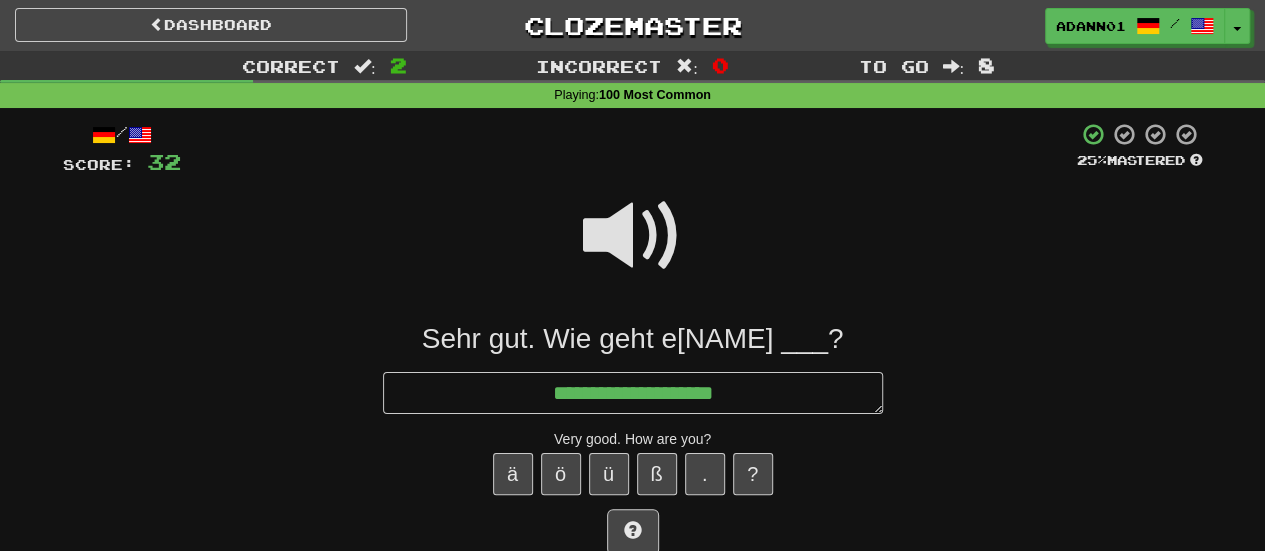 type on "*" 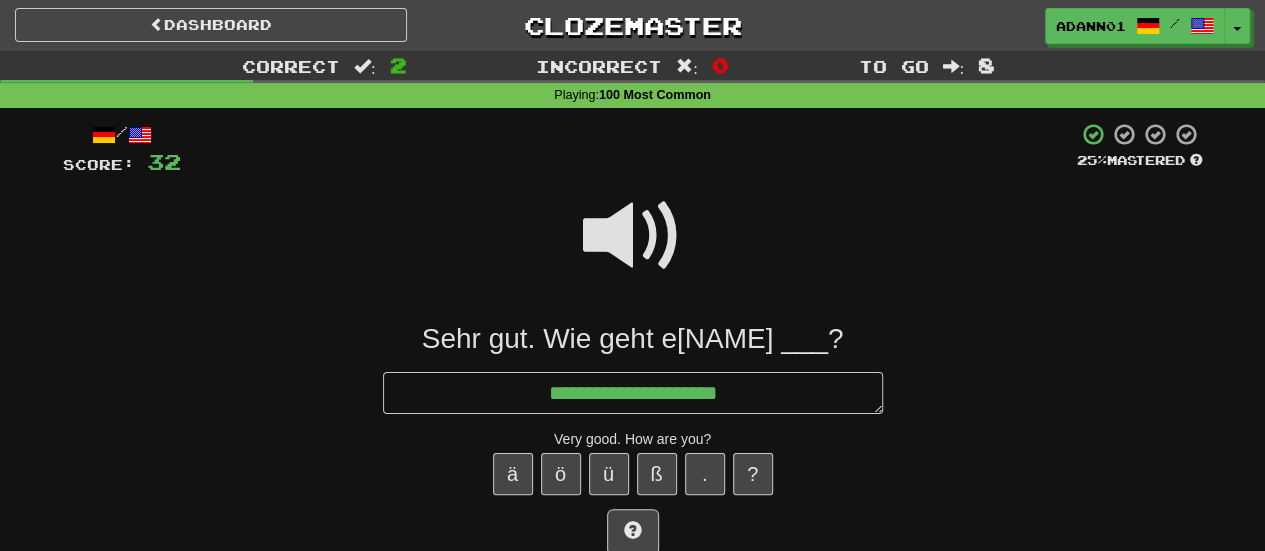 type on "*" 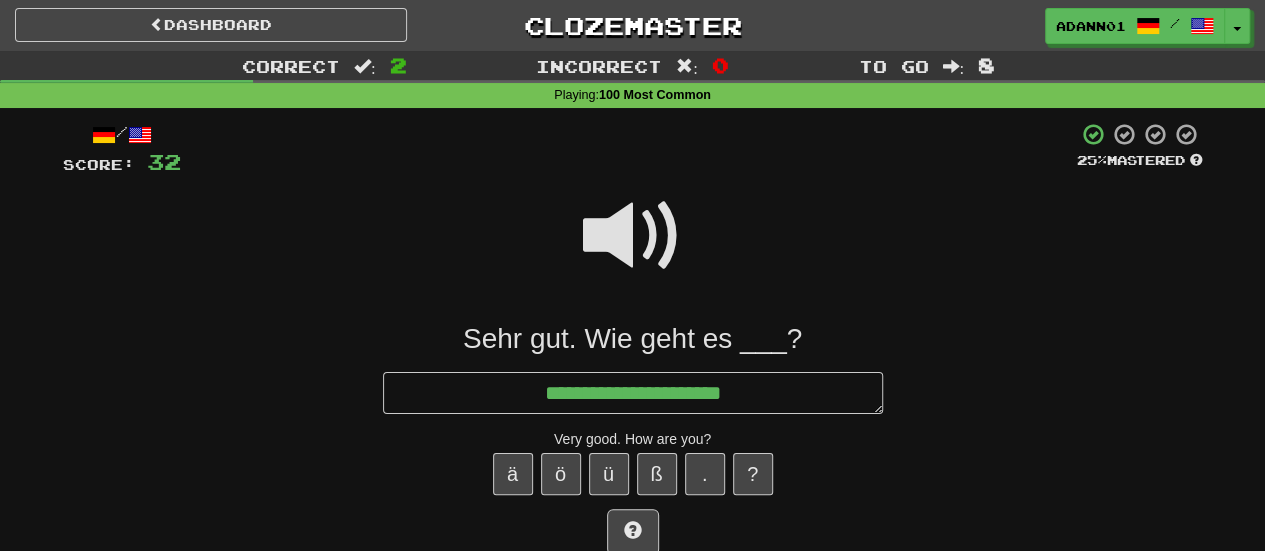 type on "*" 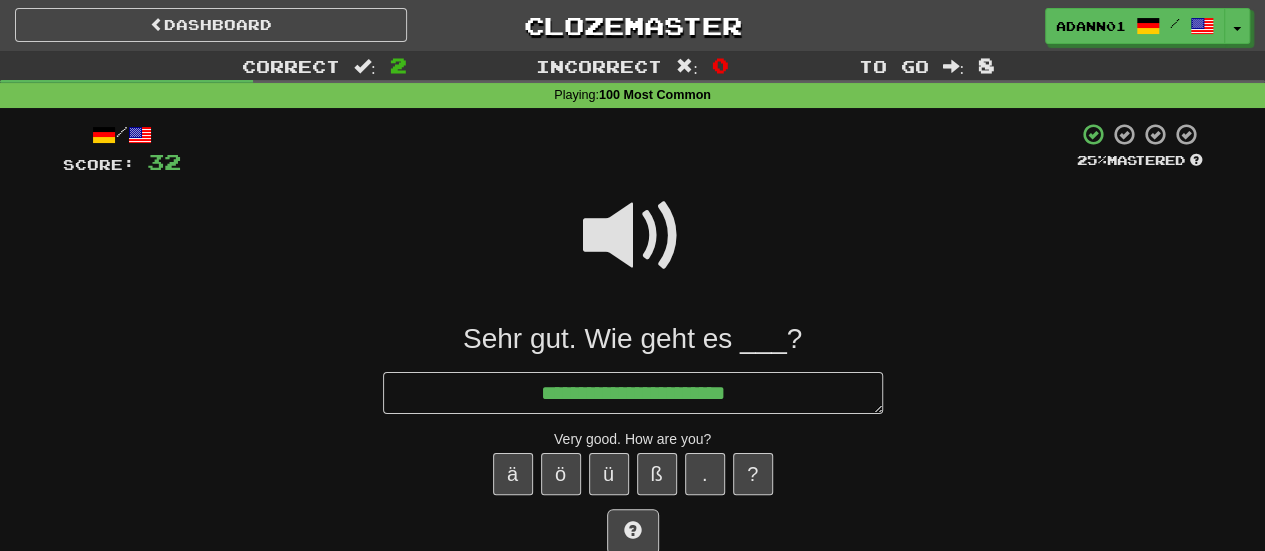 type on "*" 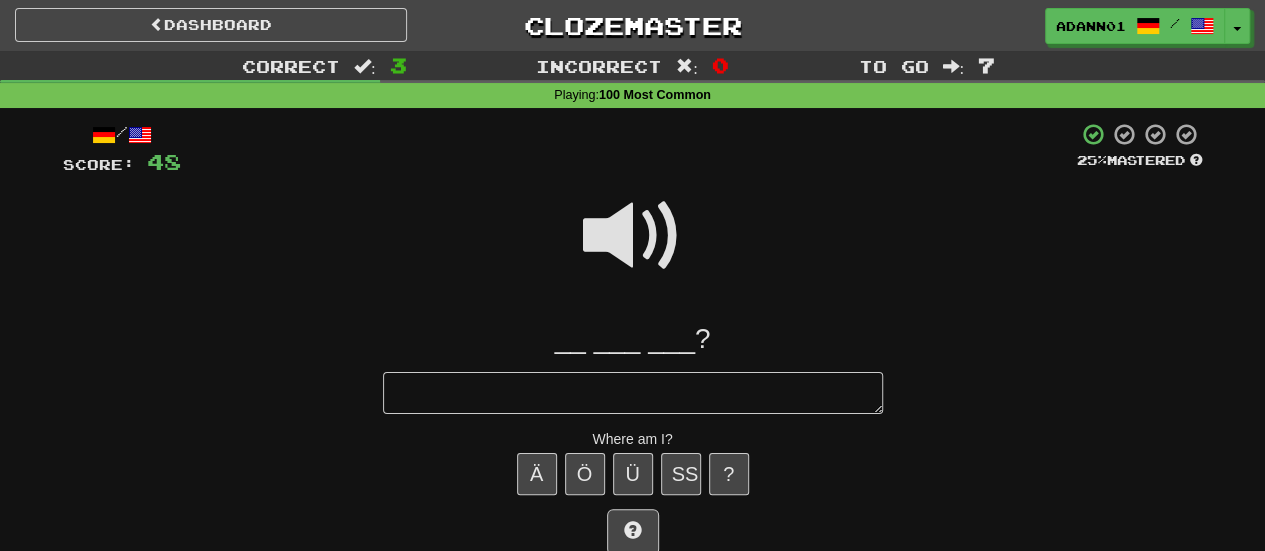 type on "*" 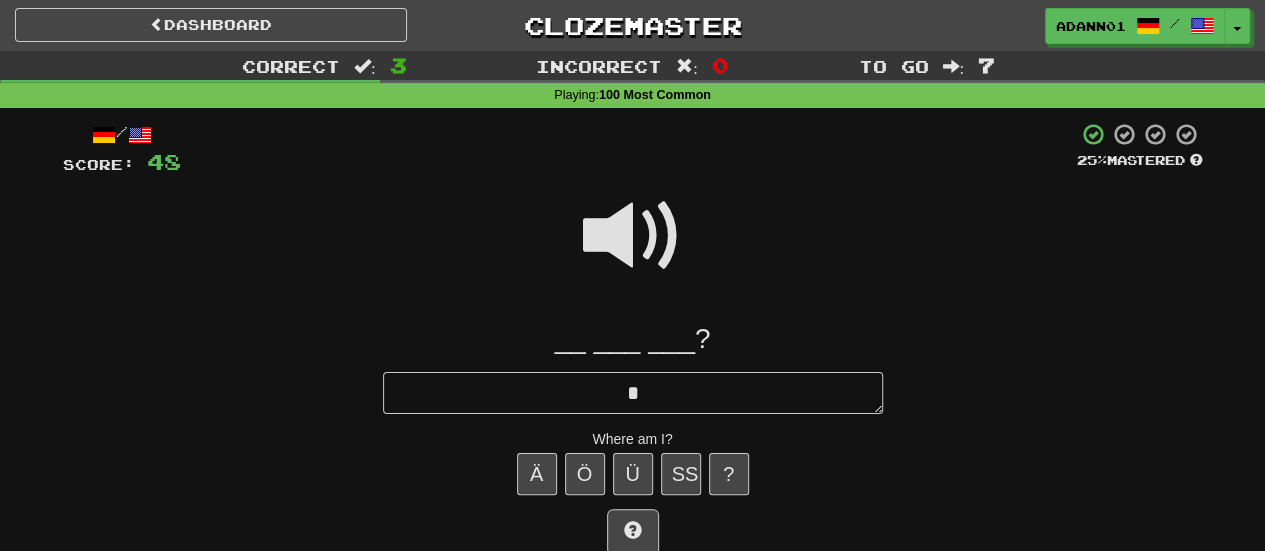 type on "*" 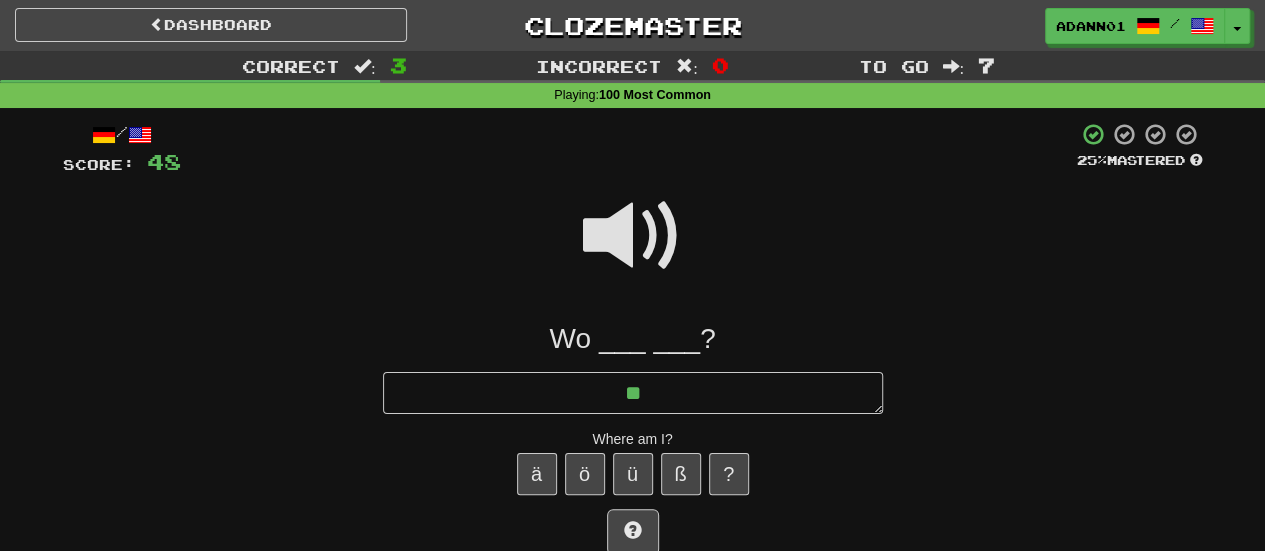 type on "*" 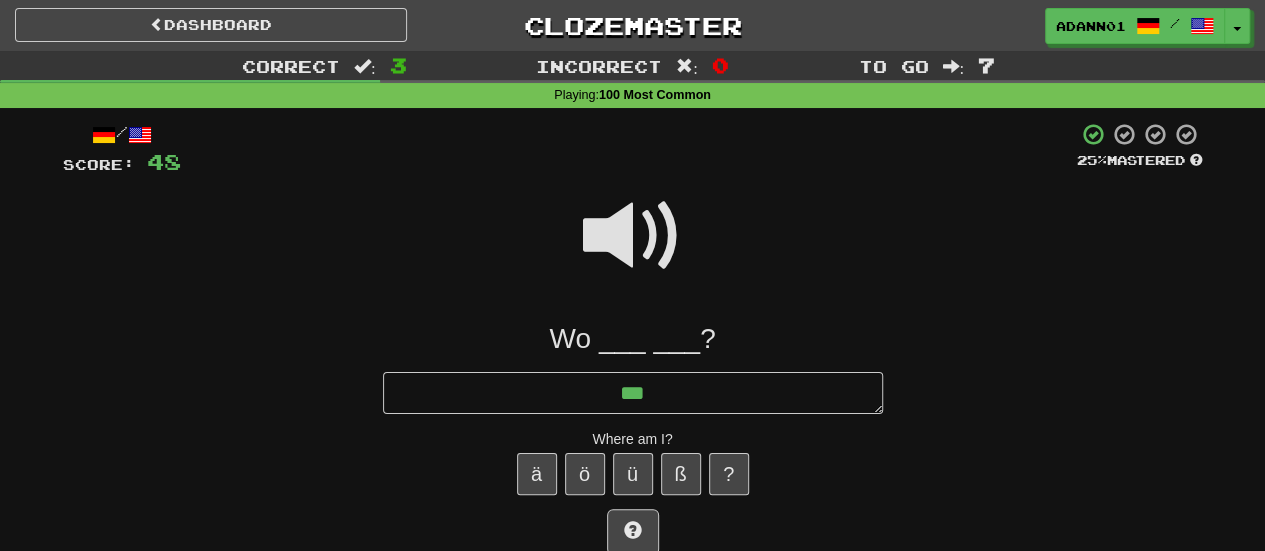 type on "*" 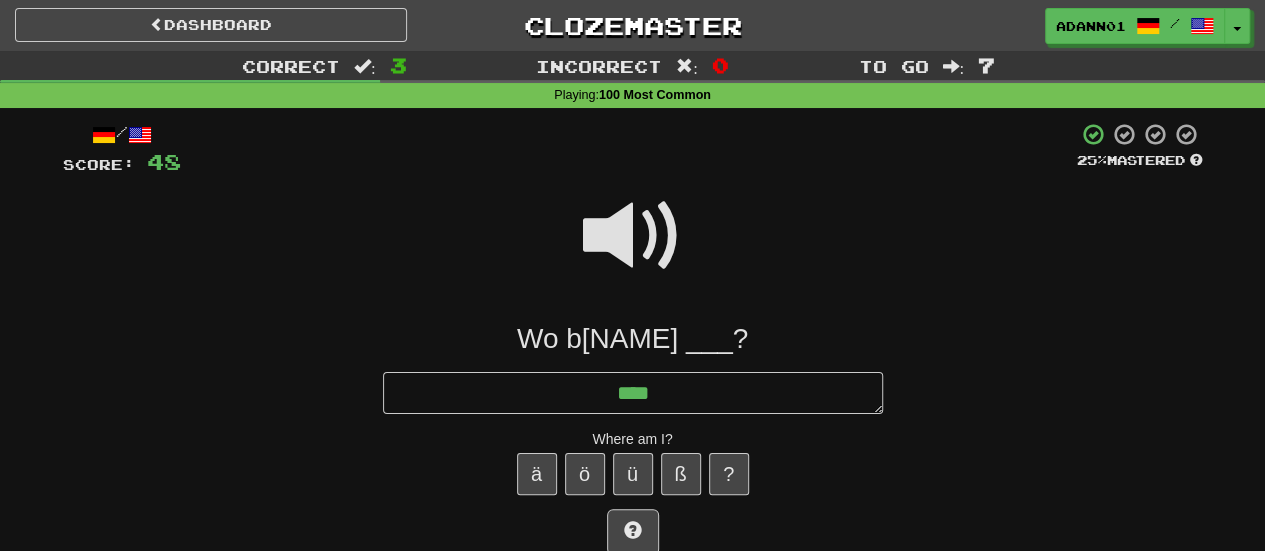 type on "*" 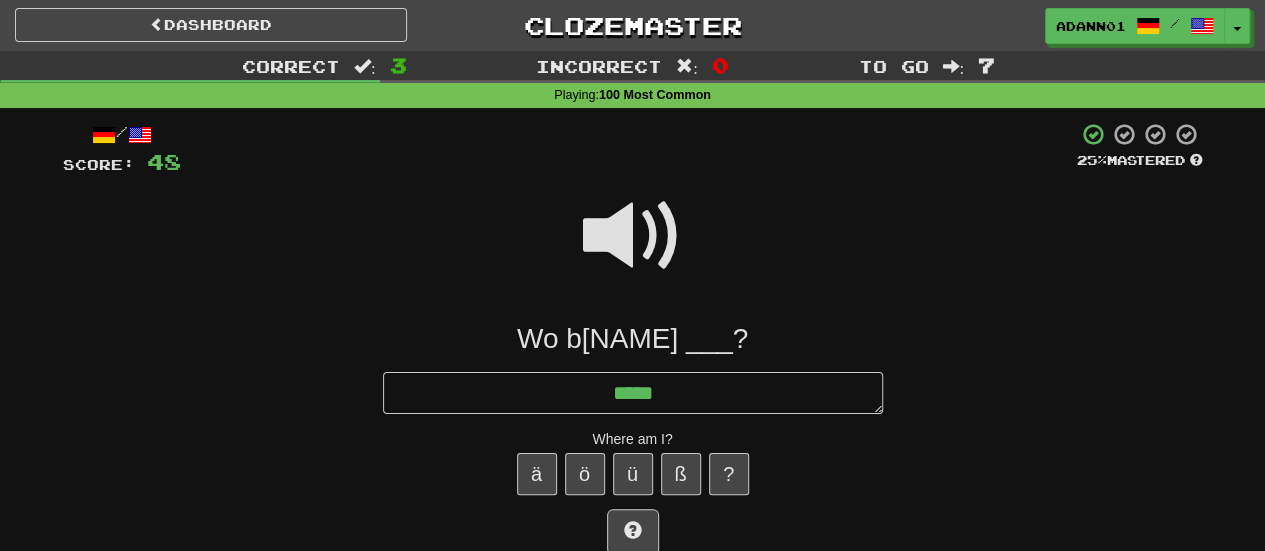 type on "*" 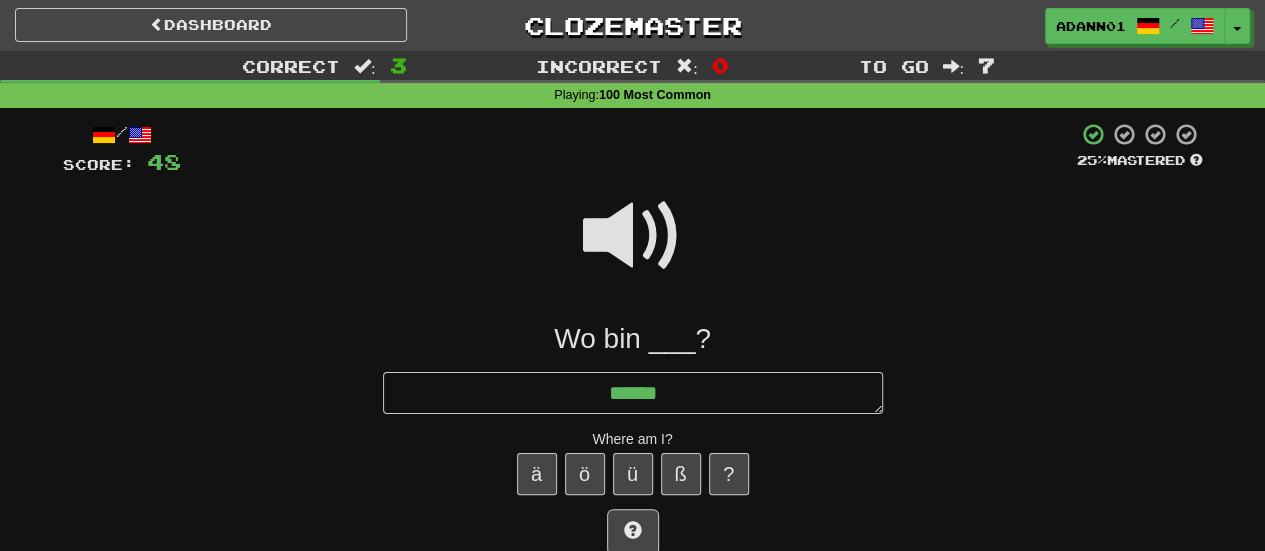 type on "*" 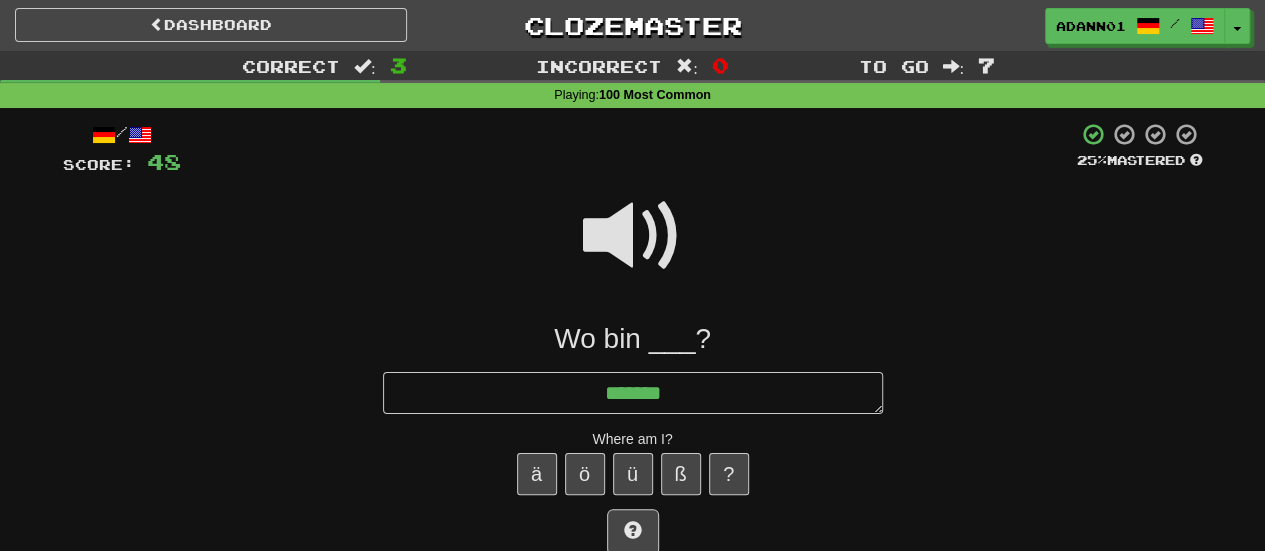type on "*" 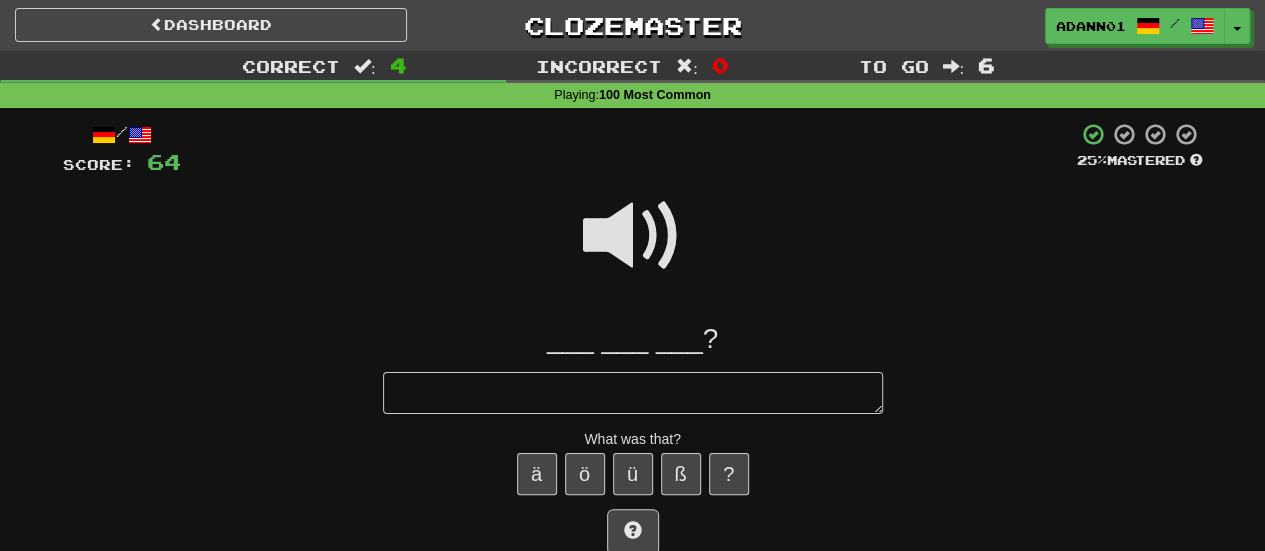type on "*" 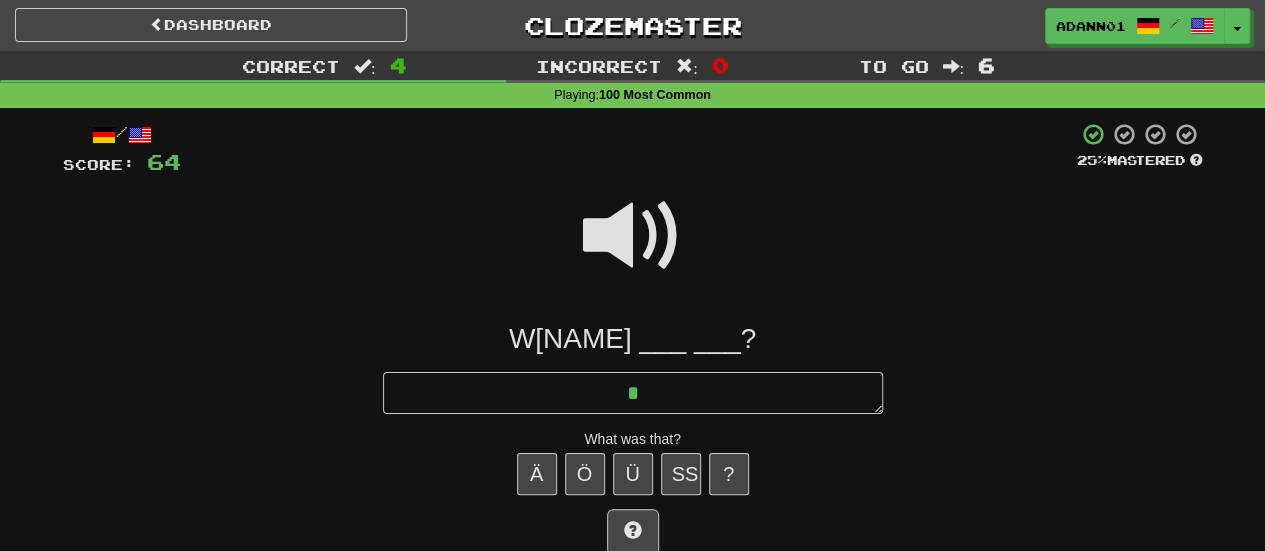 type on "*" 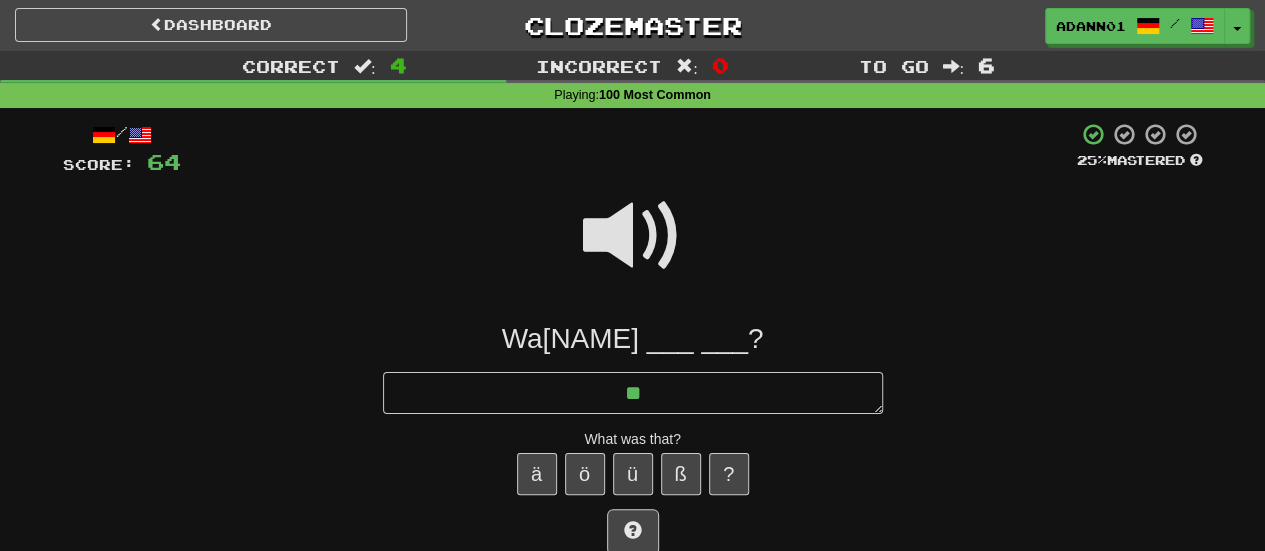 type on "*" 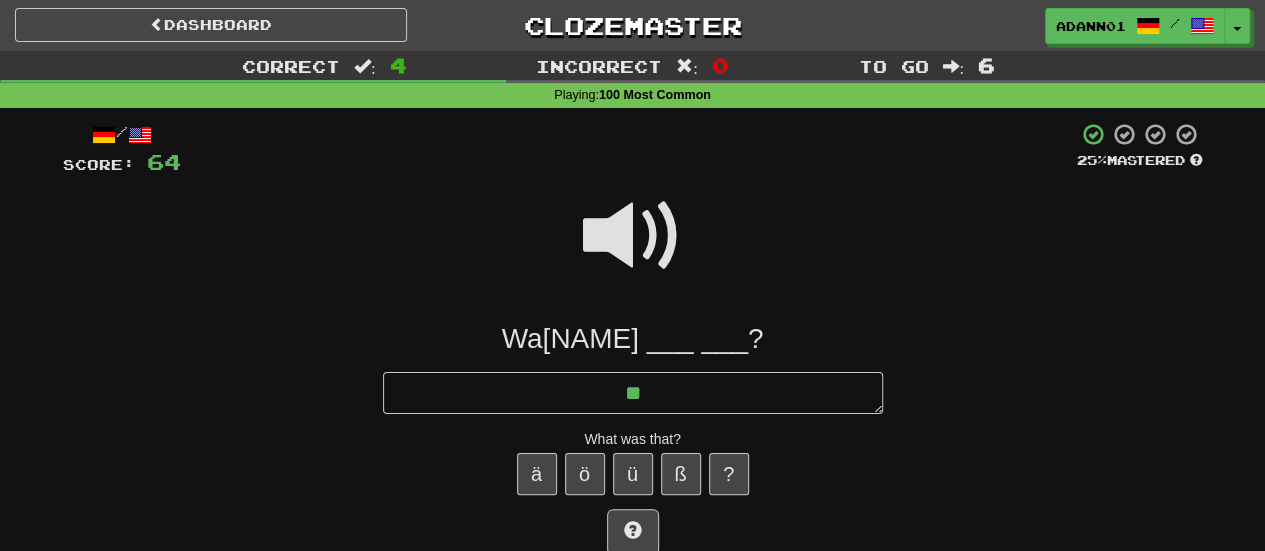 type on "***" 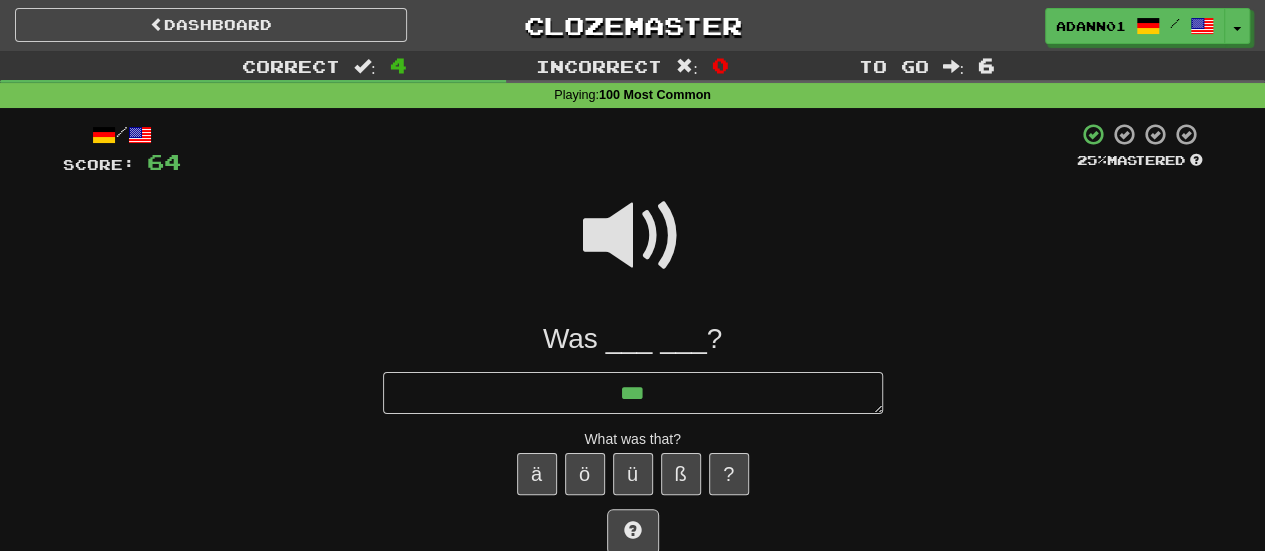 type on "*" 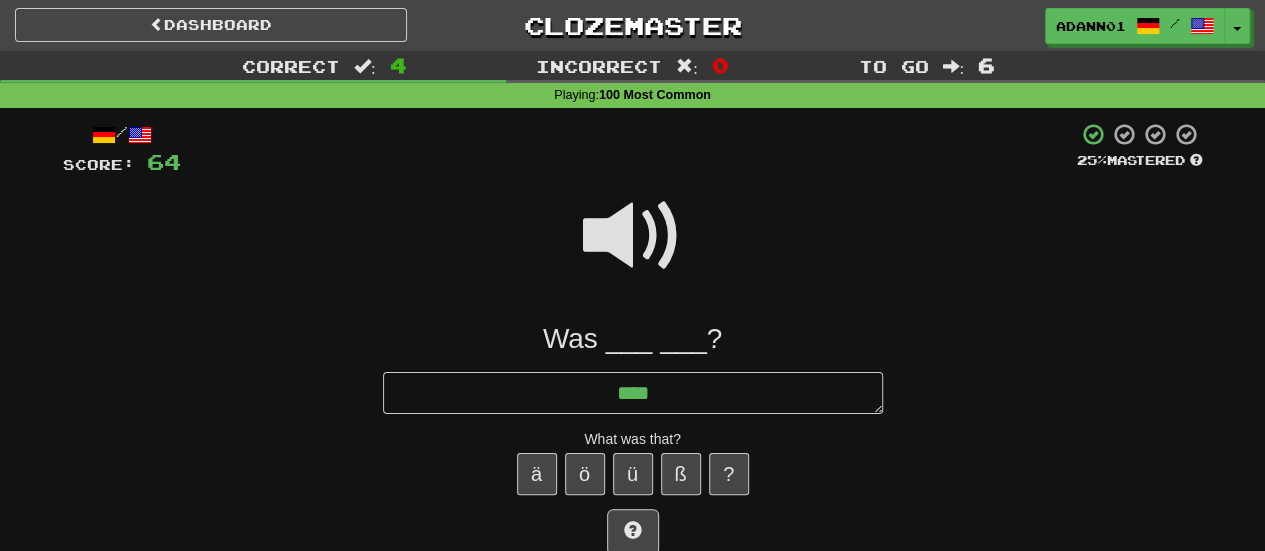 type on "*" 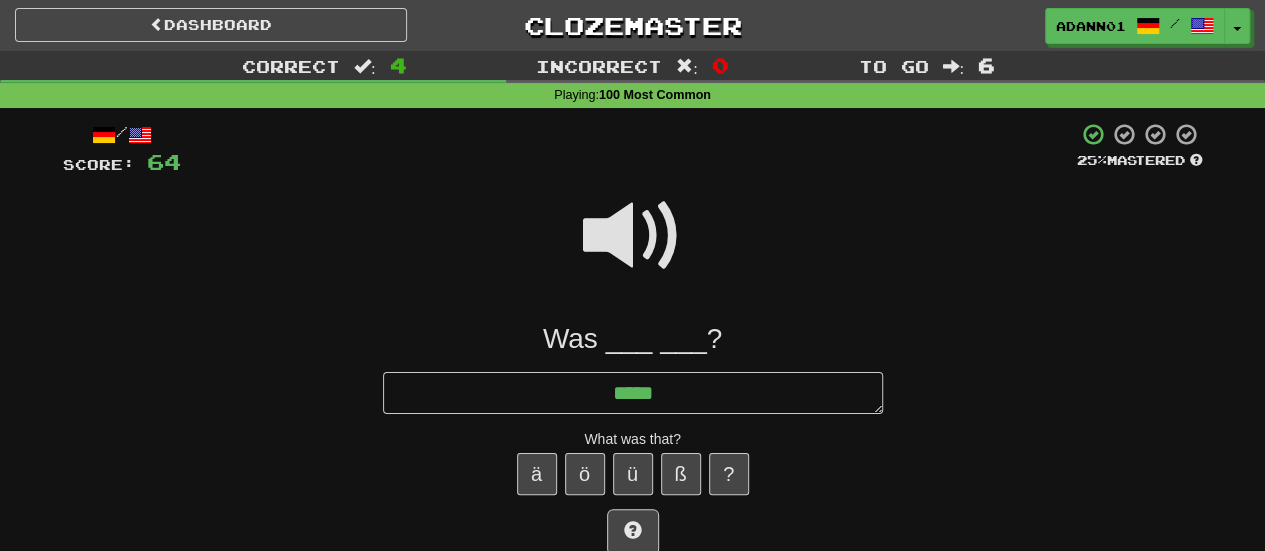 type on "*" 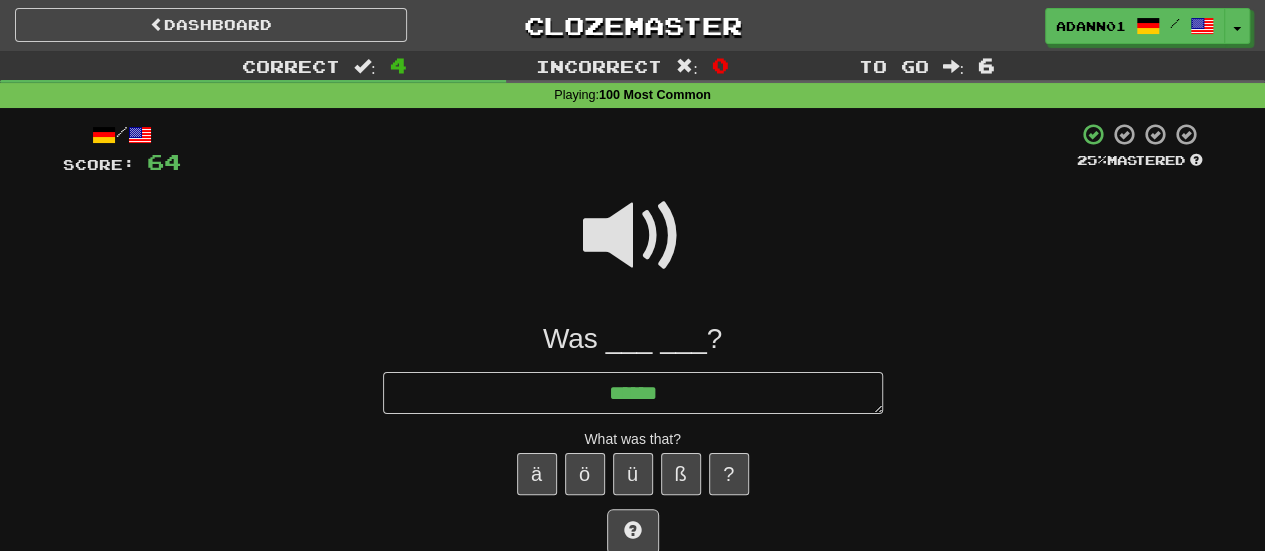 type on "*" 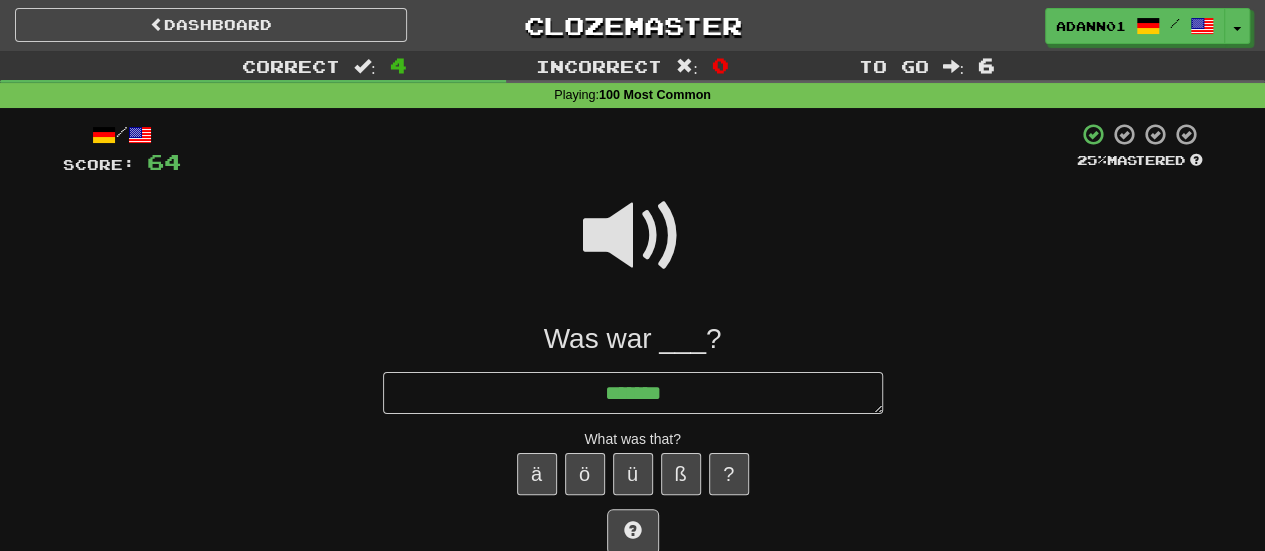 type on "*" 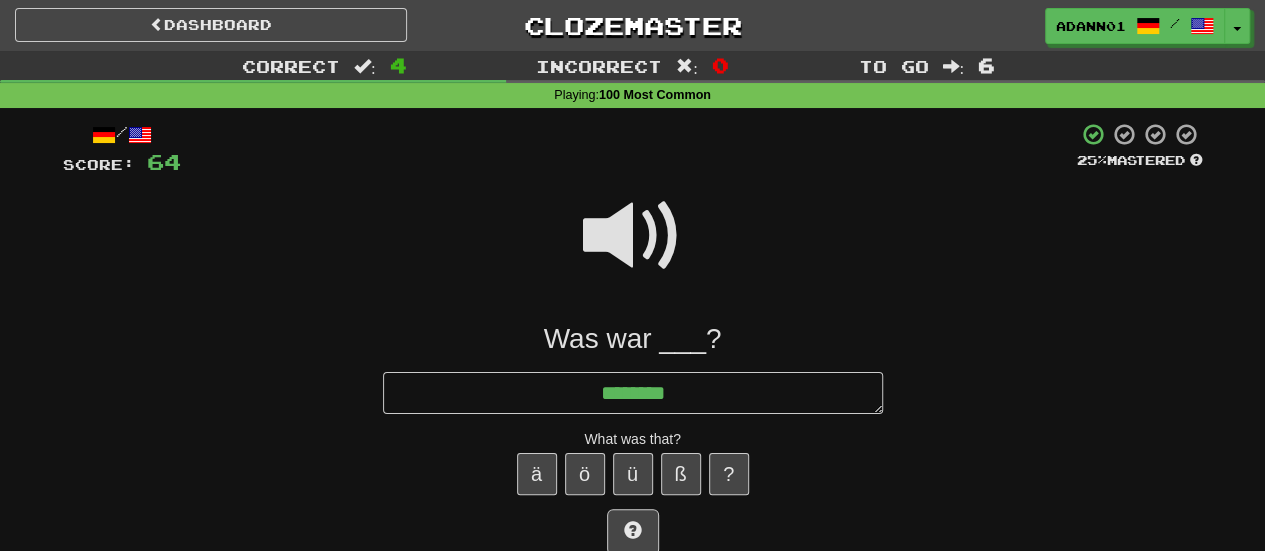 type on "*" 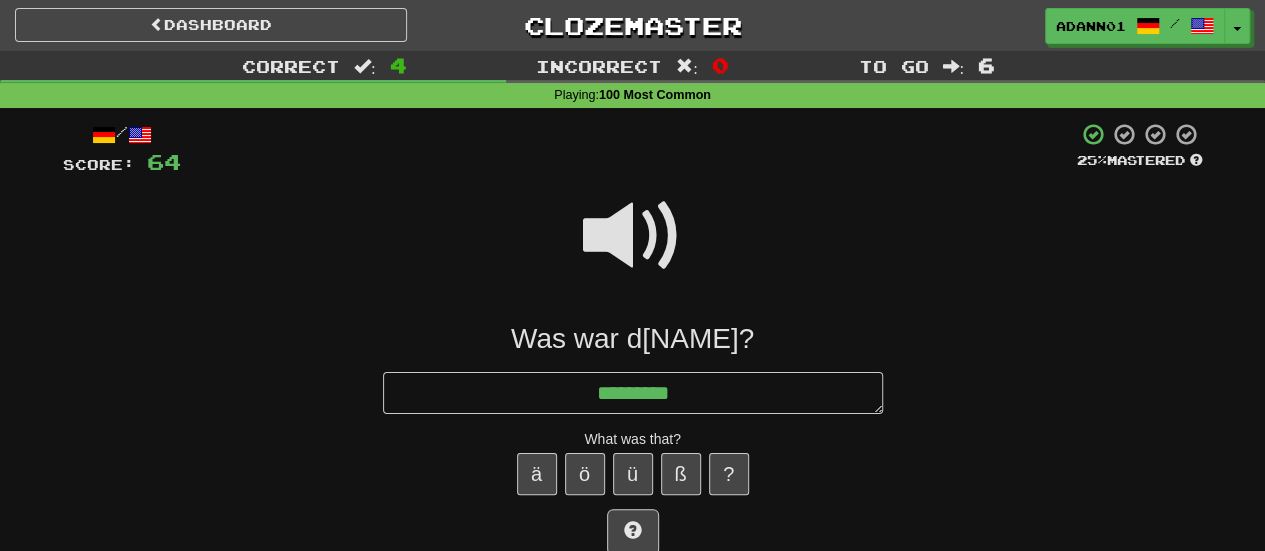 type on "*" 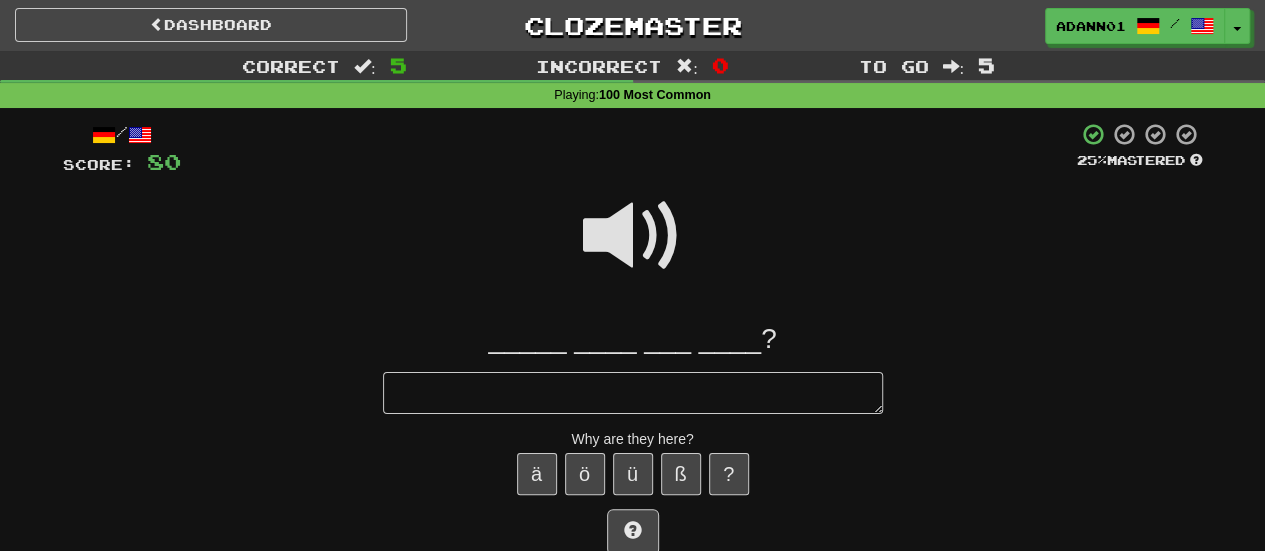 type on "*" 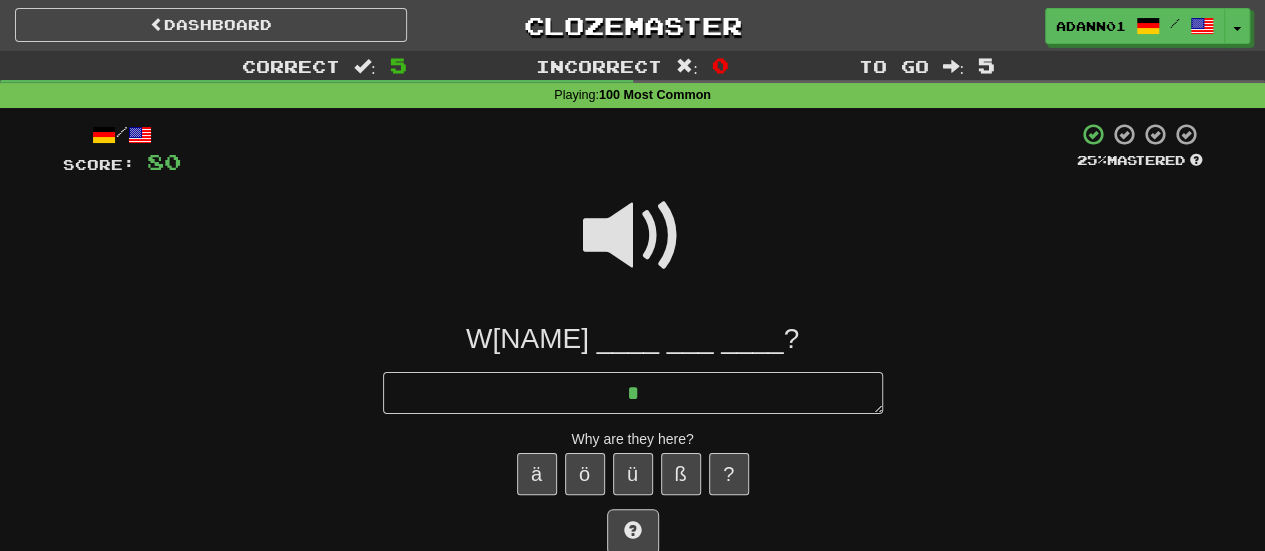type on "*" 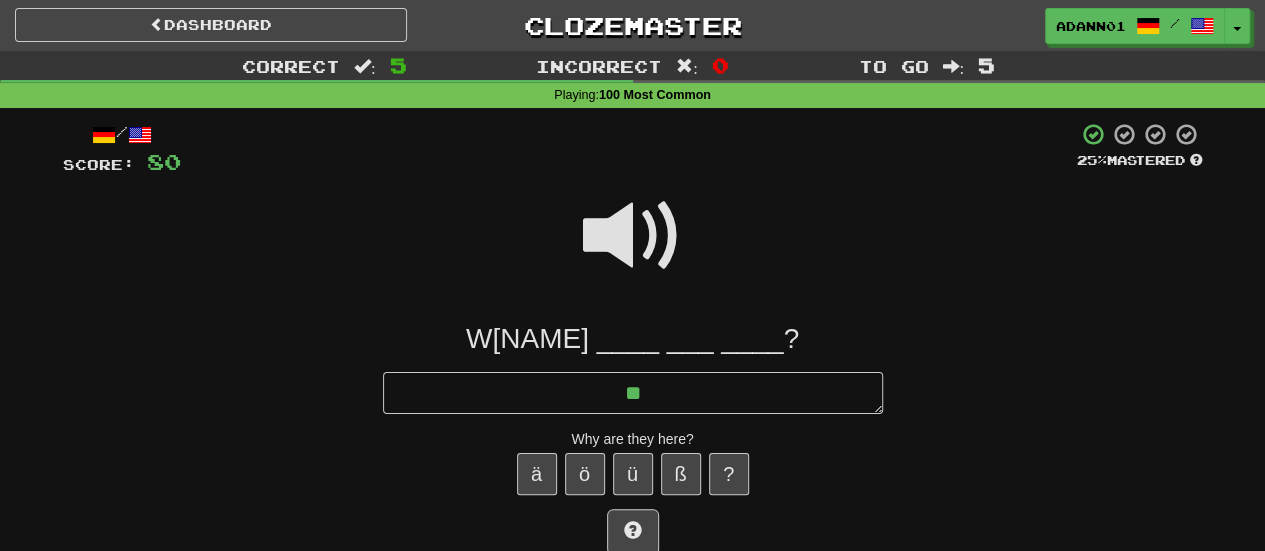 type on "*" 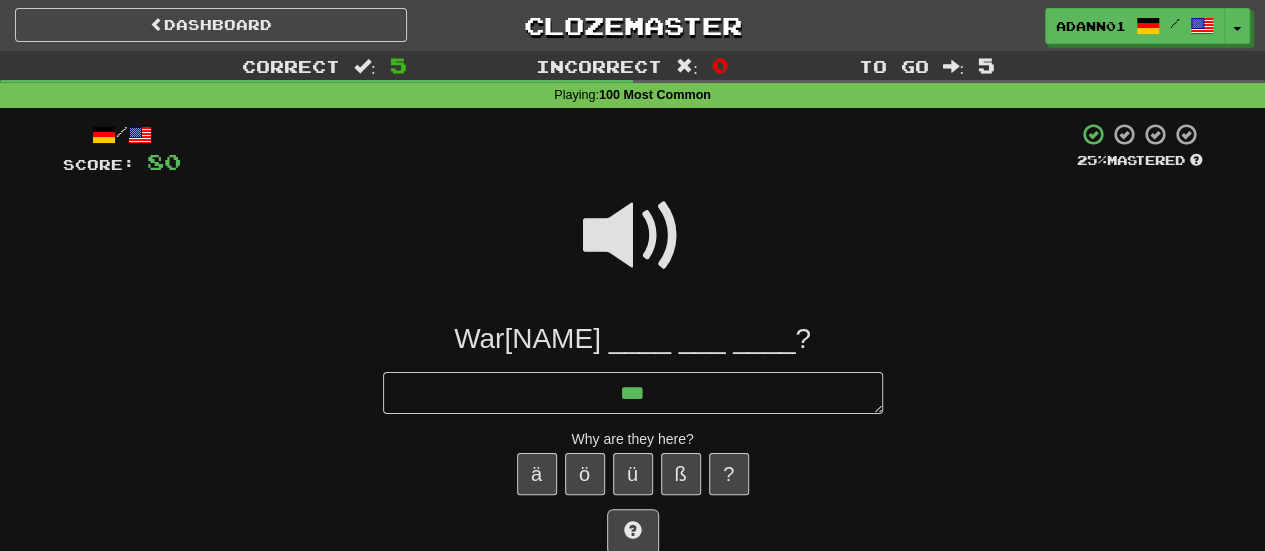 type 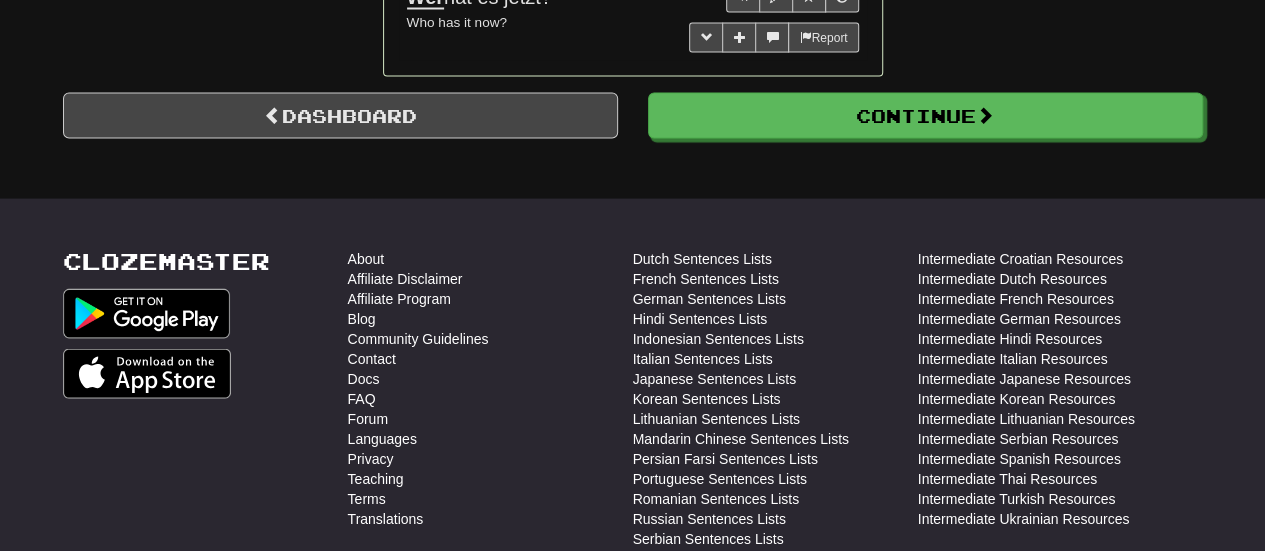 scroll, scrollTop: 2000, scrollLeft: 0, axis: vertical 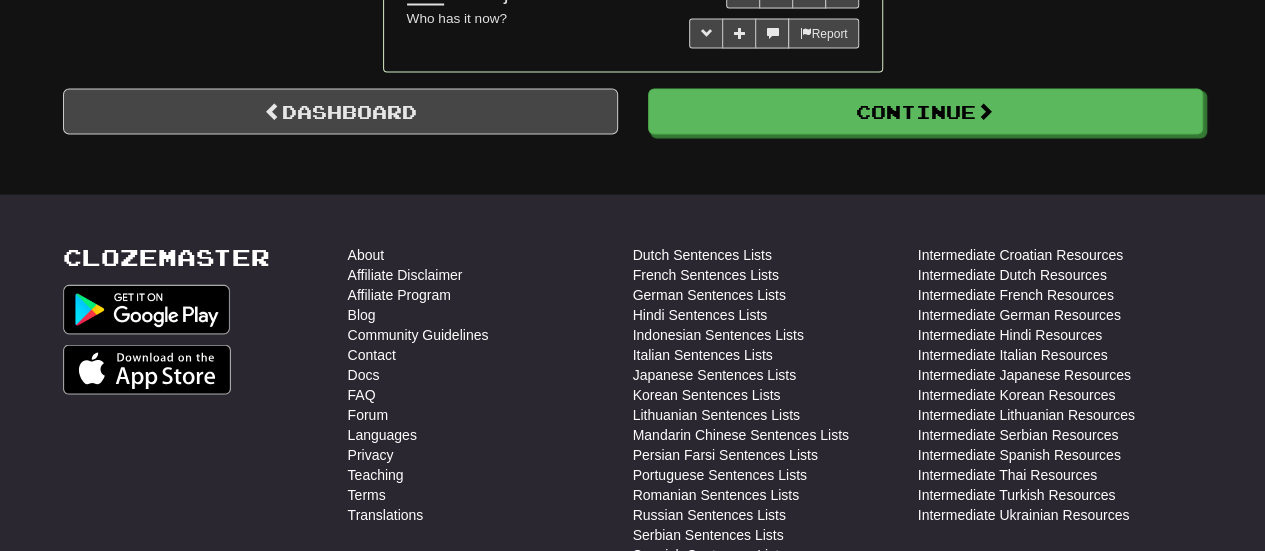 click on "Sie sind sehr gut. You're very good. Oh no, it's her again. Very good. How are you? Where am I? What was that? Why are they here? You are the one. From nothing comes nothing. You're what? Who has it now?" at bounding box center (633, -830) 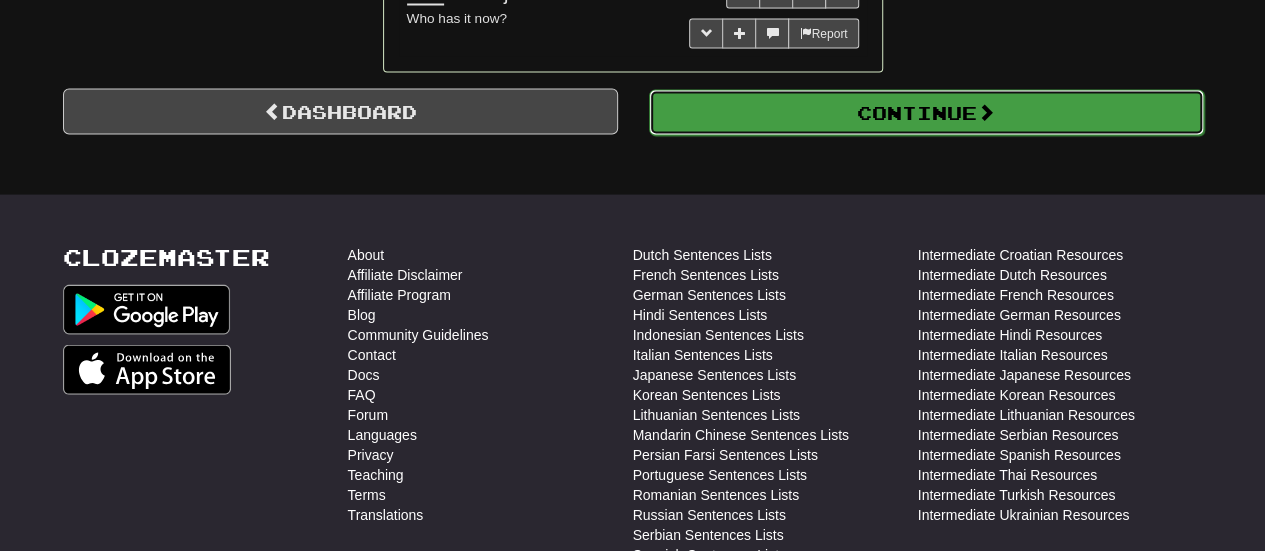 click on "Continue" at bounding box center (926, 113) 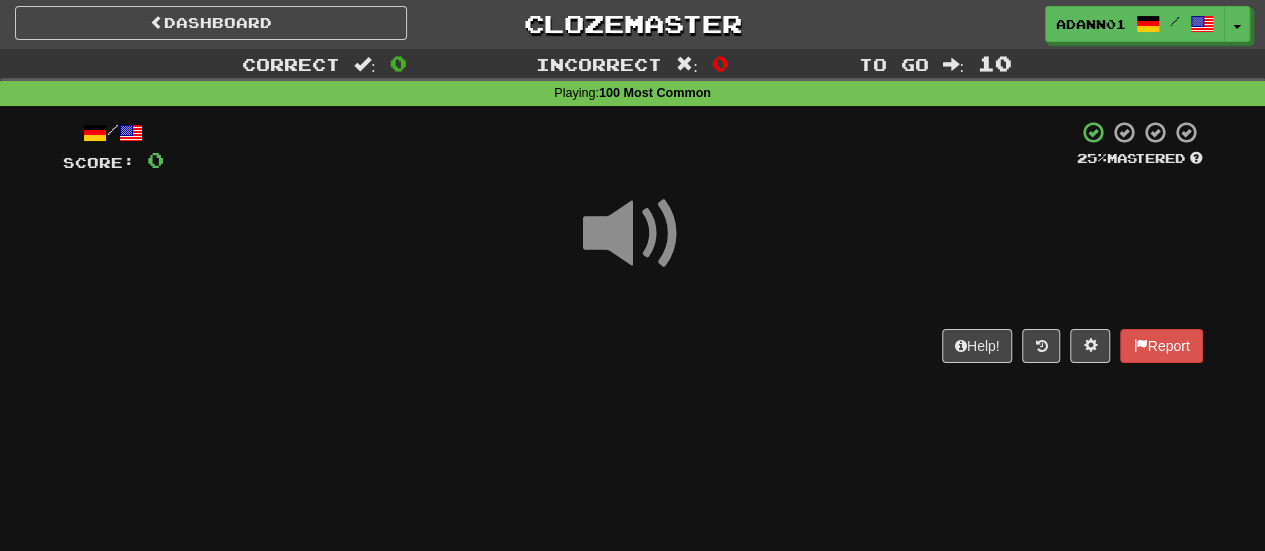 scroll, scrollTop: 0, scrollLeft: 0, axis: both 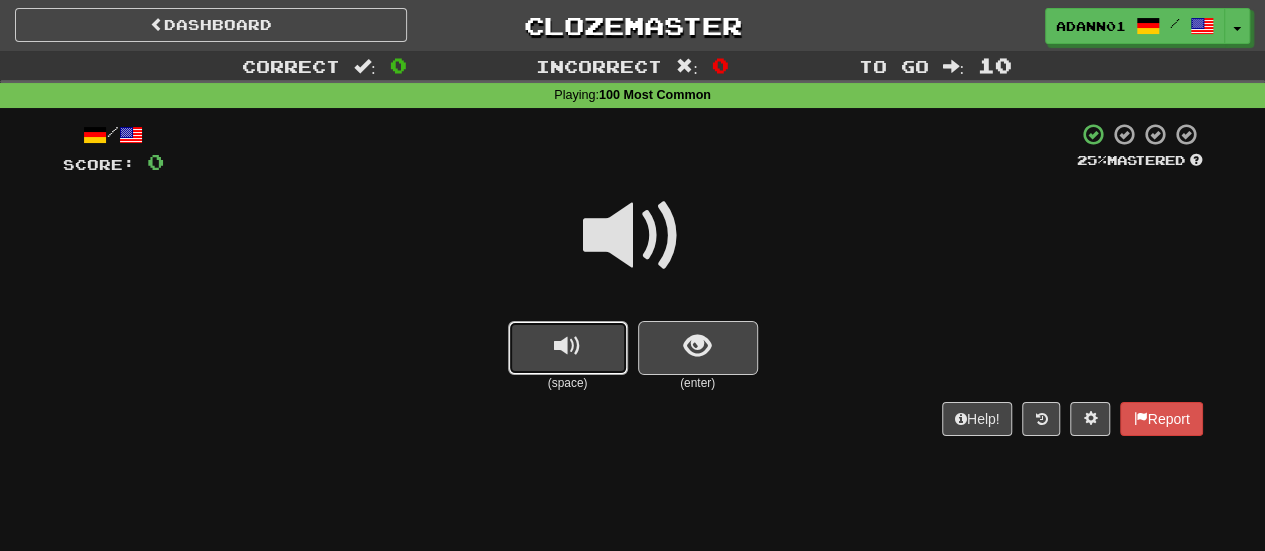 click at bounding box center (567, 346) 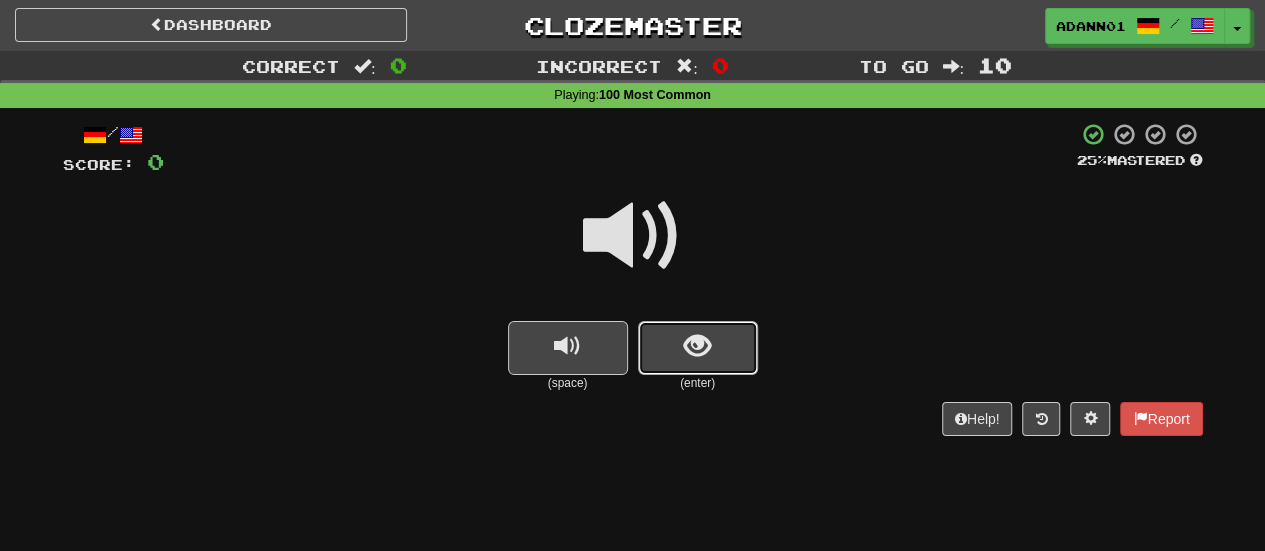 click at bounding box center [698, 348] 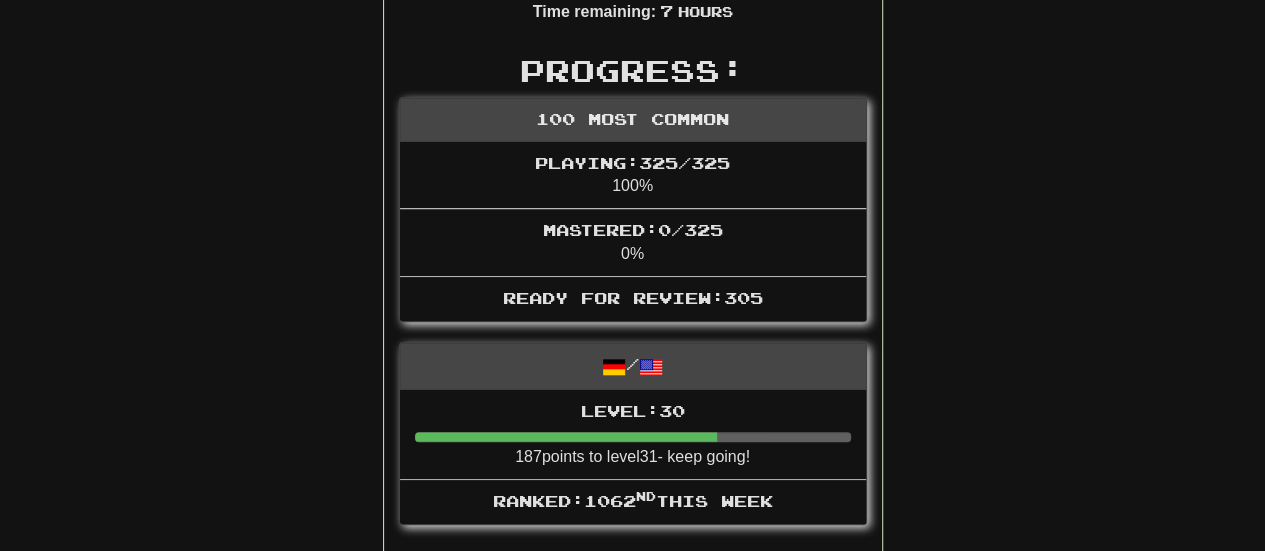 scroll, scrollTop: 0, scrollLeft: 0, axis: both 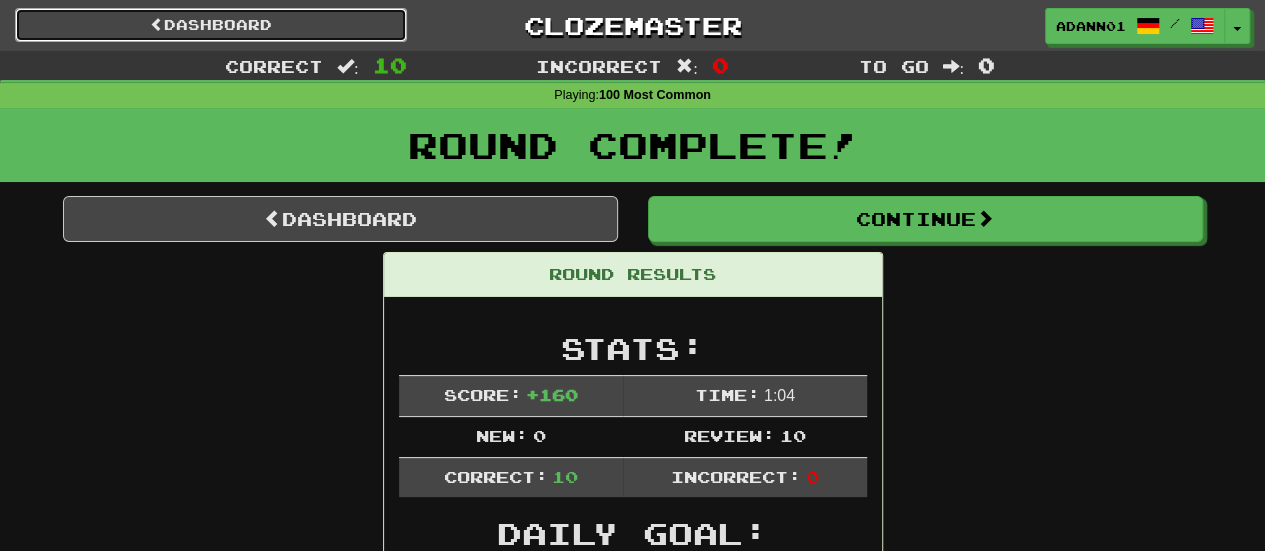 click on "Dashboard" at bounding box center [211, 25] 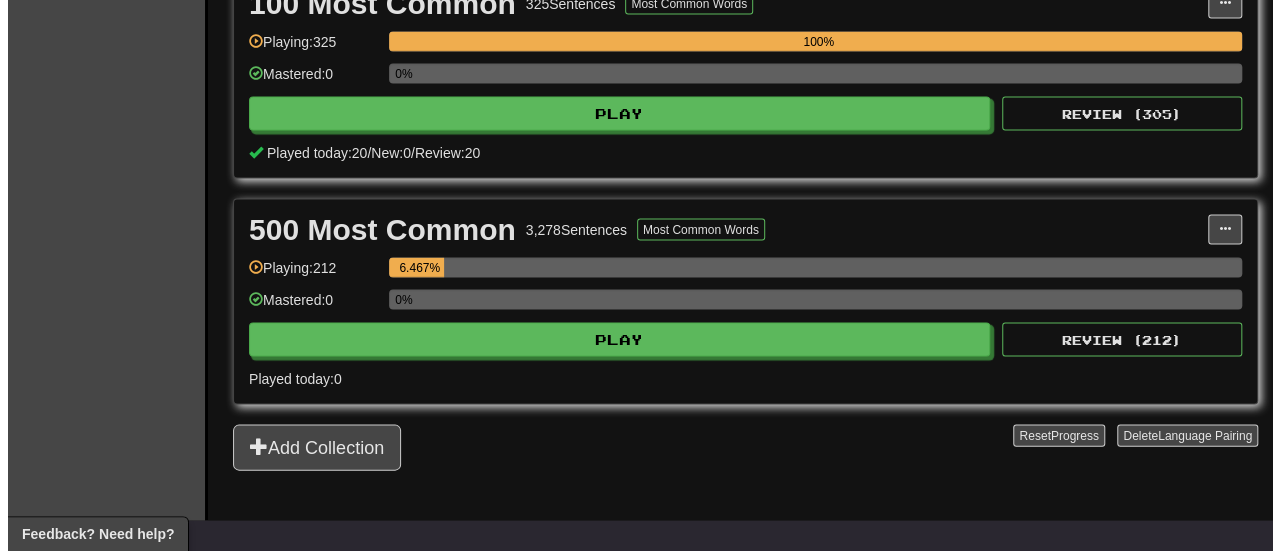 scroll, scrollTop: 1900, scrollLeft: 0, axis: vertical 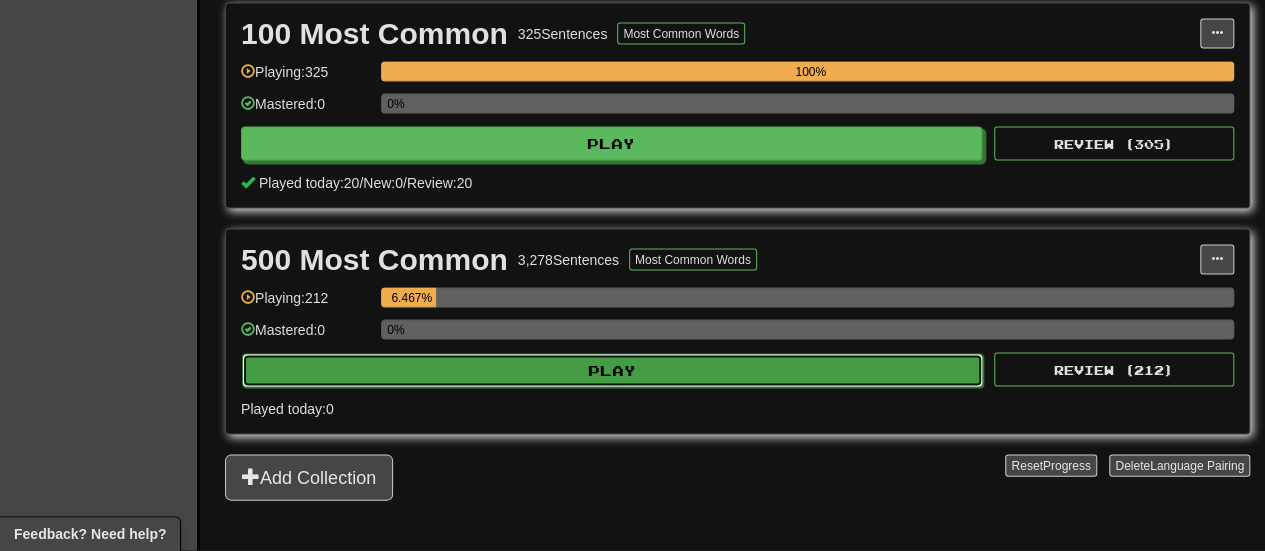 click on "Play" at bounding box center (612, 371) 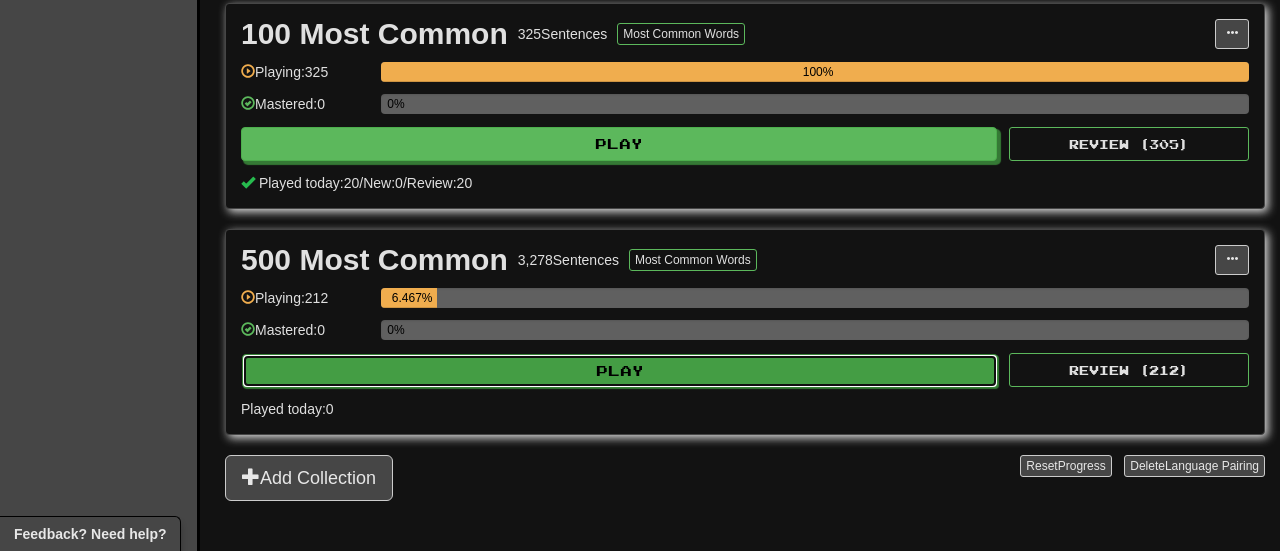 select on "**" 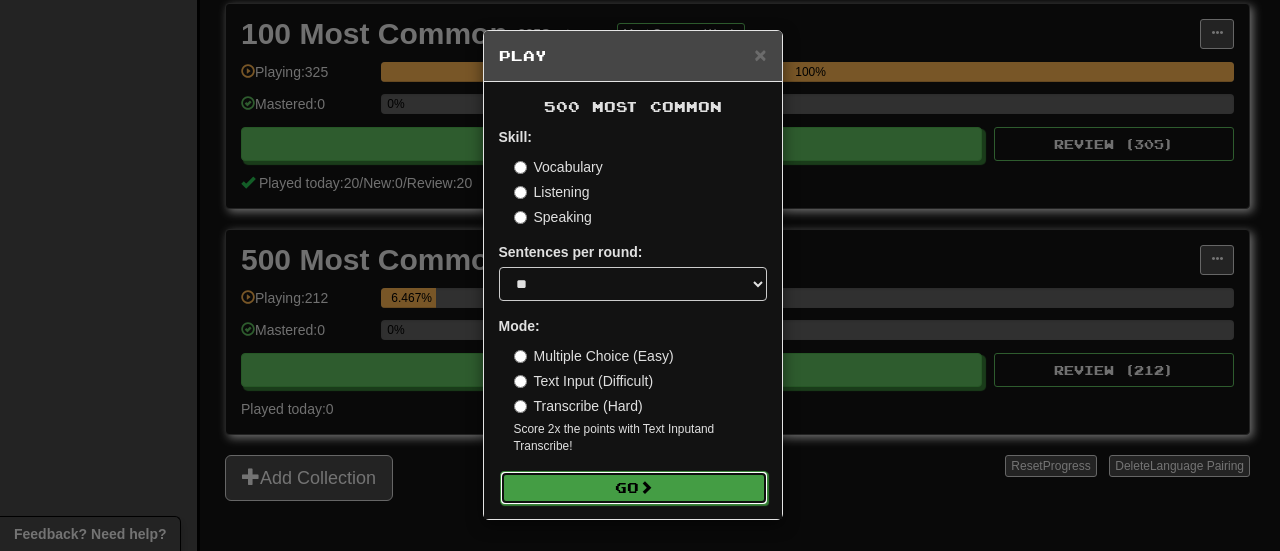 click on "Go" at bounding box center (634, 488) 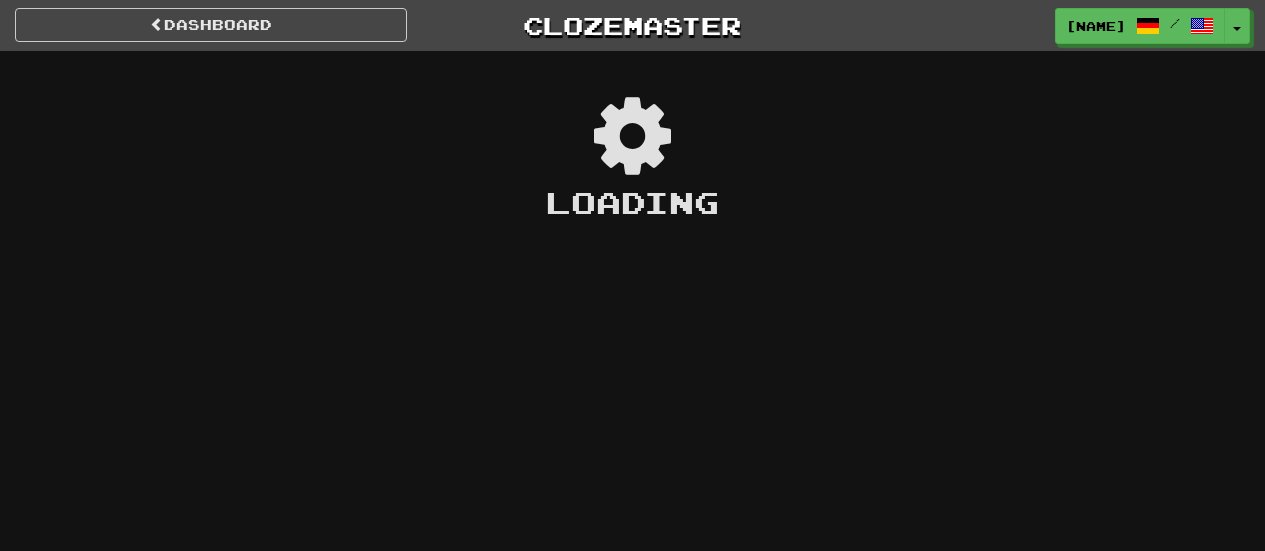scroll, scrollTop: 0, scrollLeft: 0, axis: both 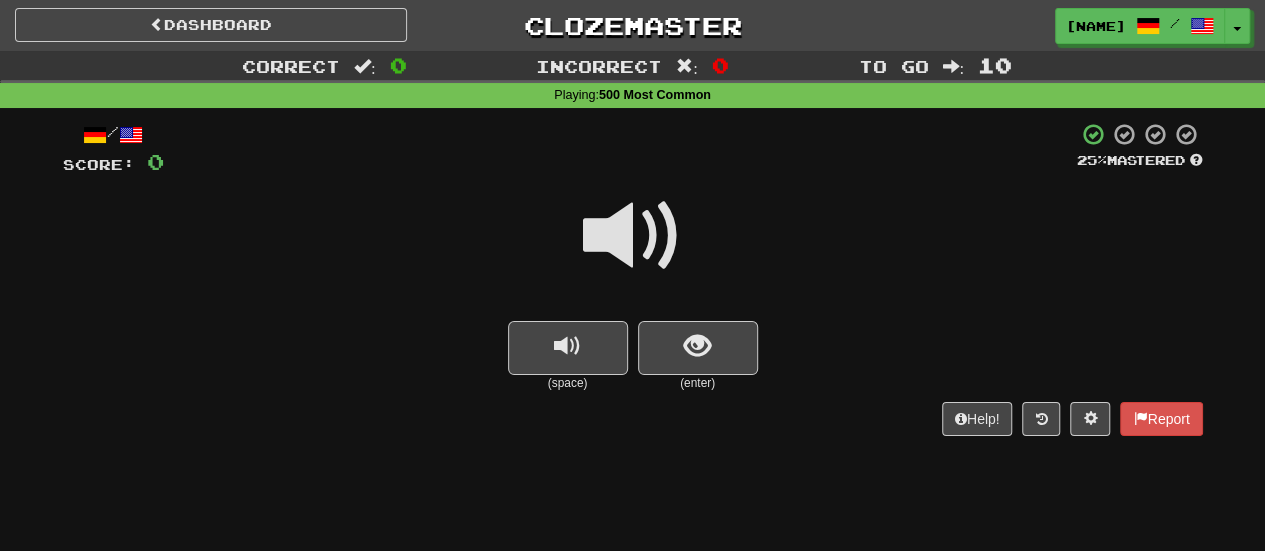 click at bounding box center [633, 236] 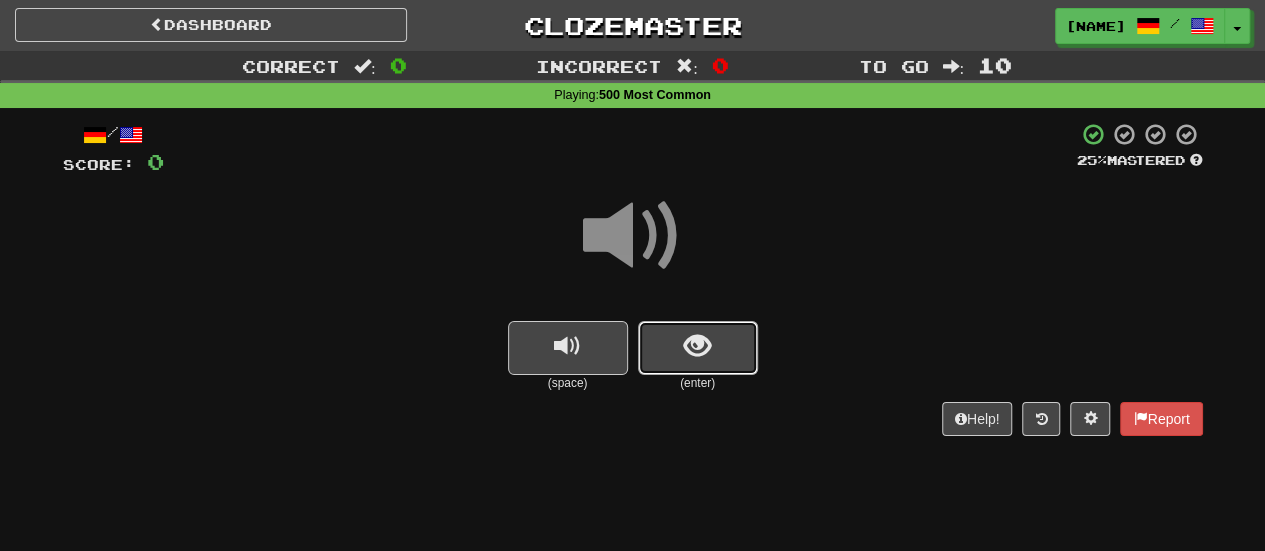 click at bounding box center (697, 346) 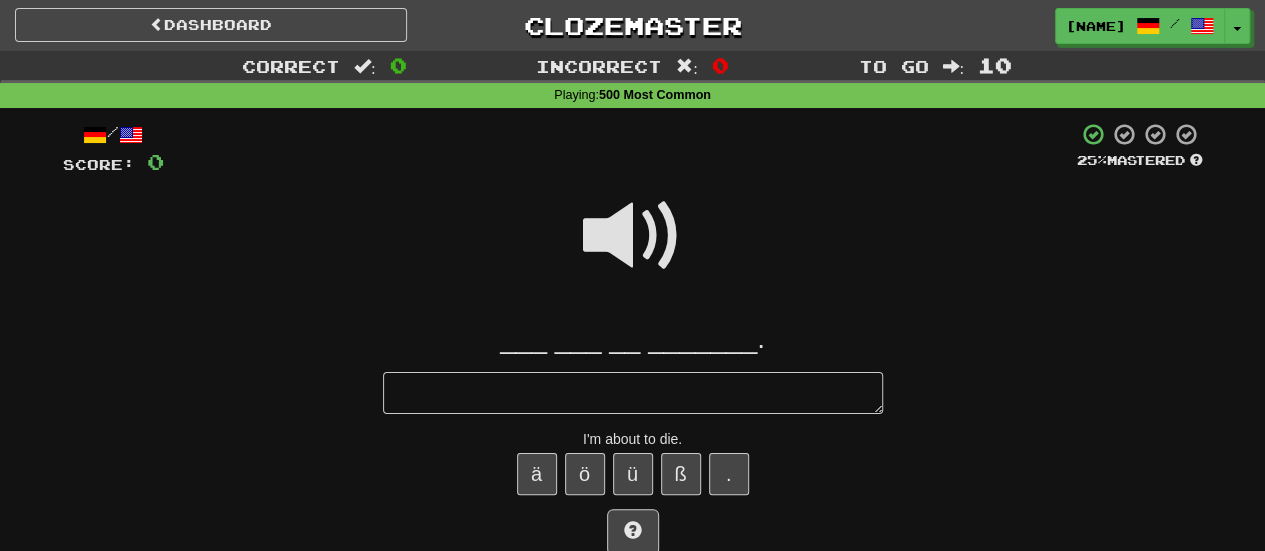 type on "*" 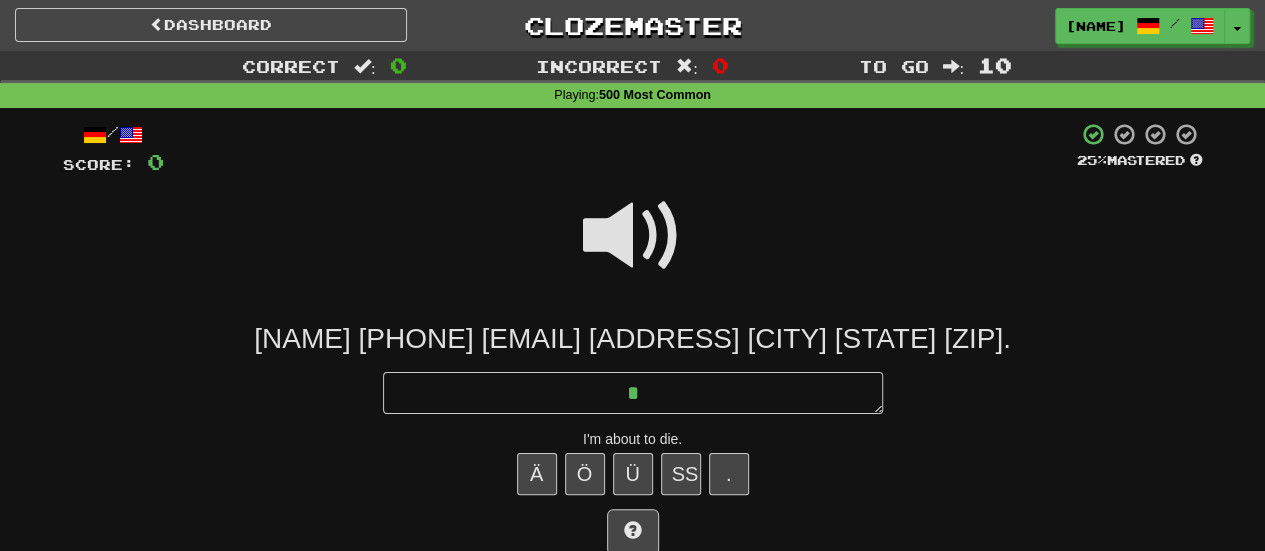 type on "*" 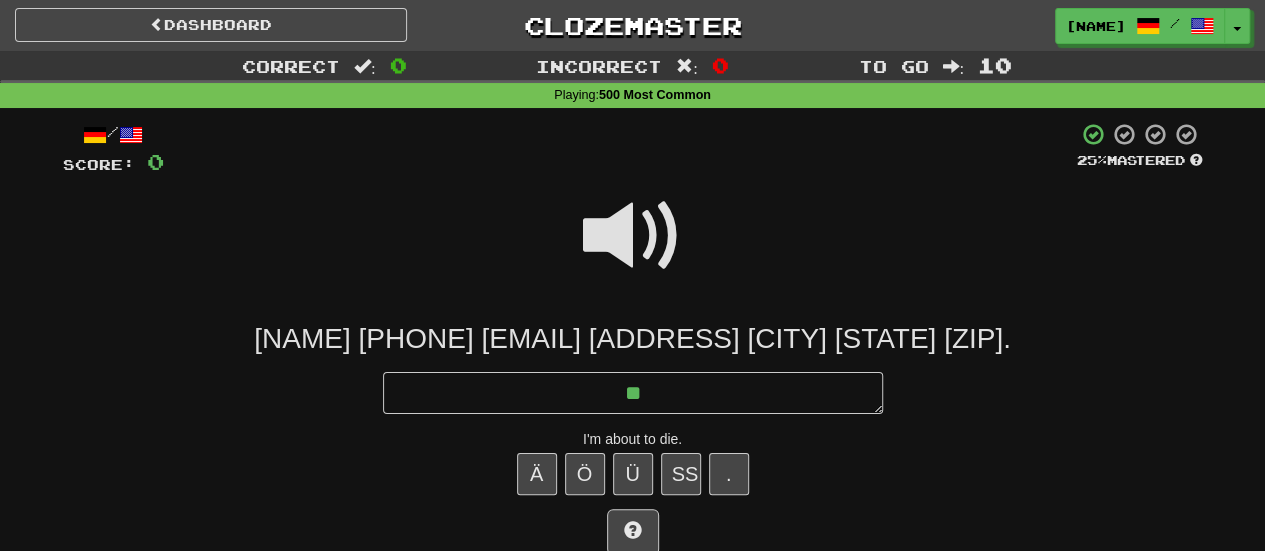 type on "*" 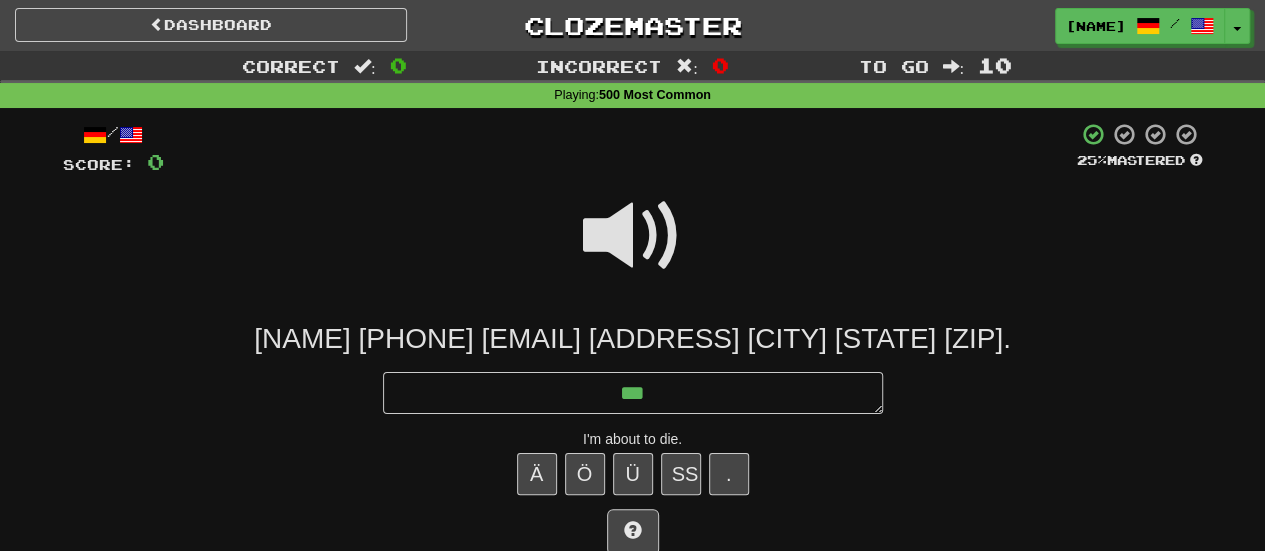 type on "*" 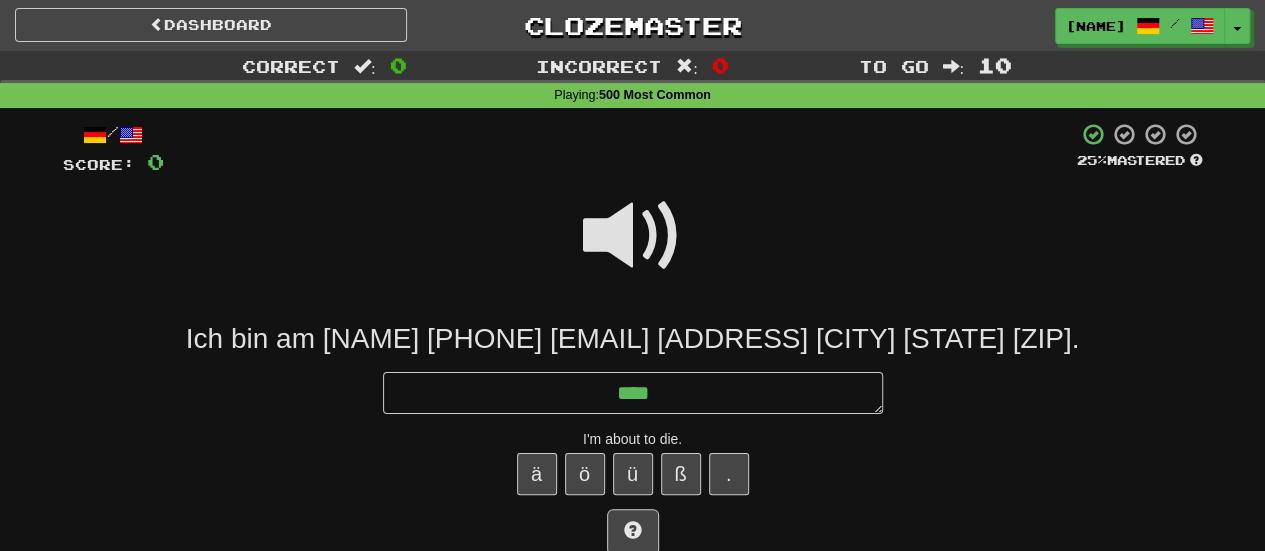 type on "*" 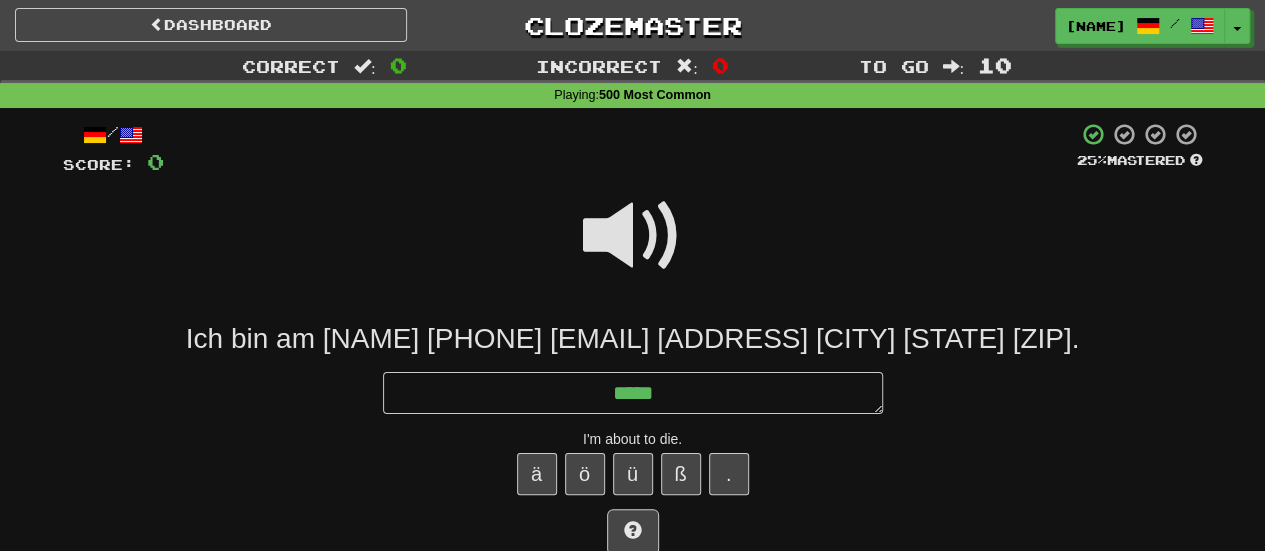 type on "*" 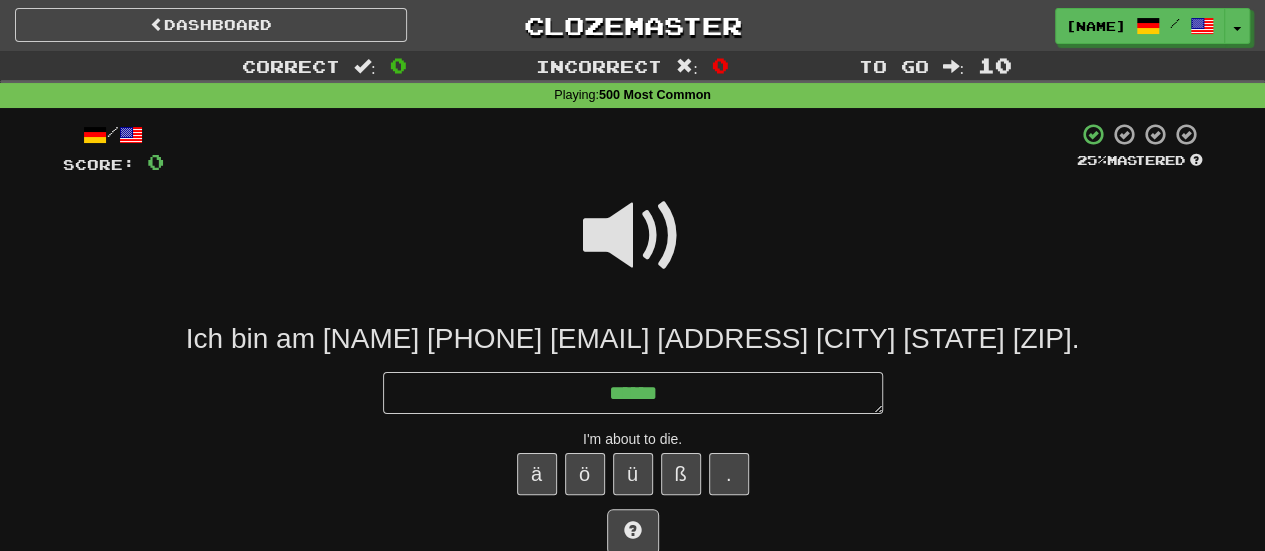 type on "*" 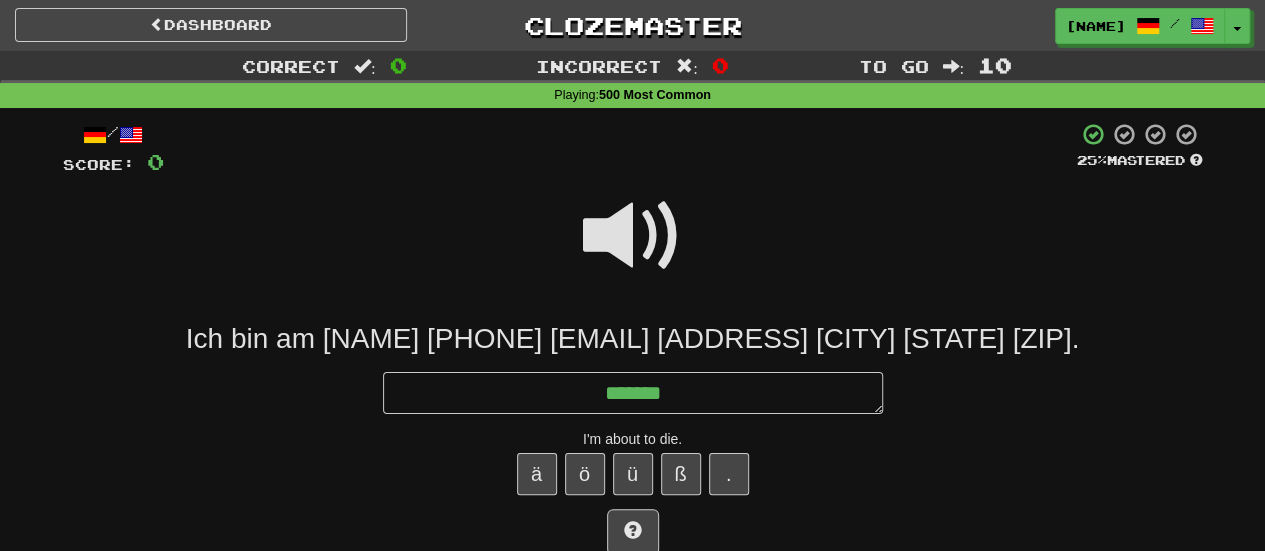 type on "*" 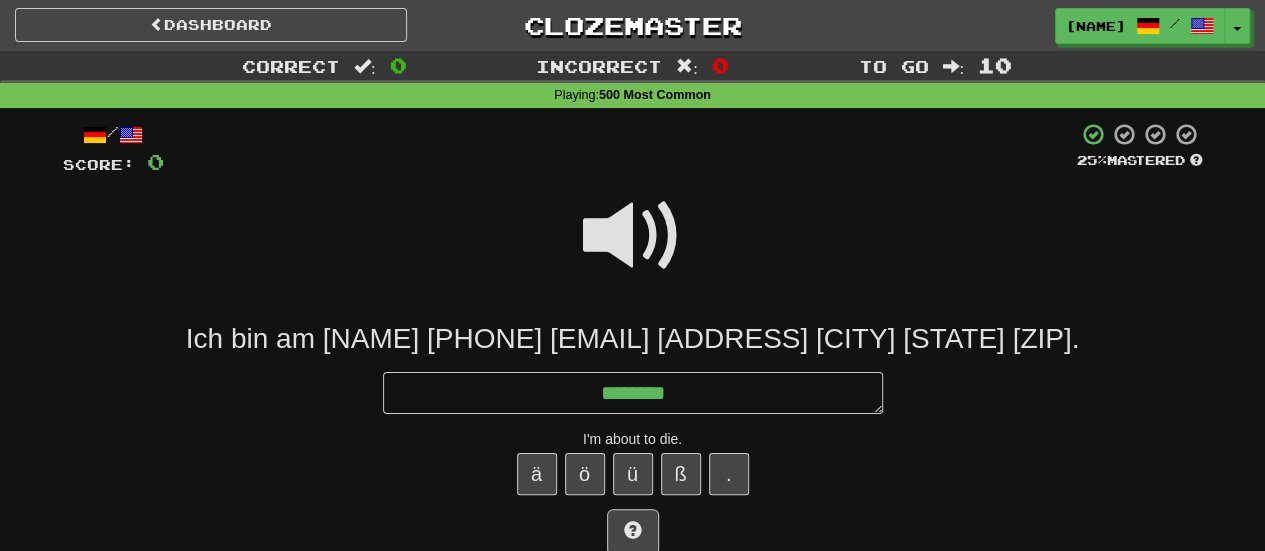 type on "*" 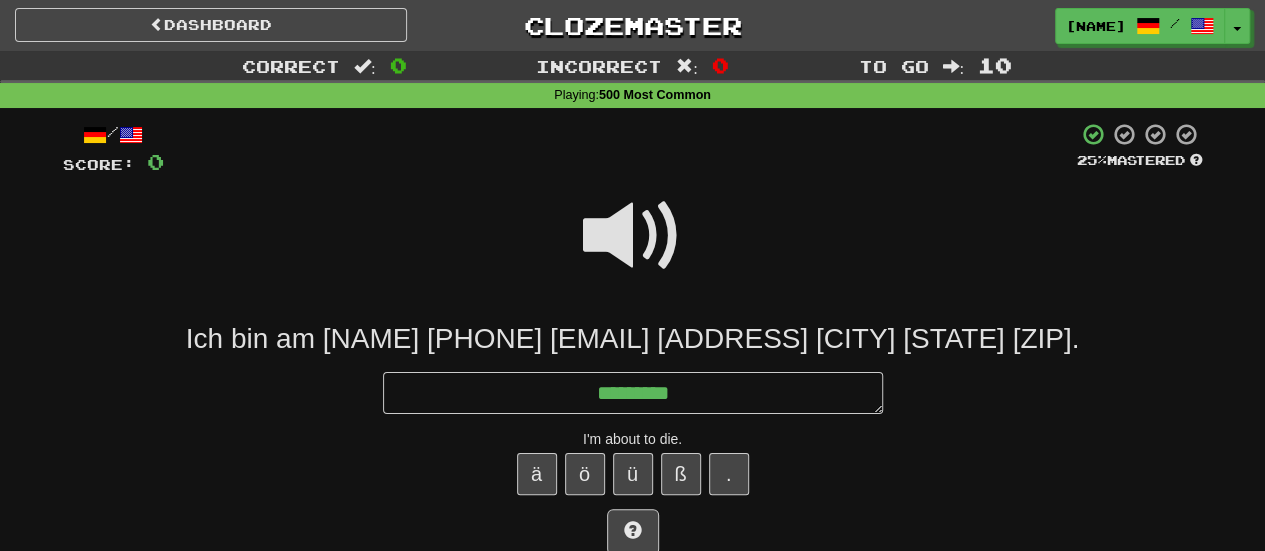 type on "*" 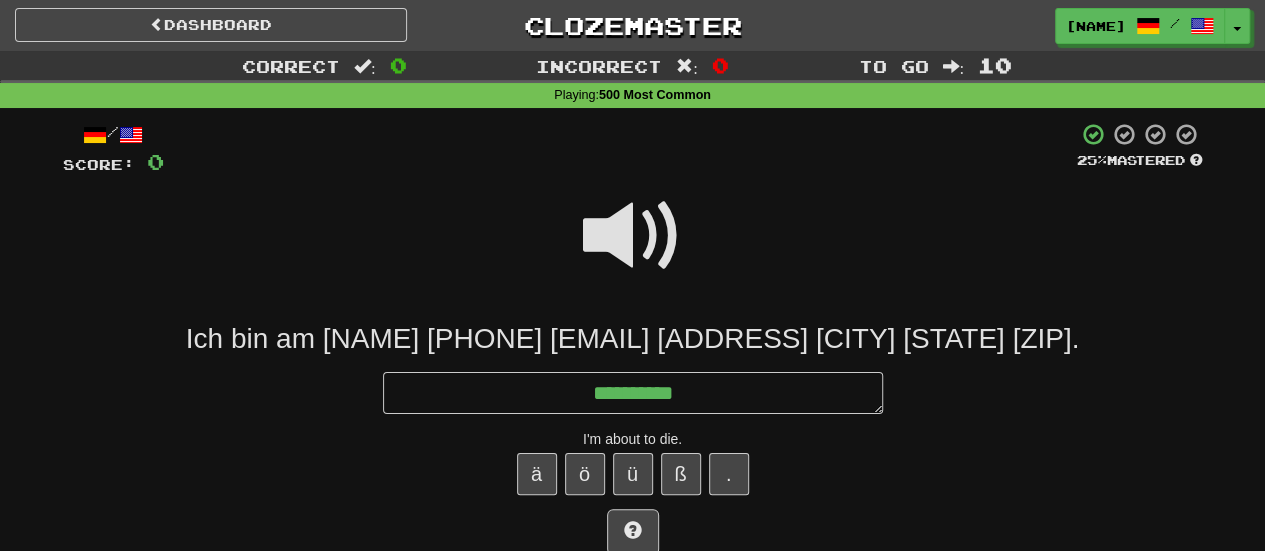 type on "*" 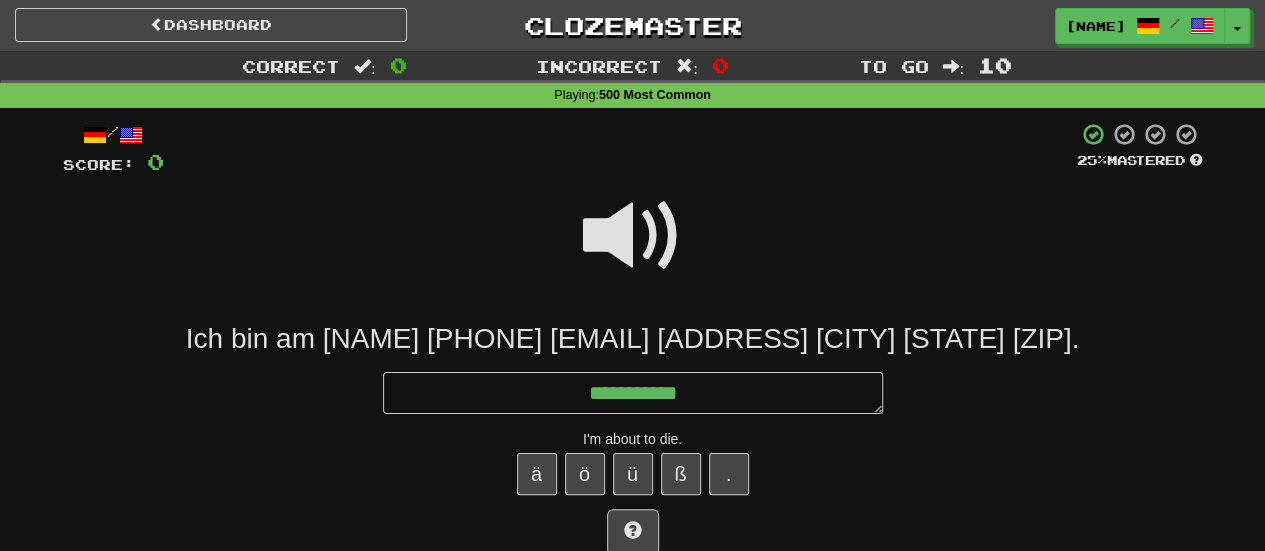 type on "*" 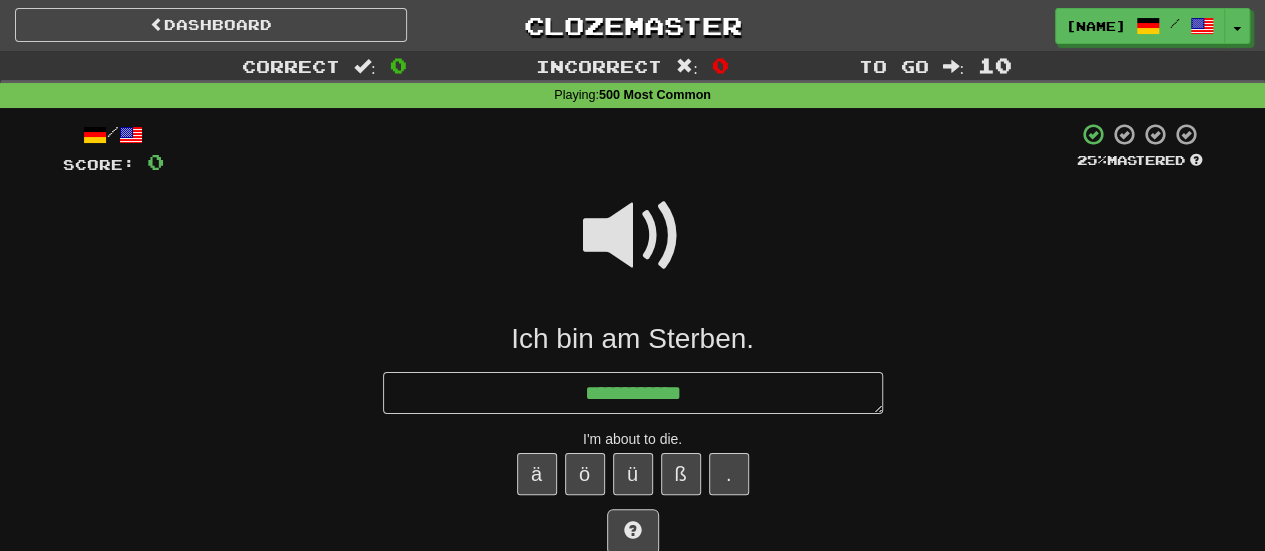 type on "*" 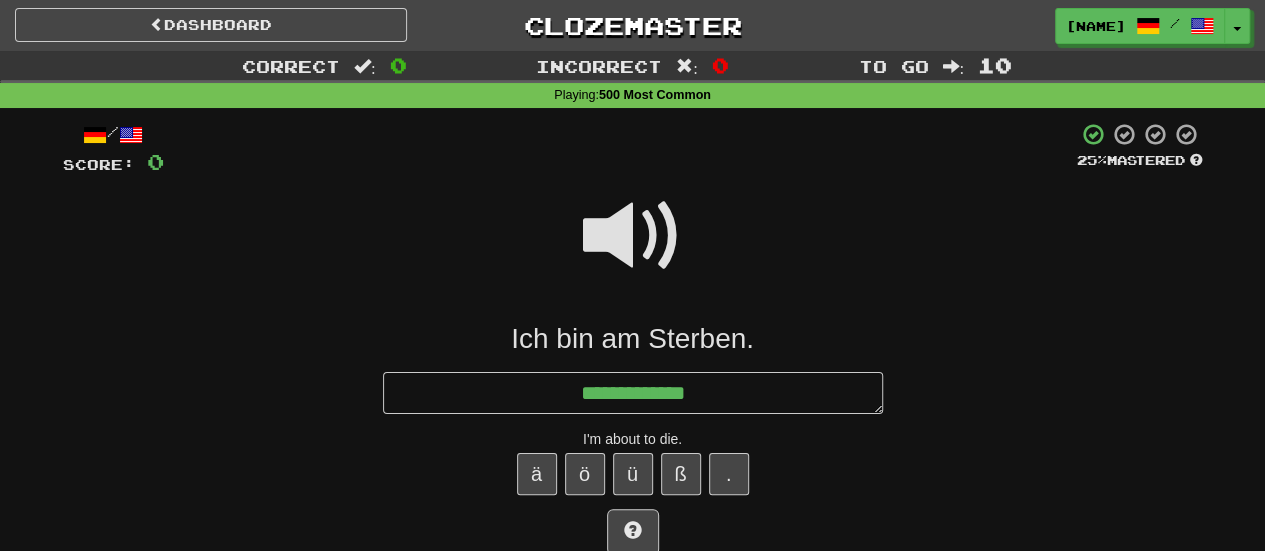 type on "*" 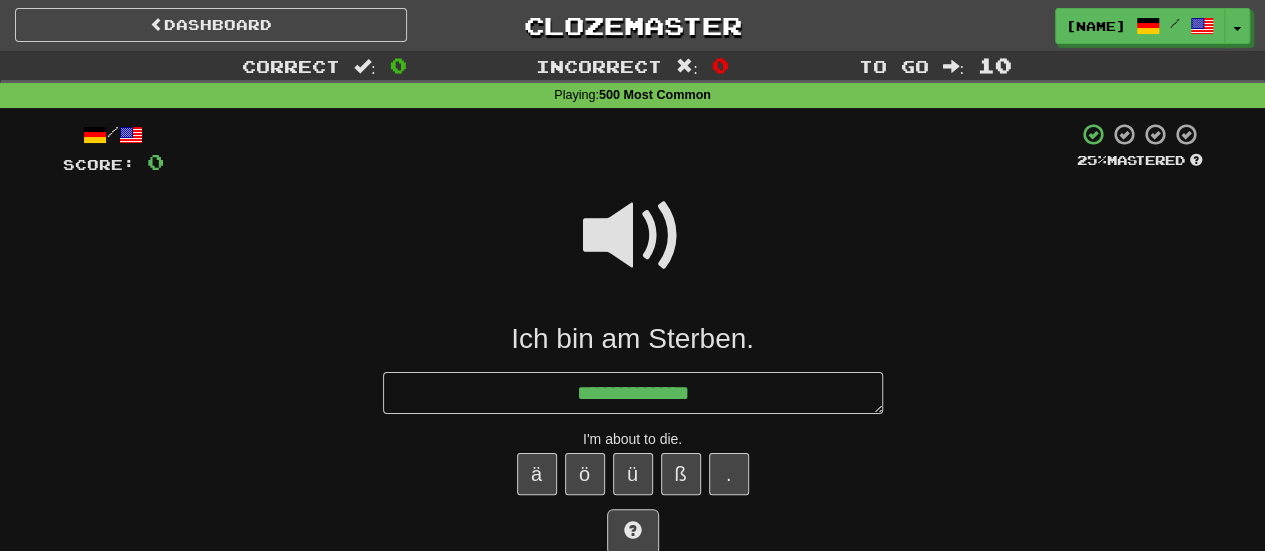 type on "*" 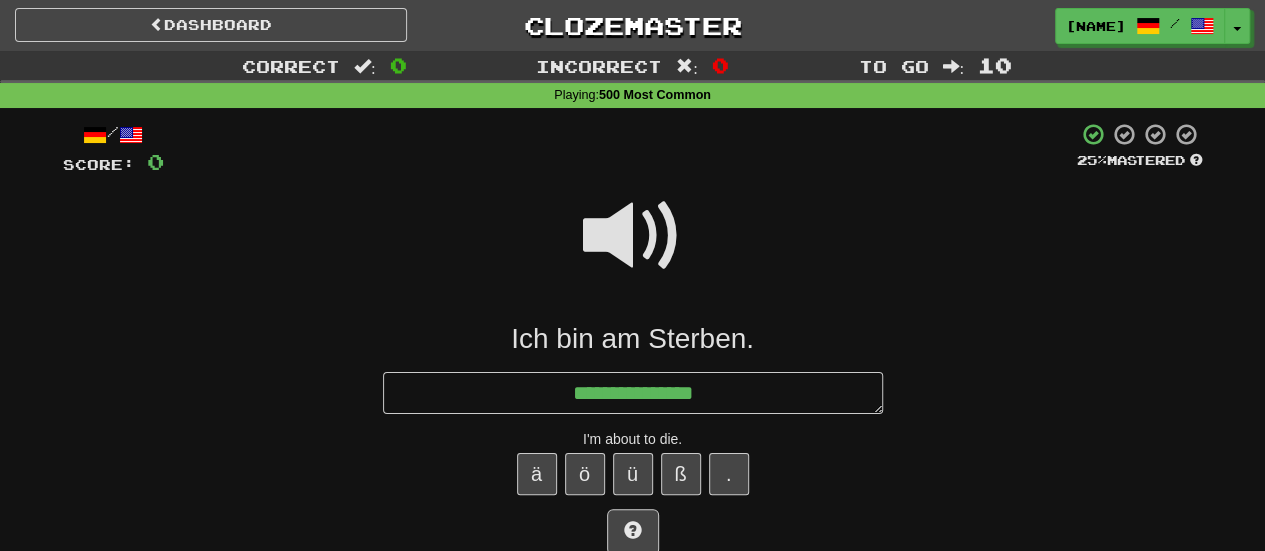 type on "*" 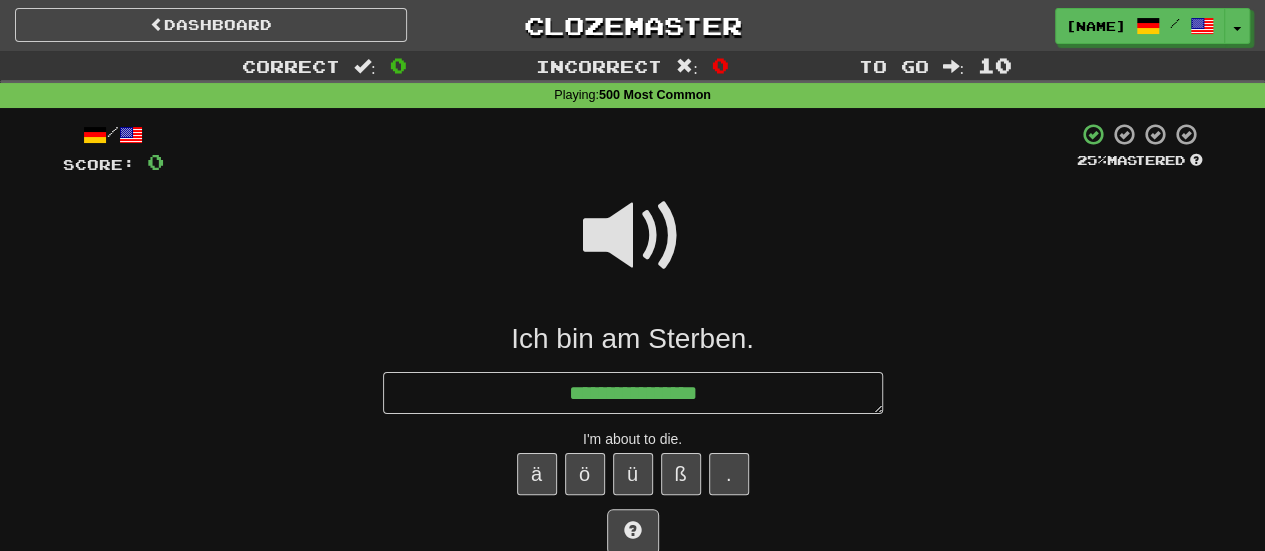 type on "*" 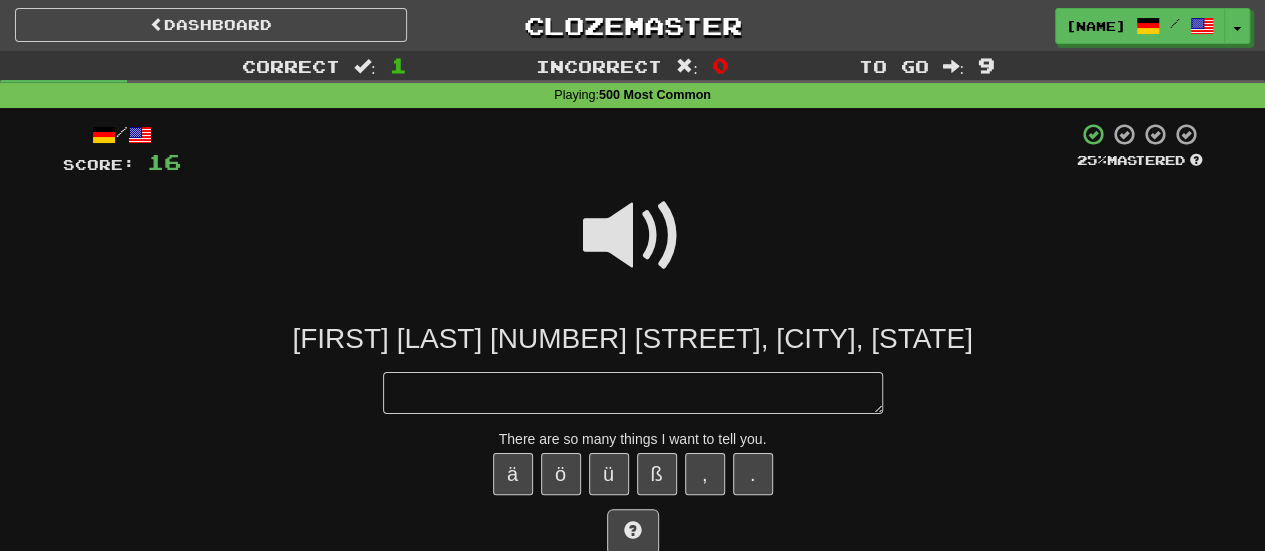 type on "*" 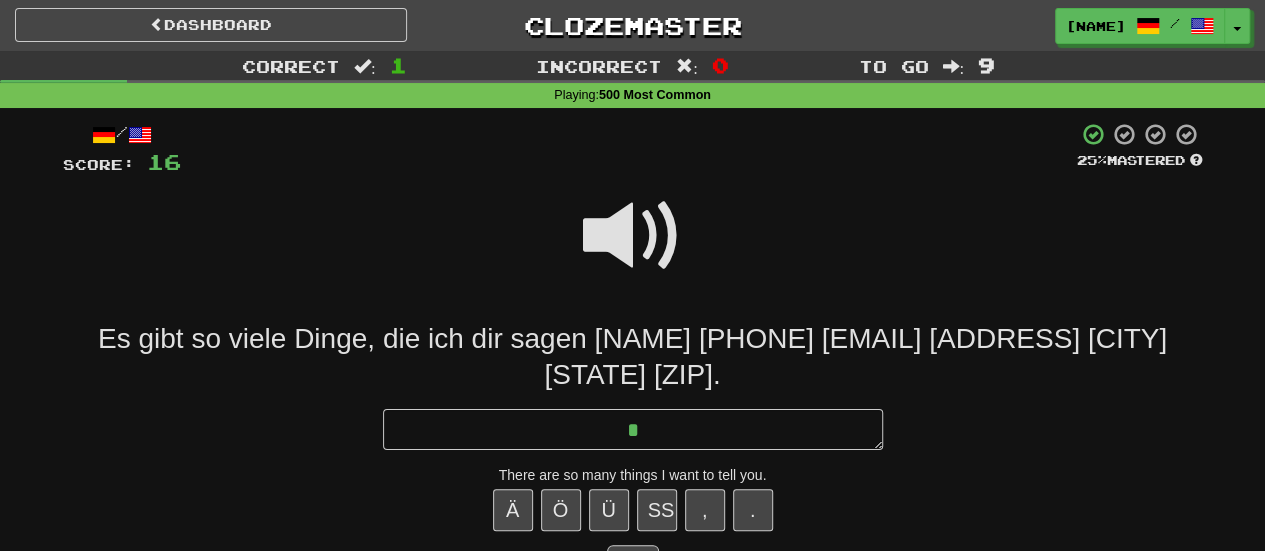 type on "*" 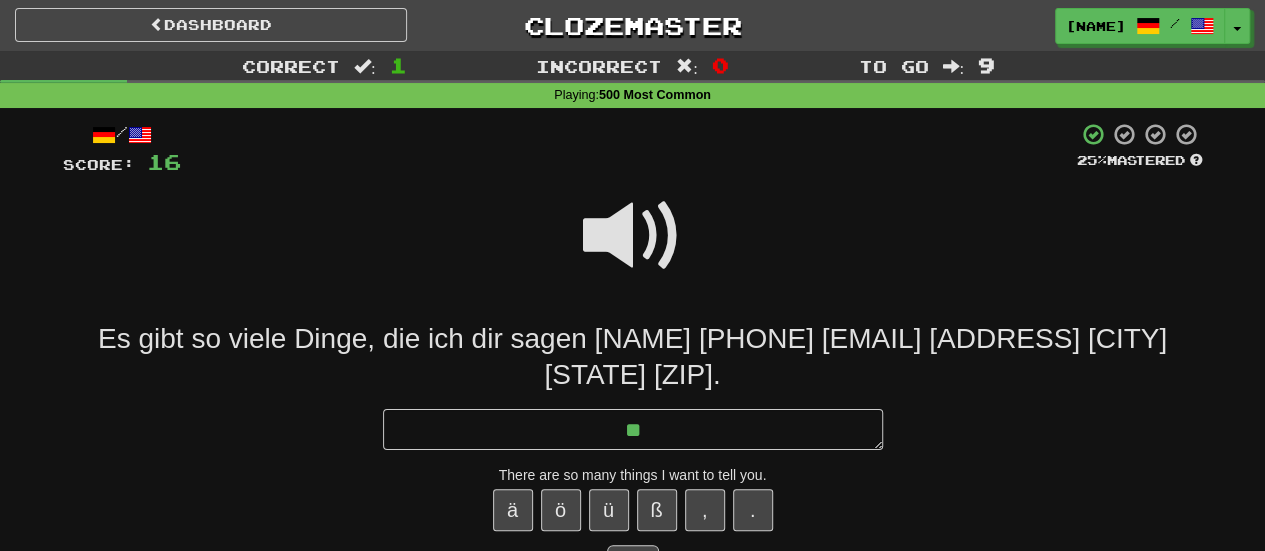 type on "*" 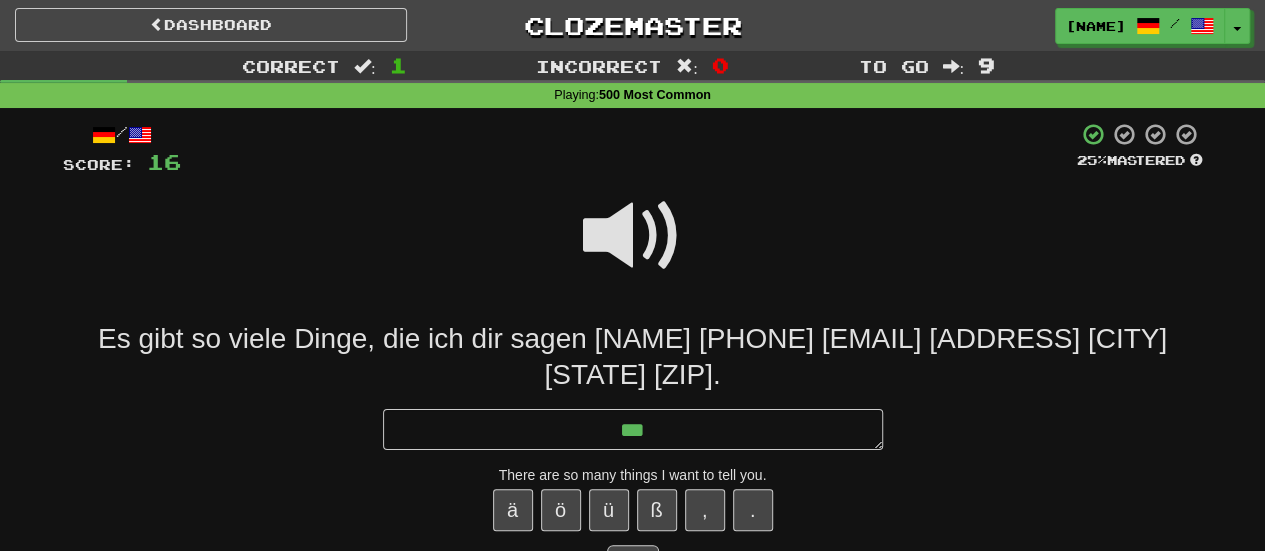 type on "*" 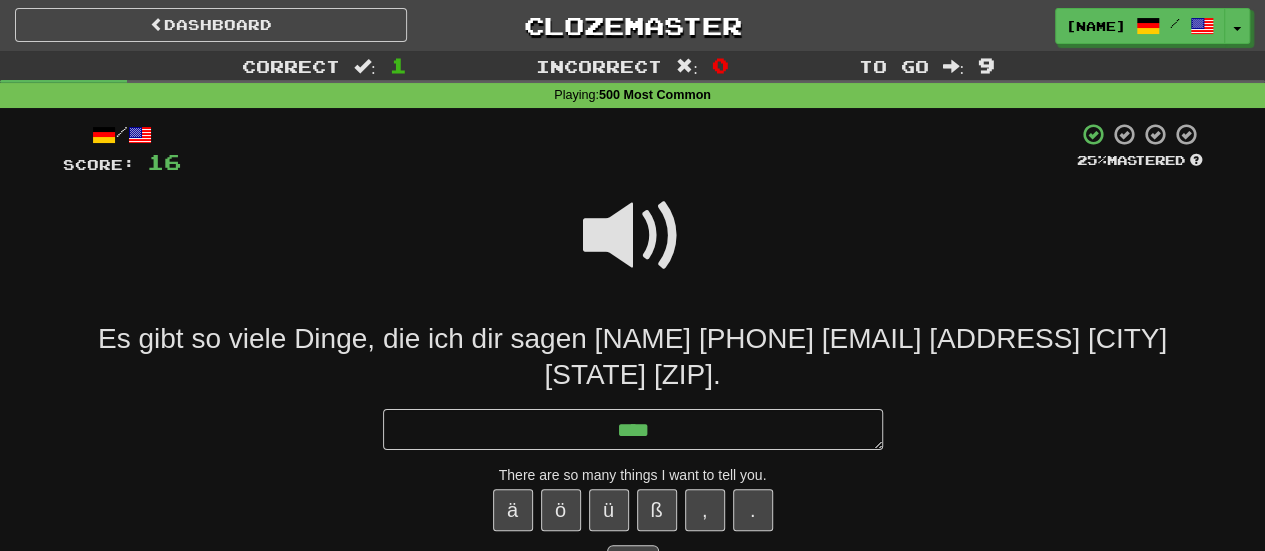 type on "*" 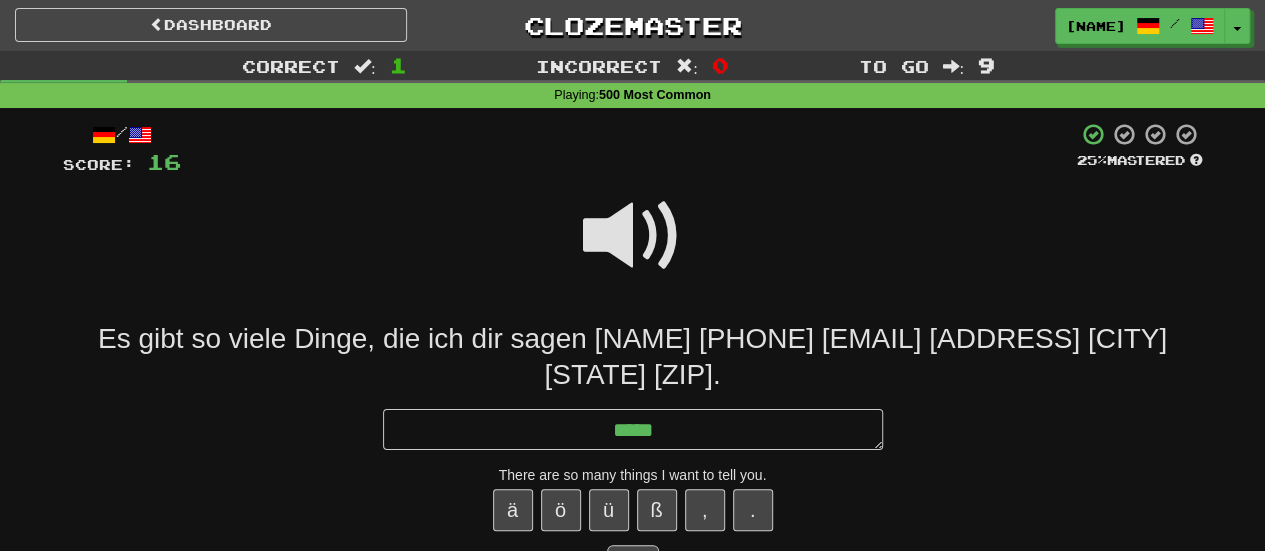 type on "*" 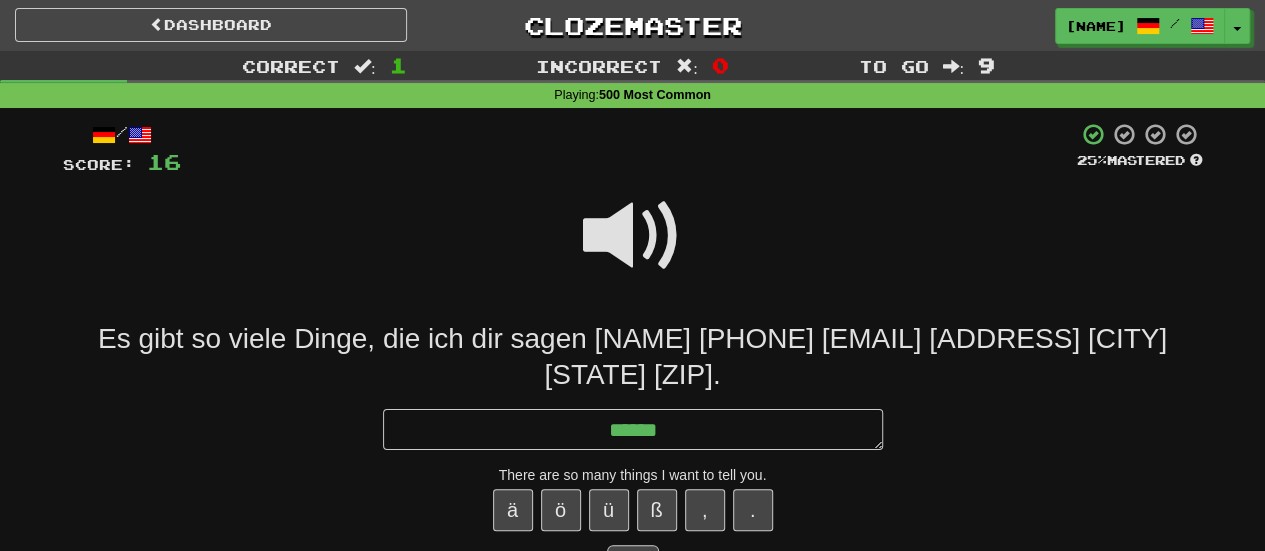 type on "*******" 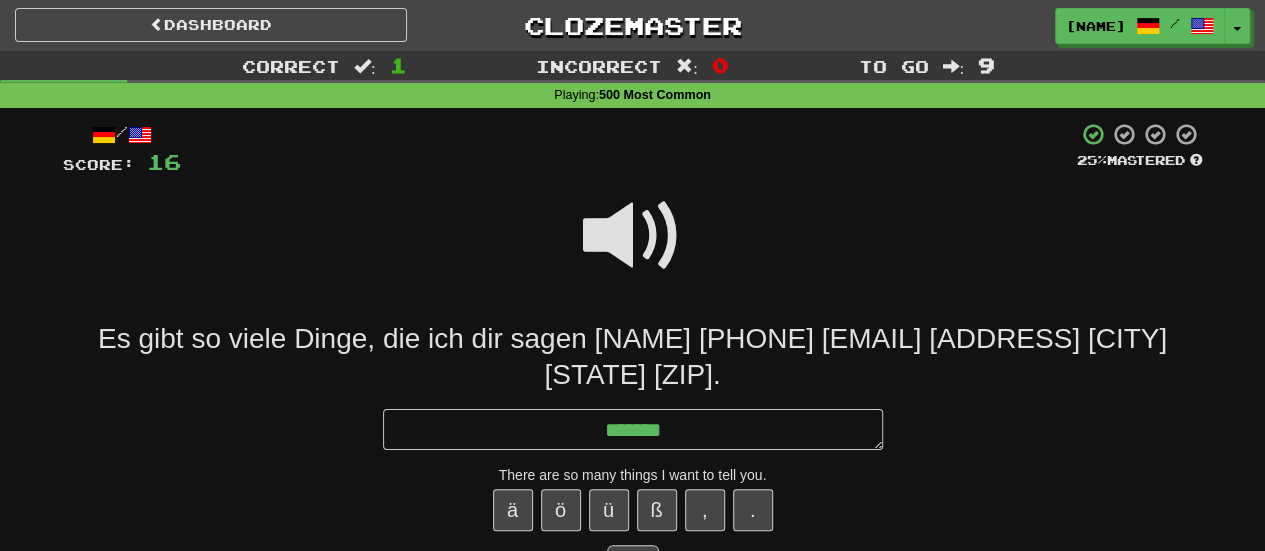 type on "*" 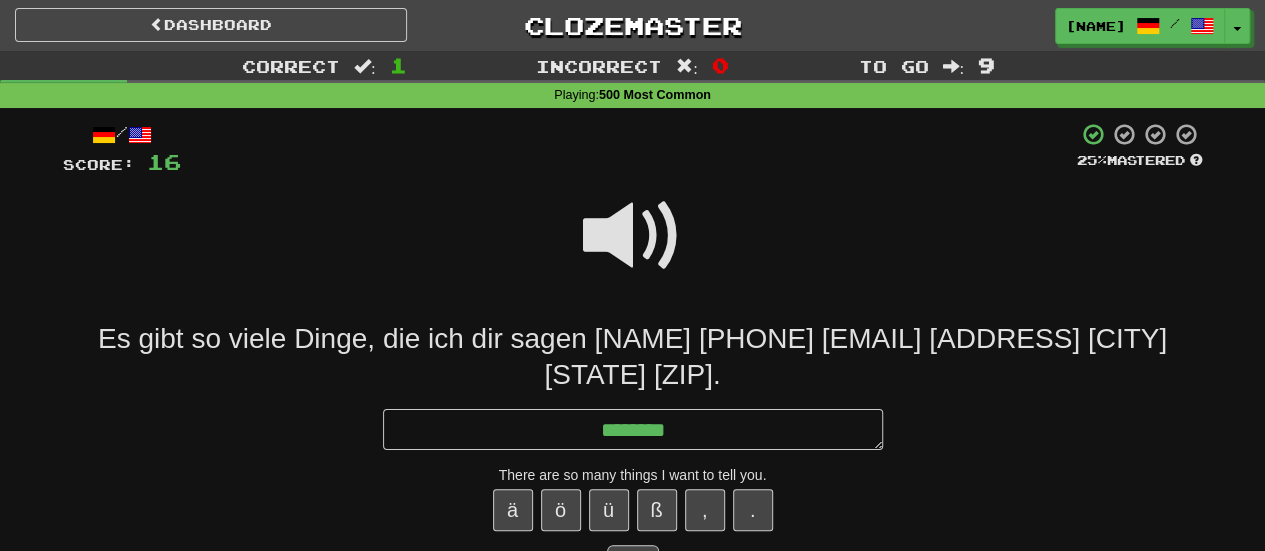 type on "*" 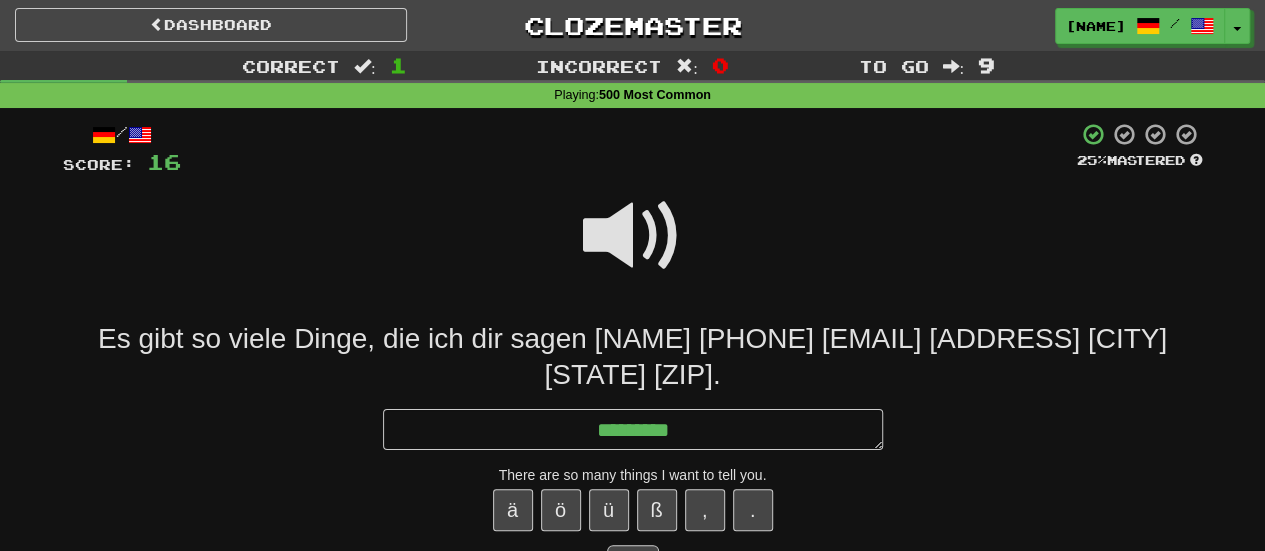 type on "*" 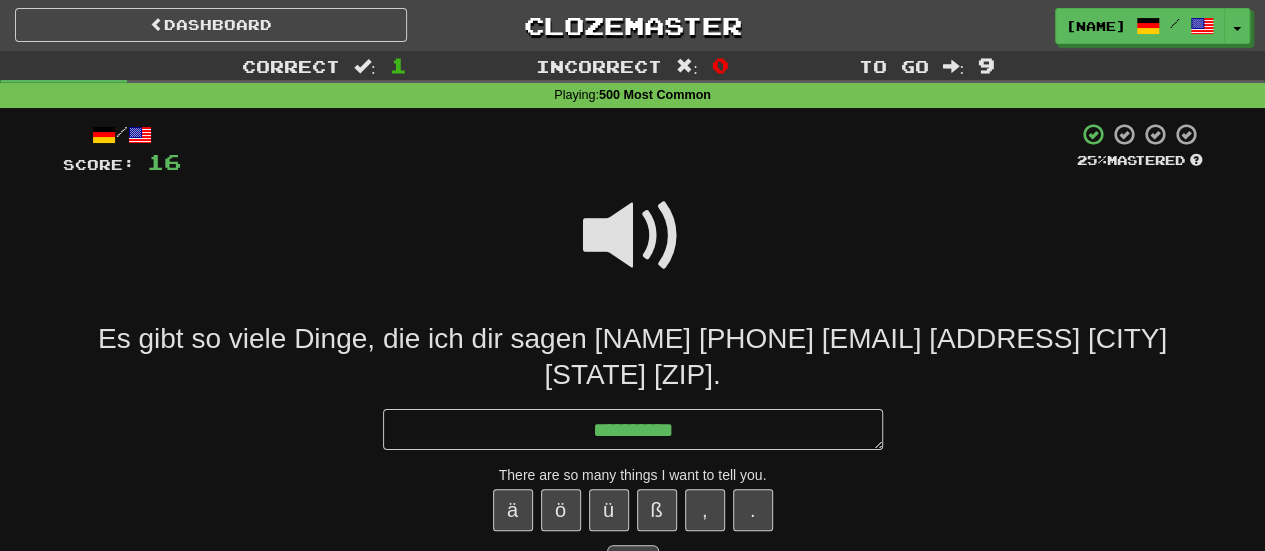 type on "*" 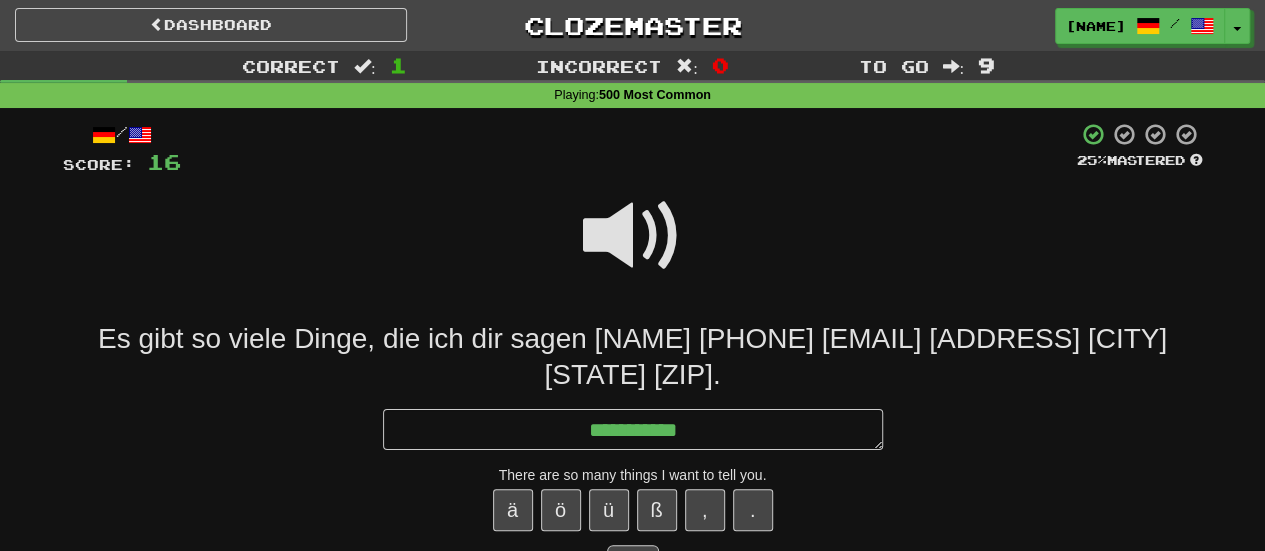 type on "*" 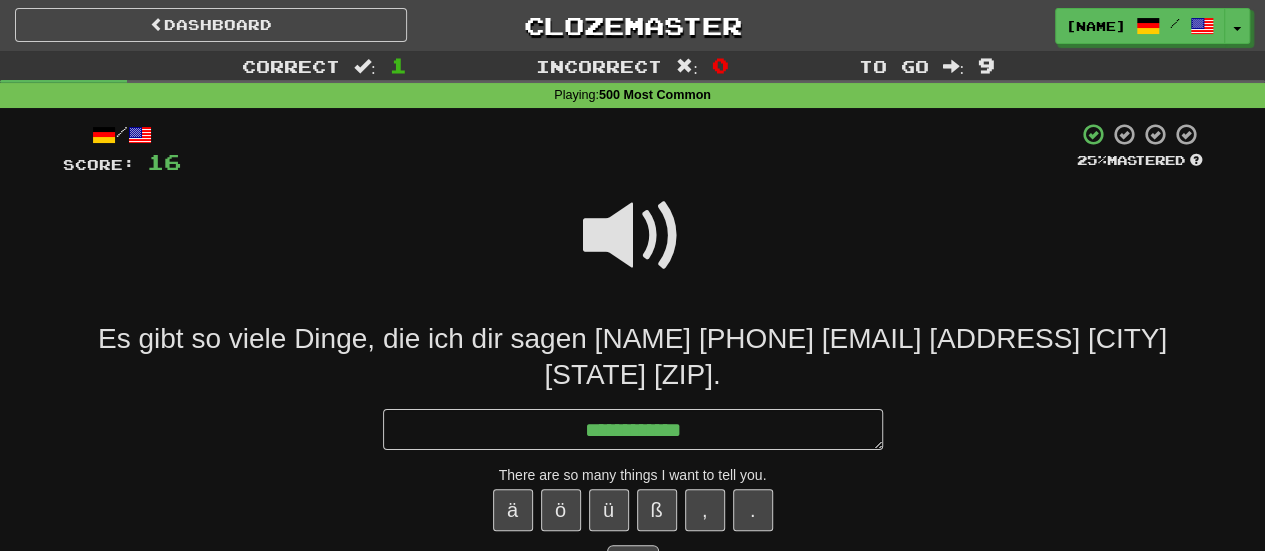 type on "*" 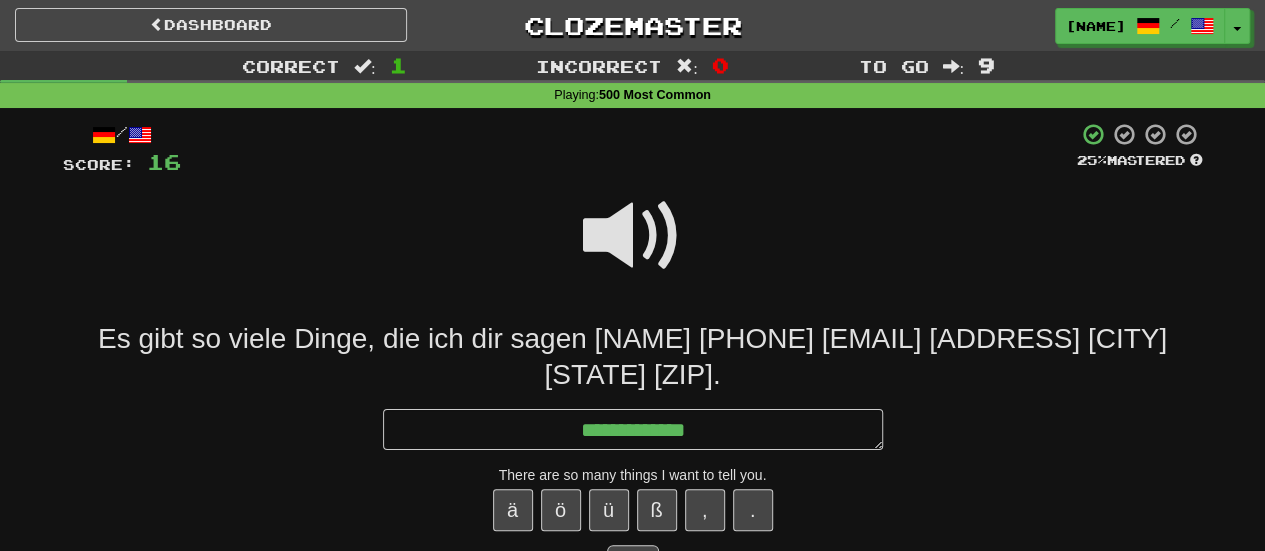 type on "*" 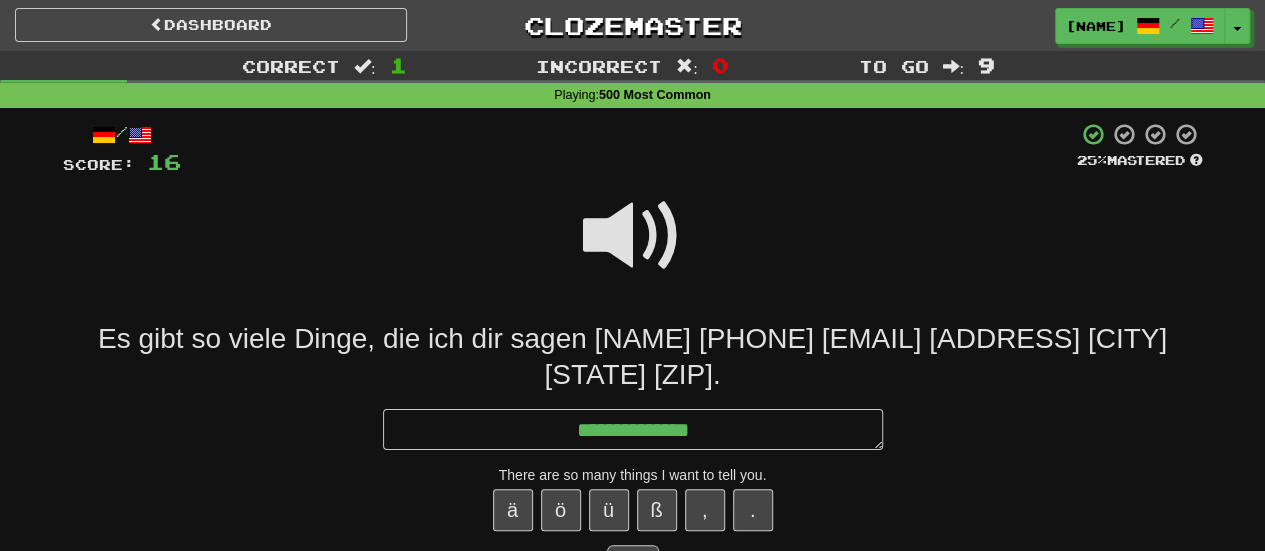 type on "*" 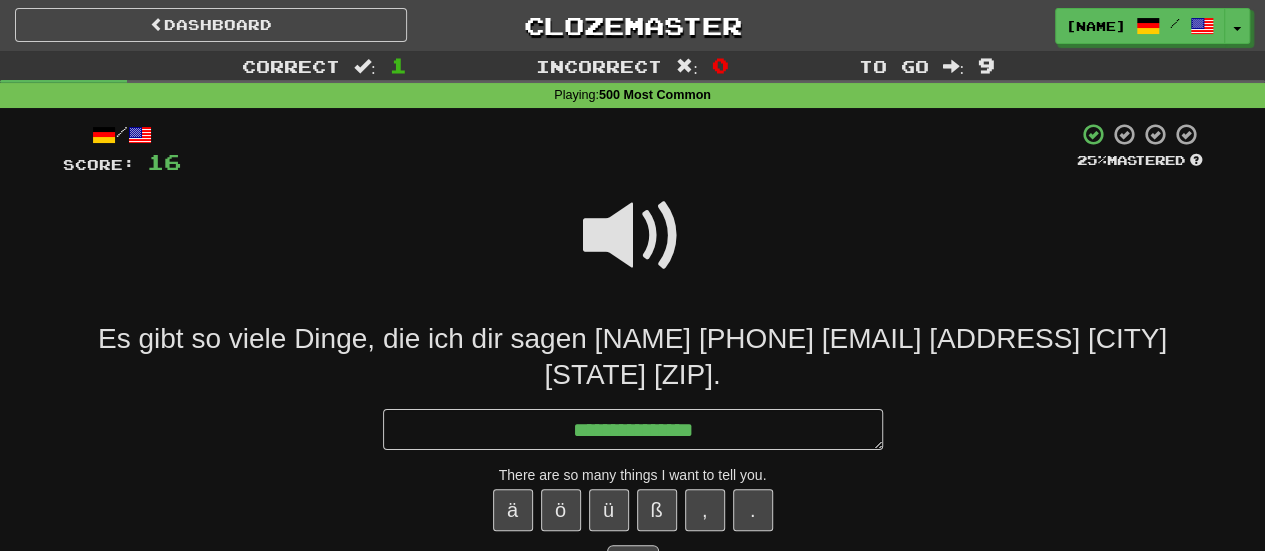 type on "*" 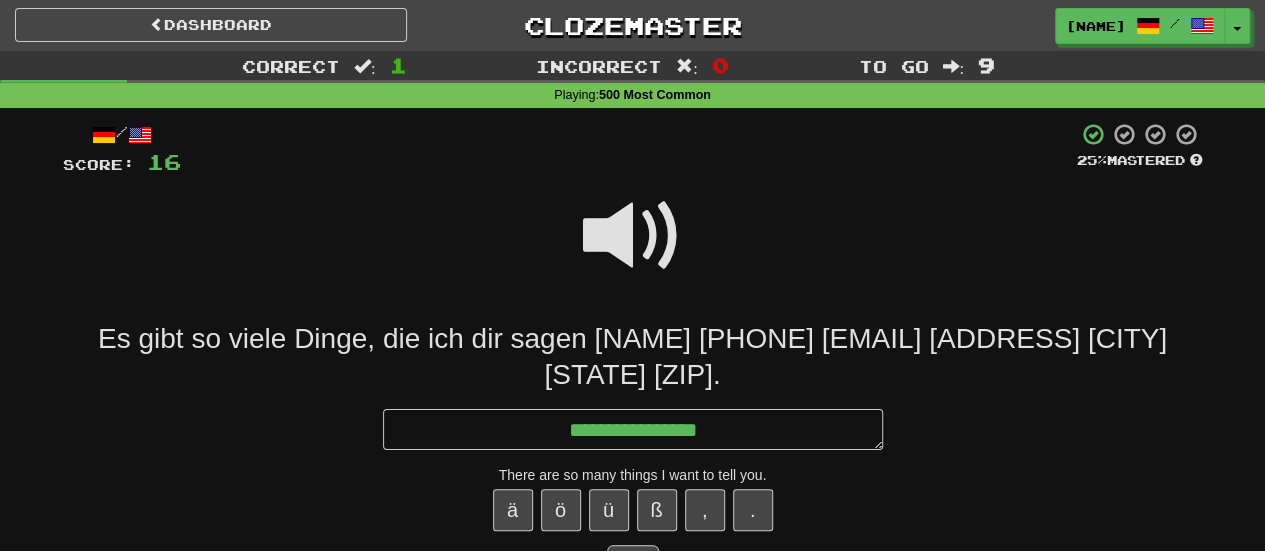 type on "*" 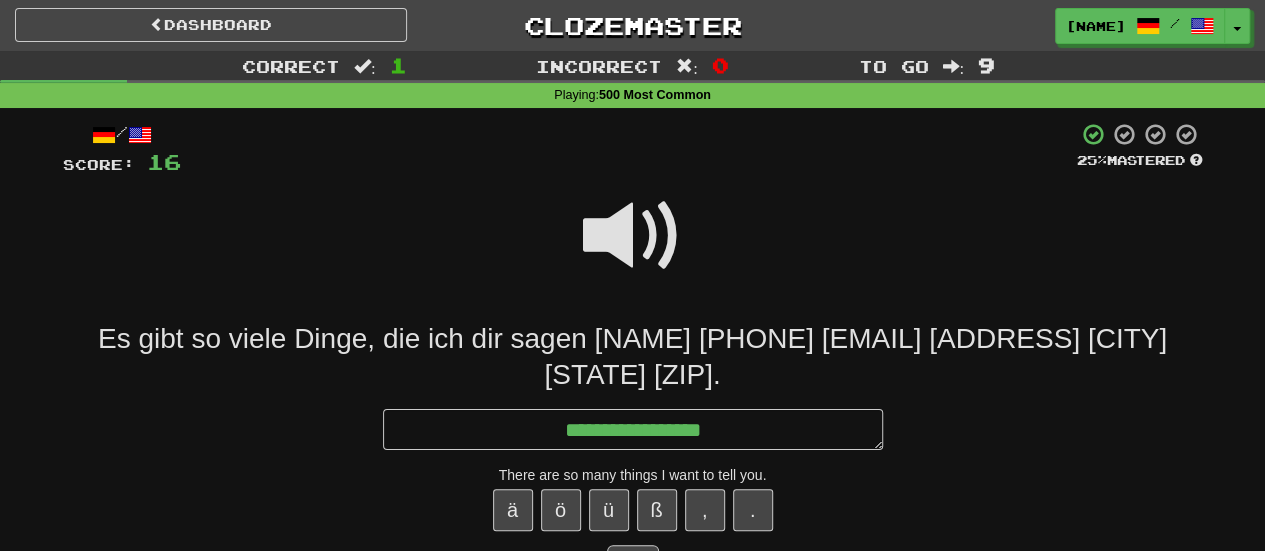 type on "*" 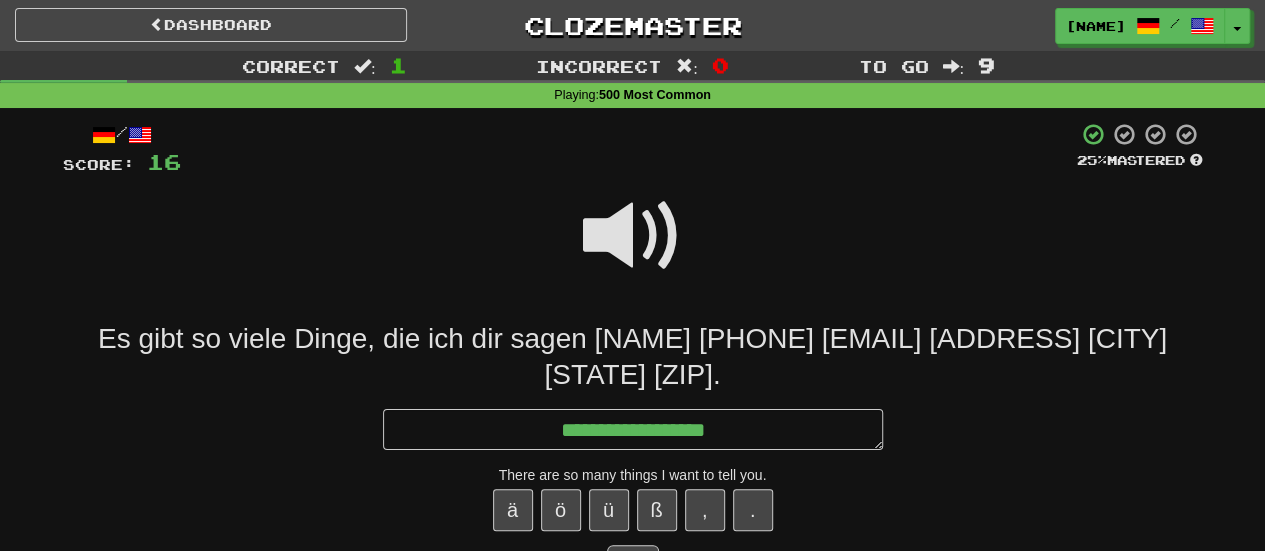 type on "*" 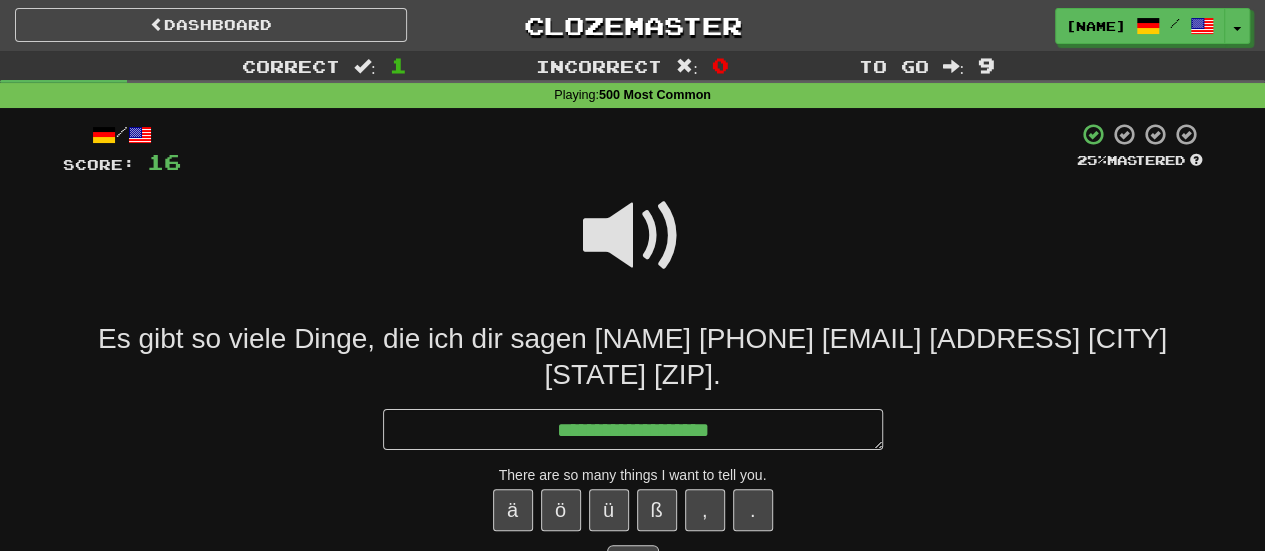 type on "*" 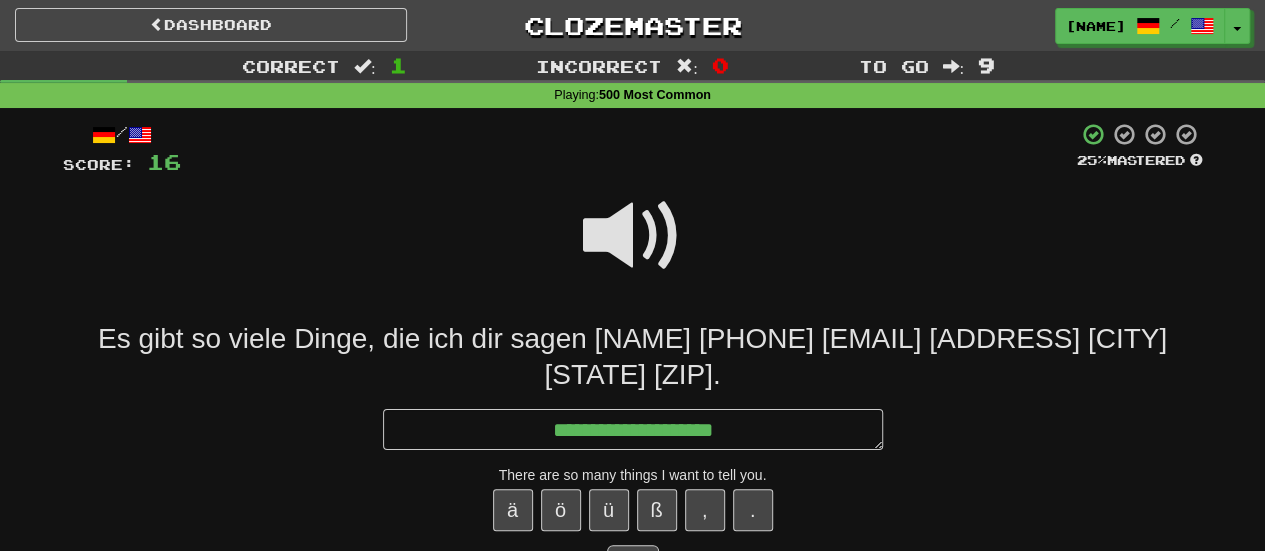 type on "*" 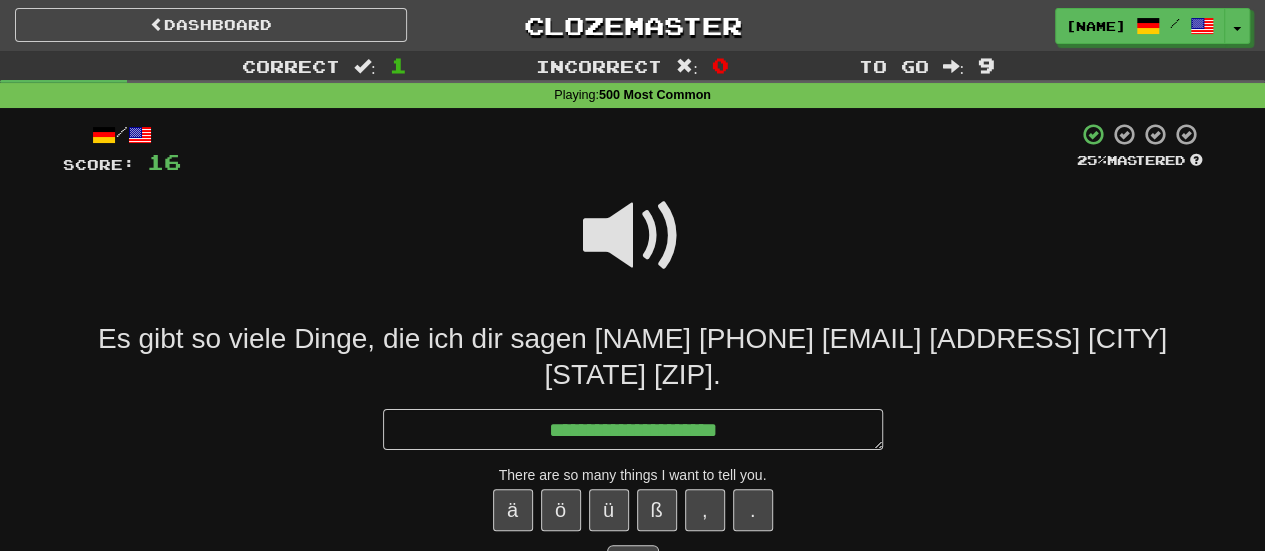 type on "*" 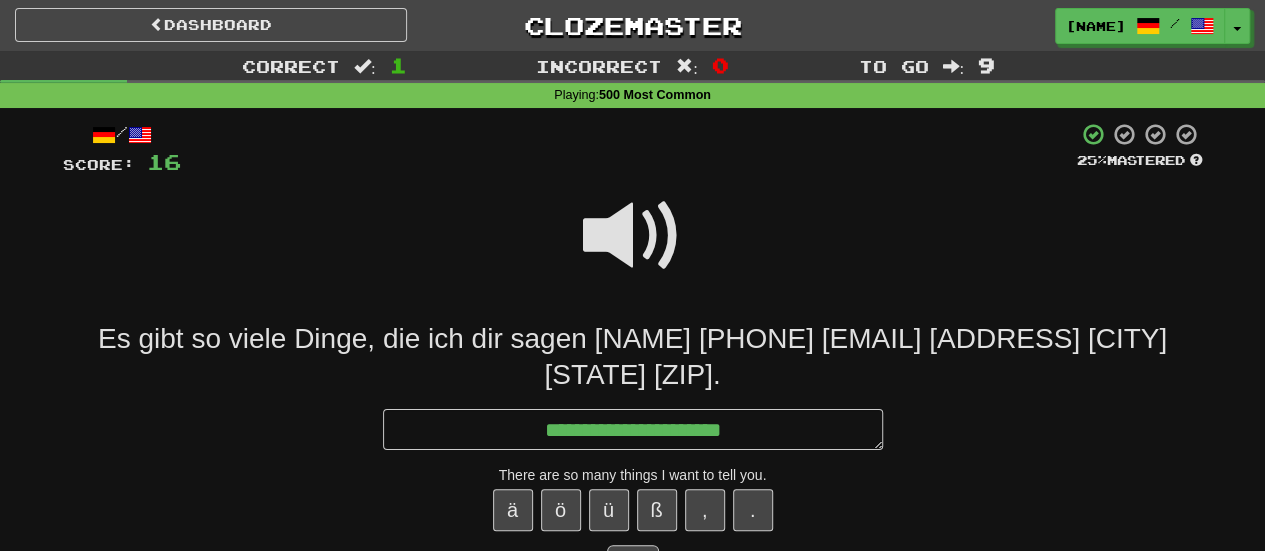 type on "*" 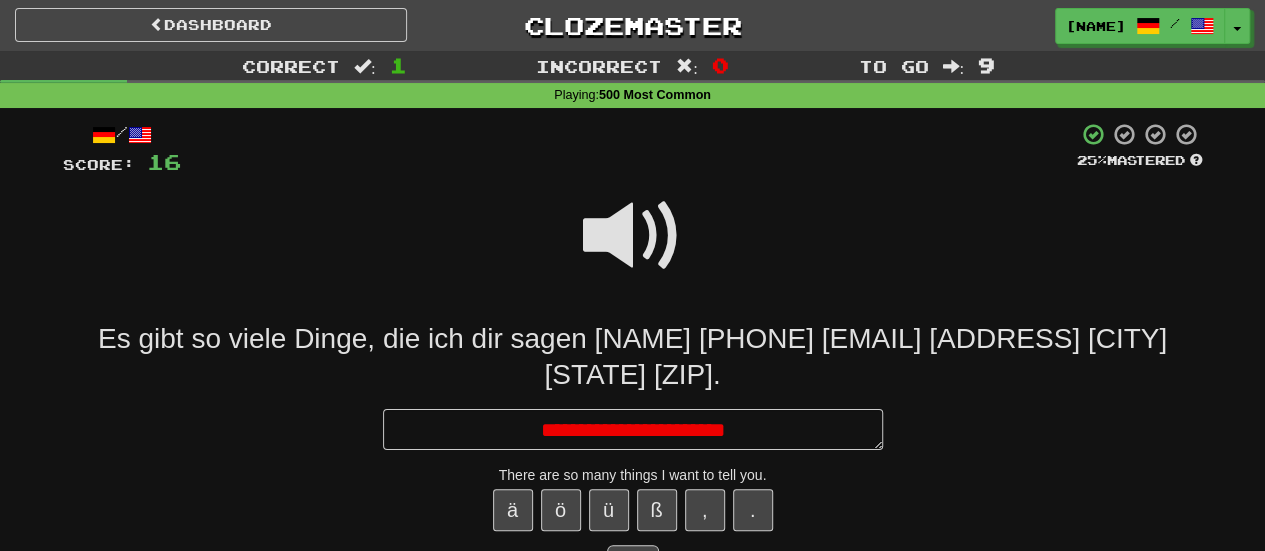 type on "*" 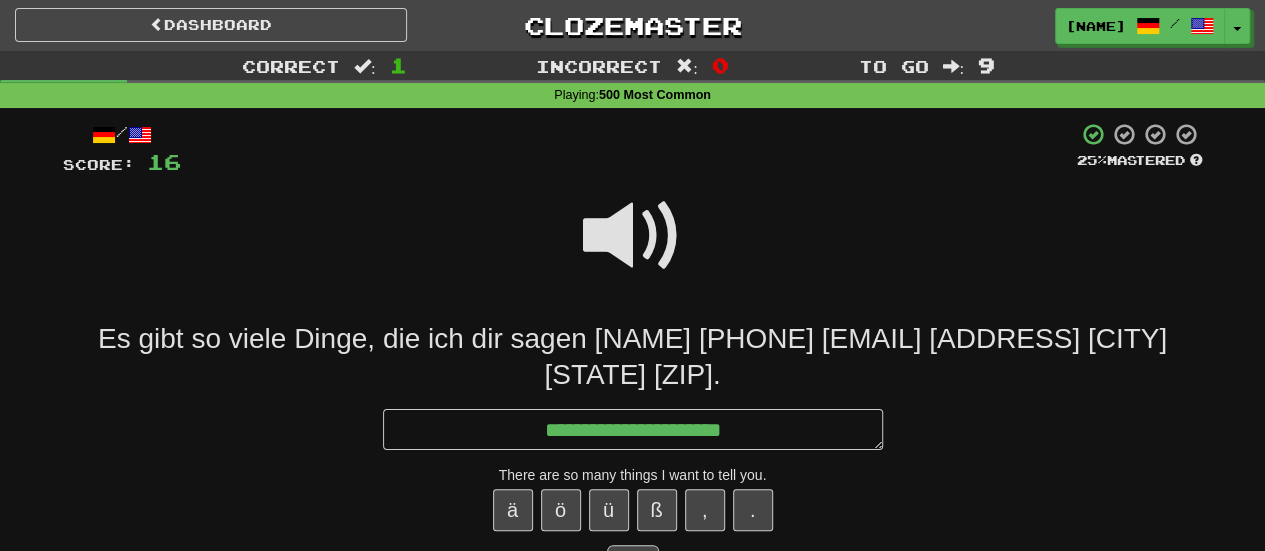 type on "*" 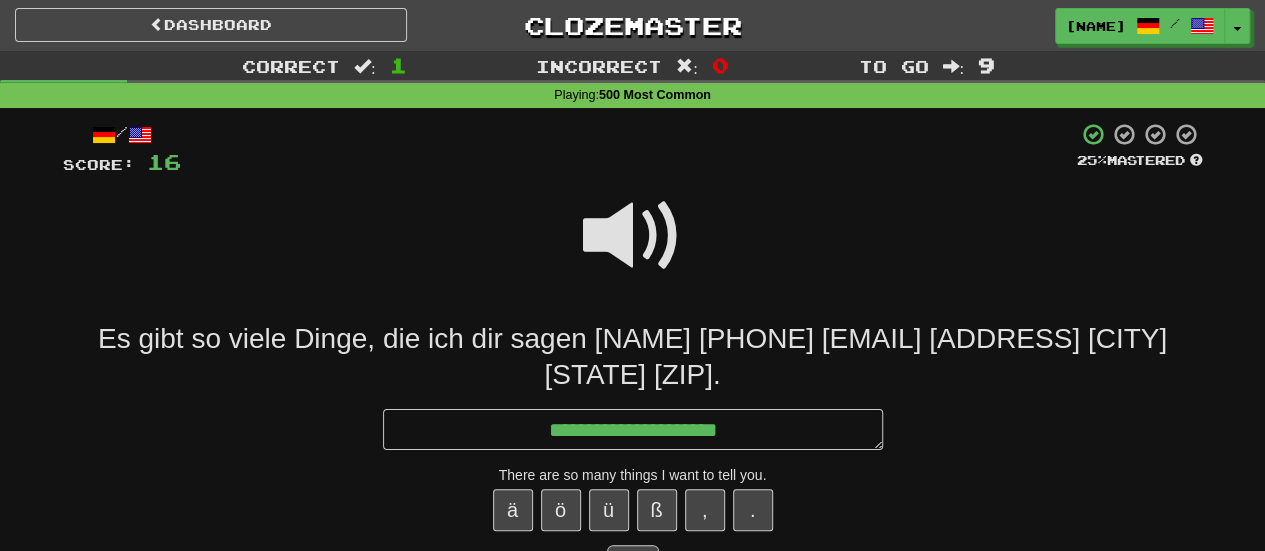 type on "*" 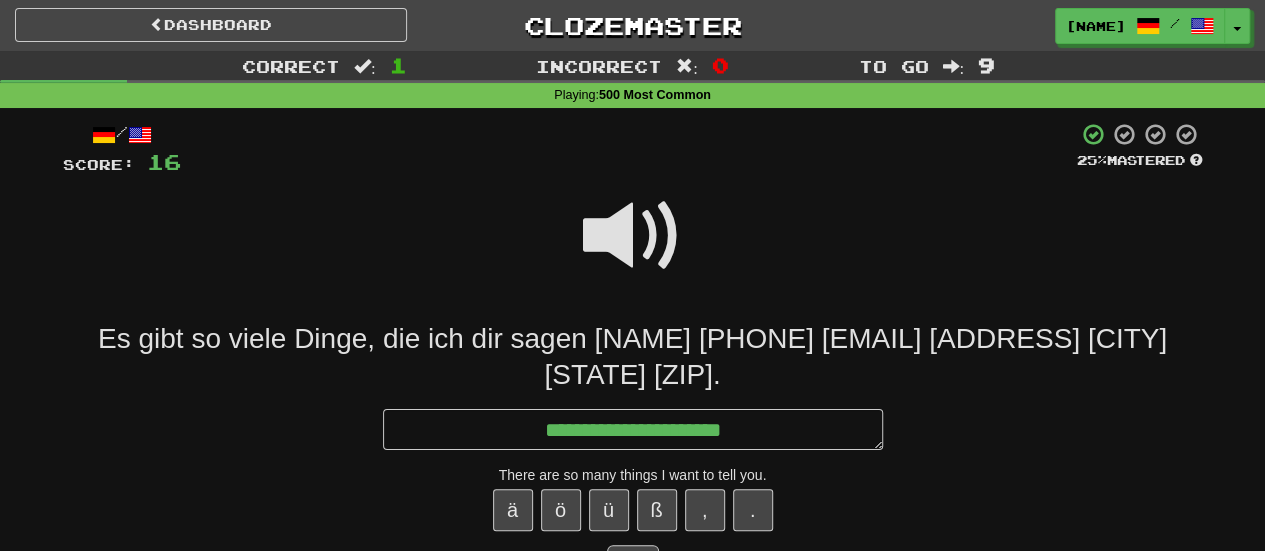 type on "*" 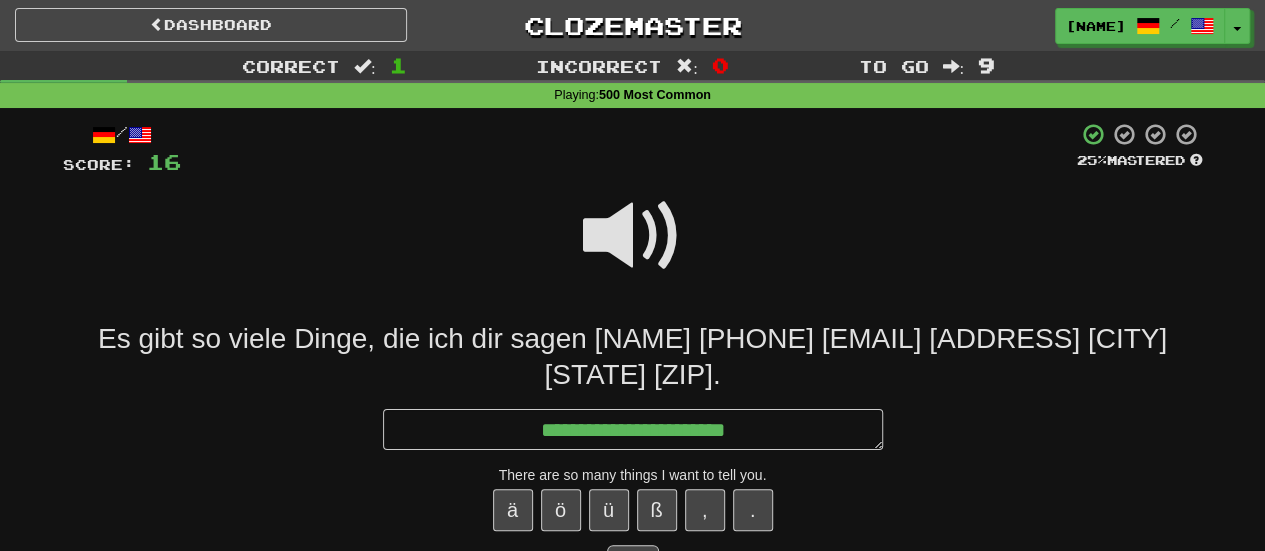 type on "*" 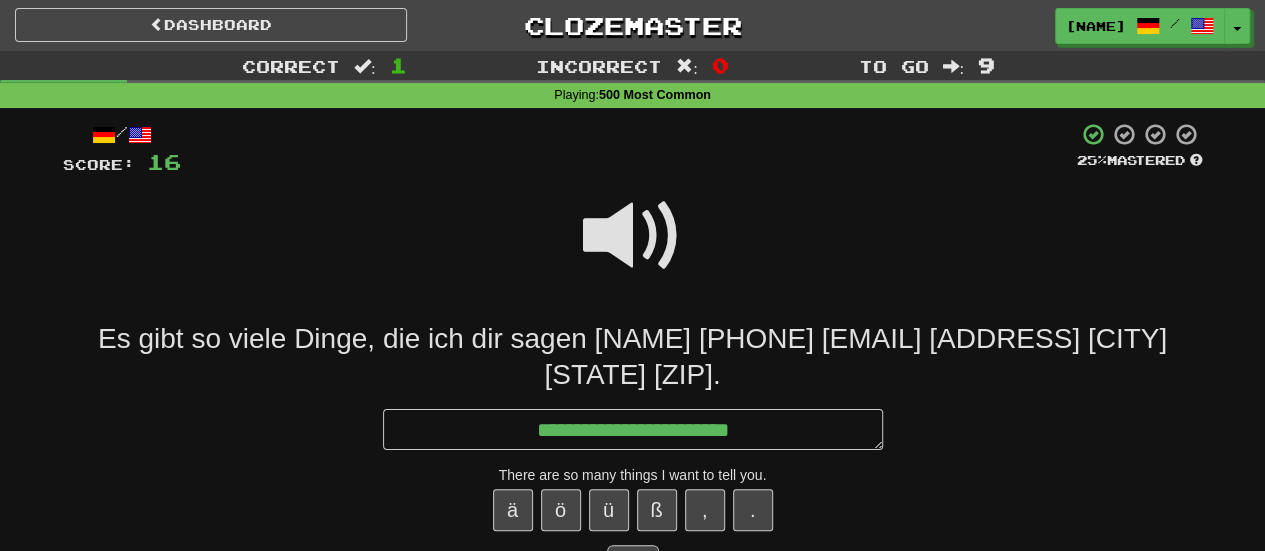 type on "*" 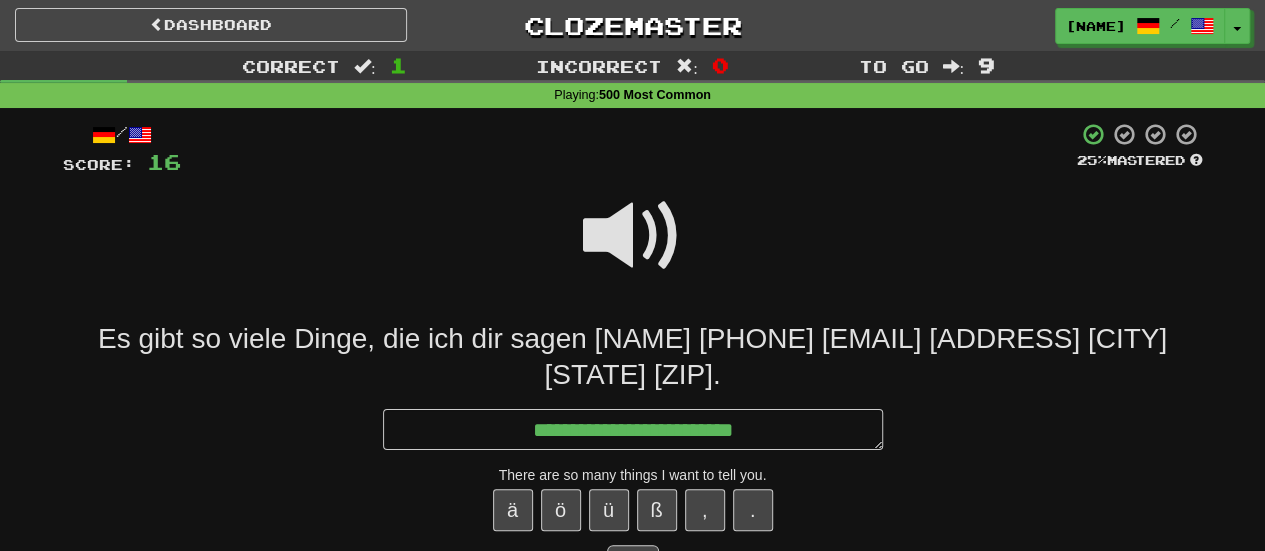 type on "*" 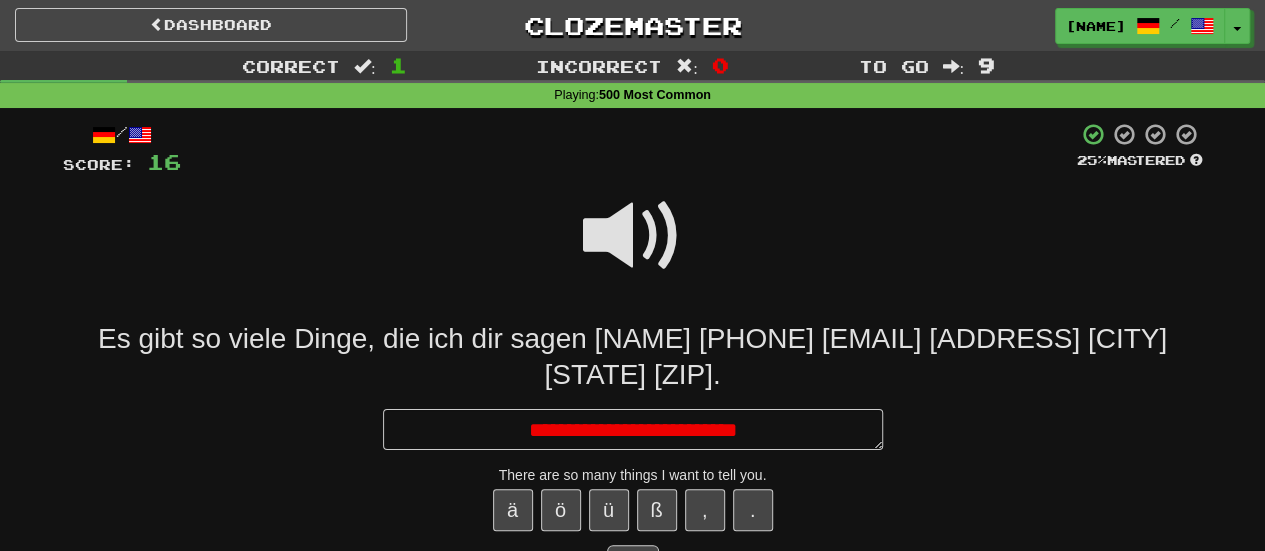 type on "*" 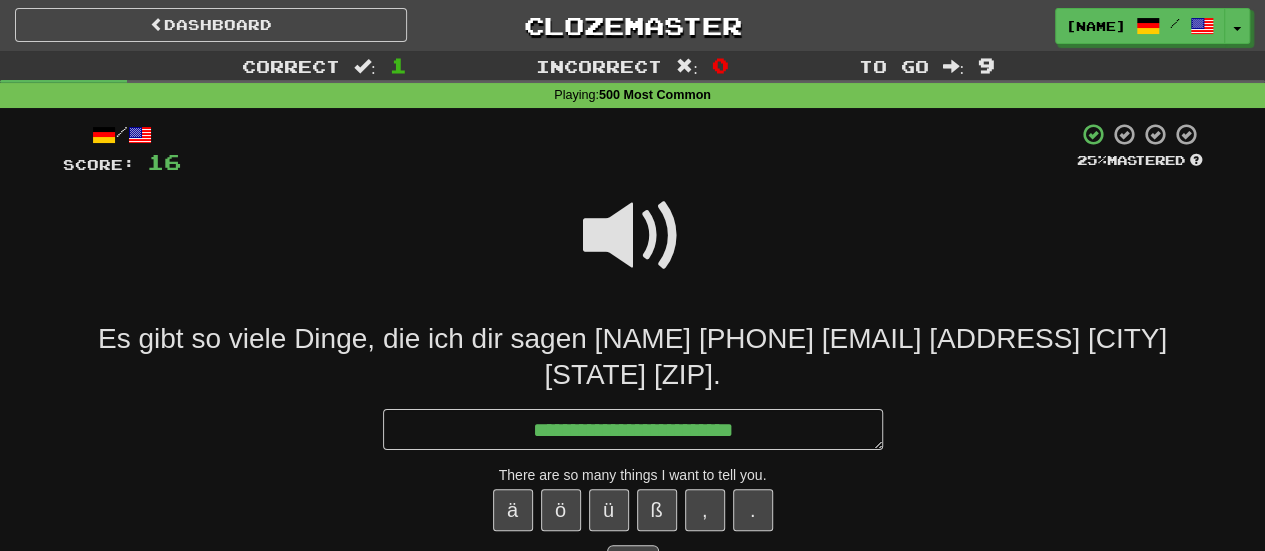 type on "*" 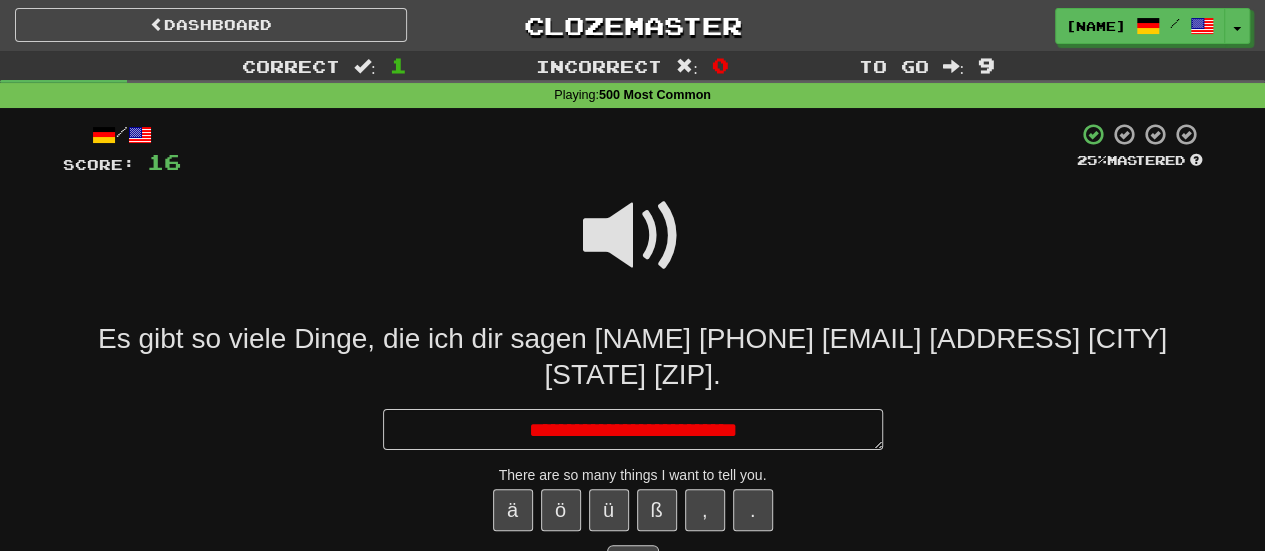 type on "*" 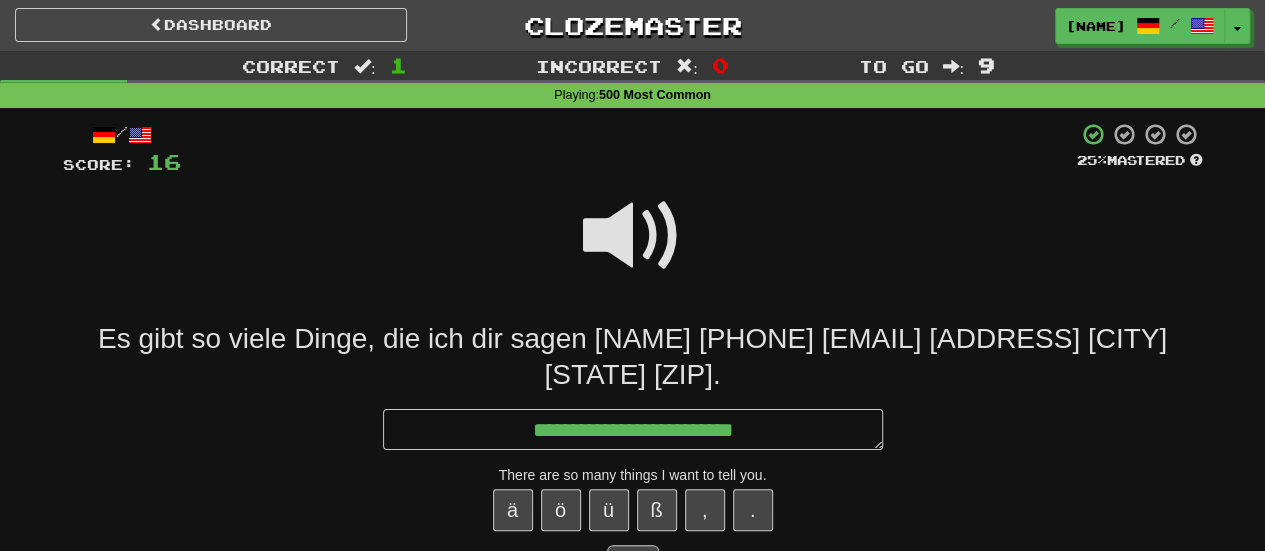 type on "**********" 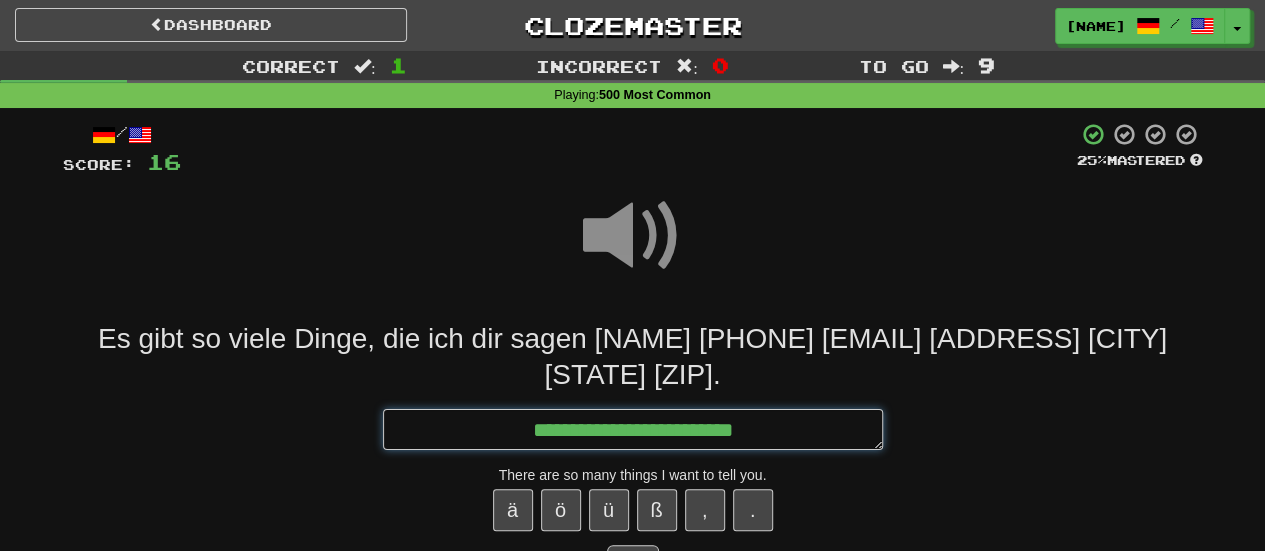 click on "**********" at bounding box center (633, 429) 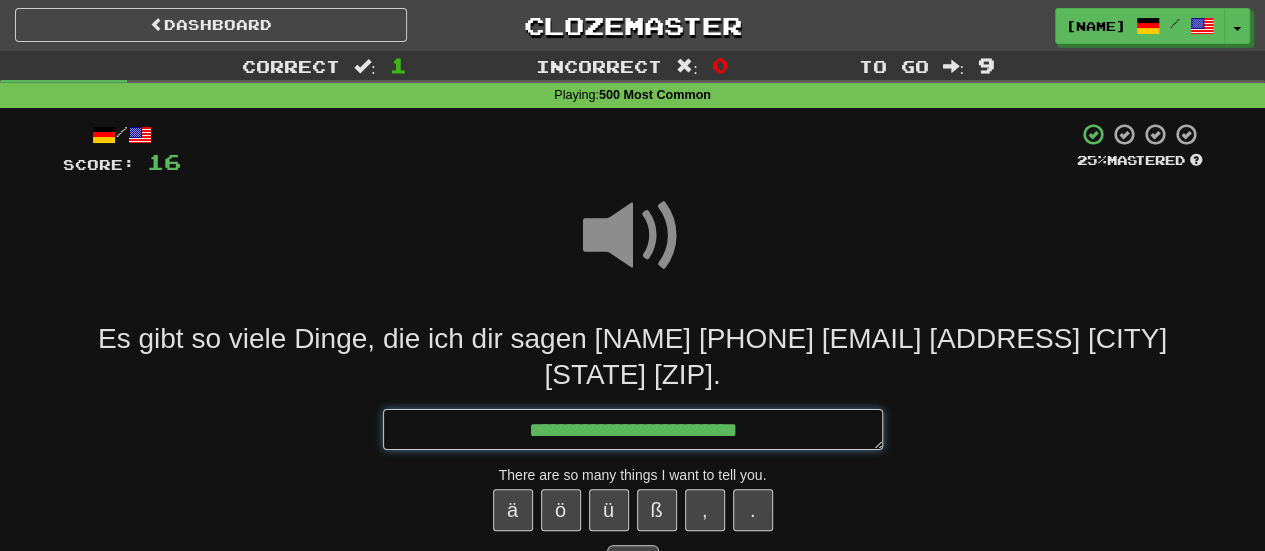 type on "*" 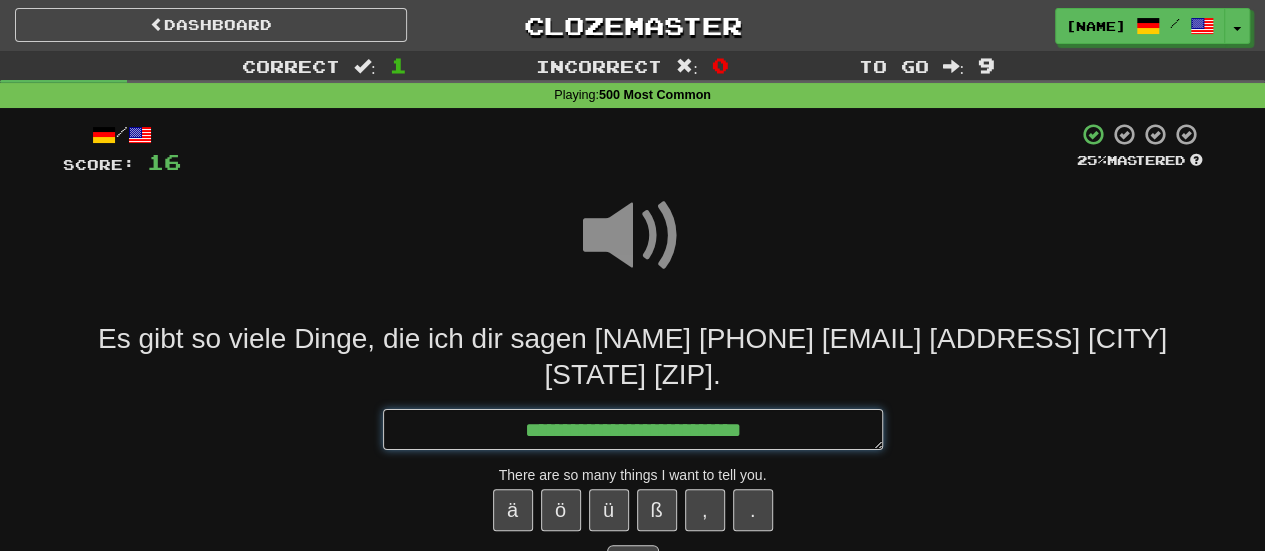 type on "*" 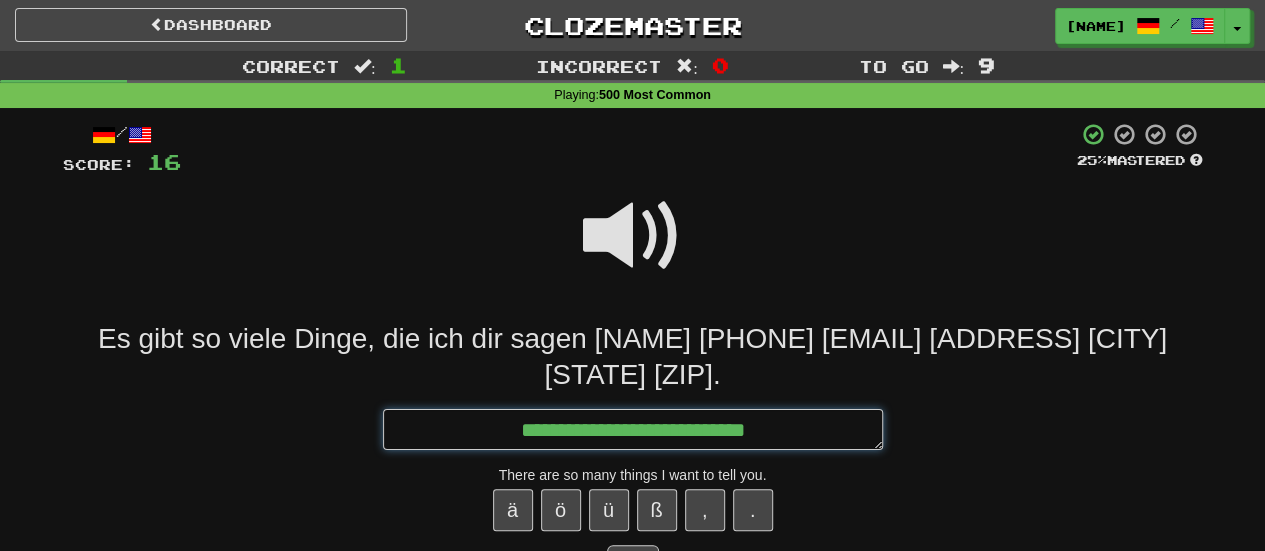 type on "*" 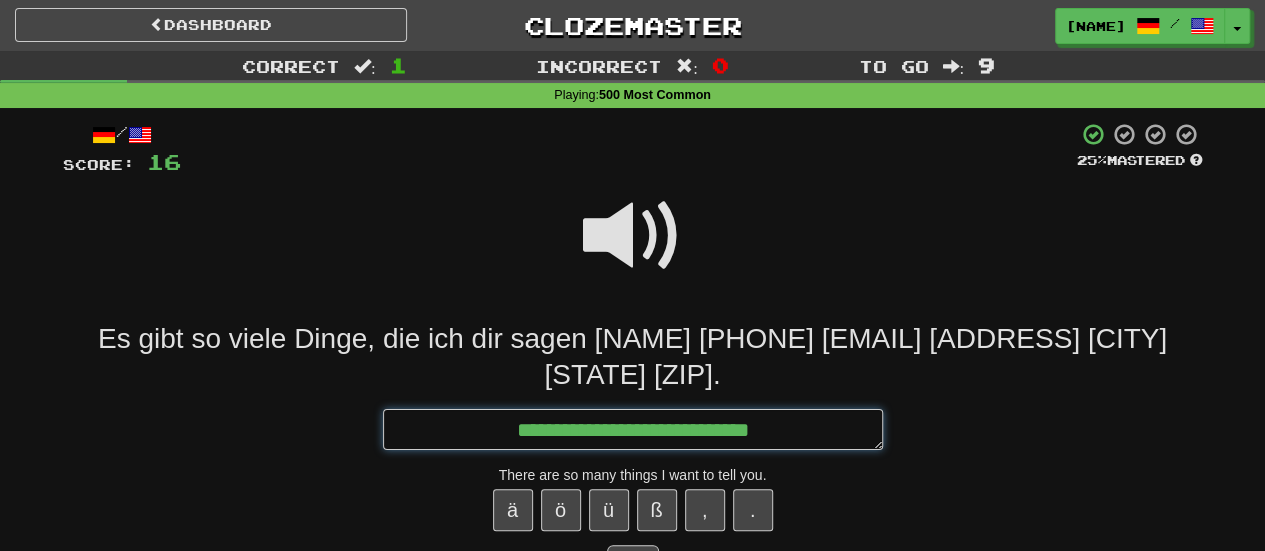 type on "*" 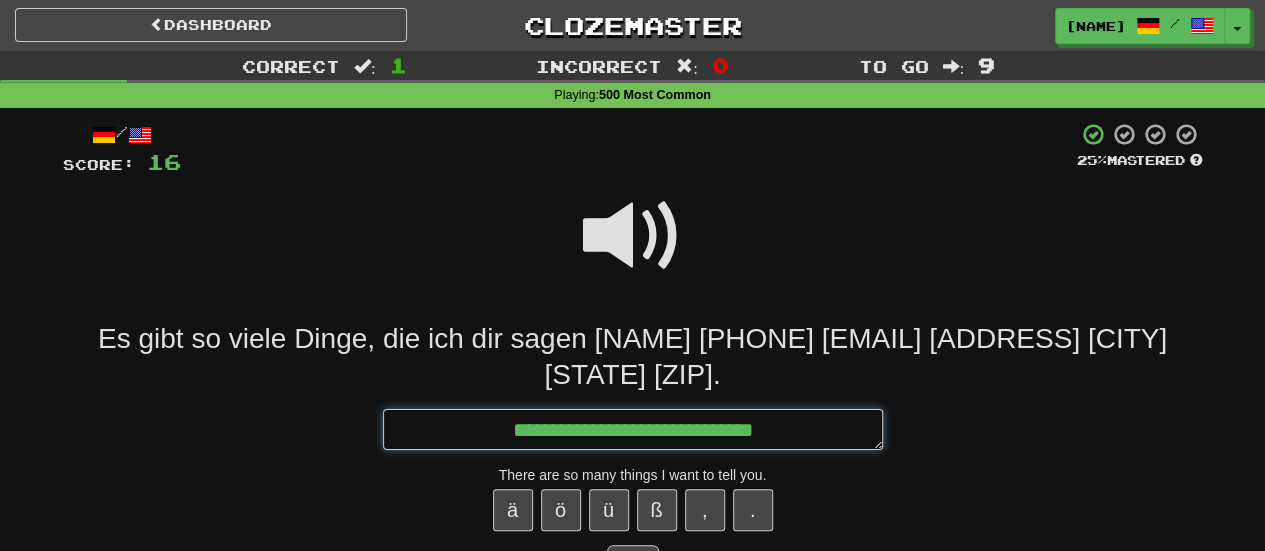 type on "*" 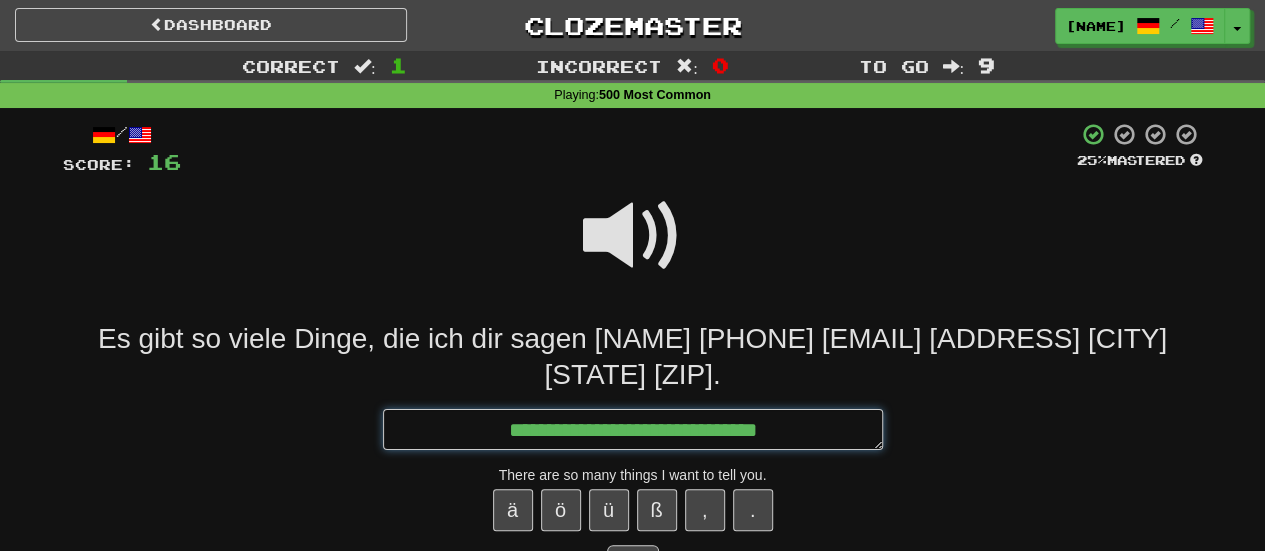 type on "*" 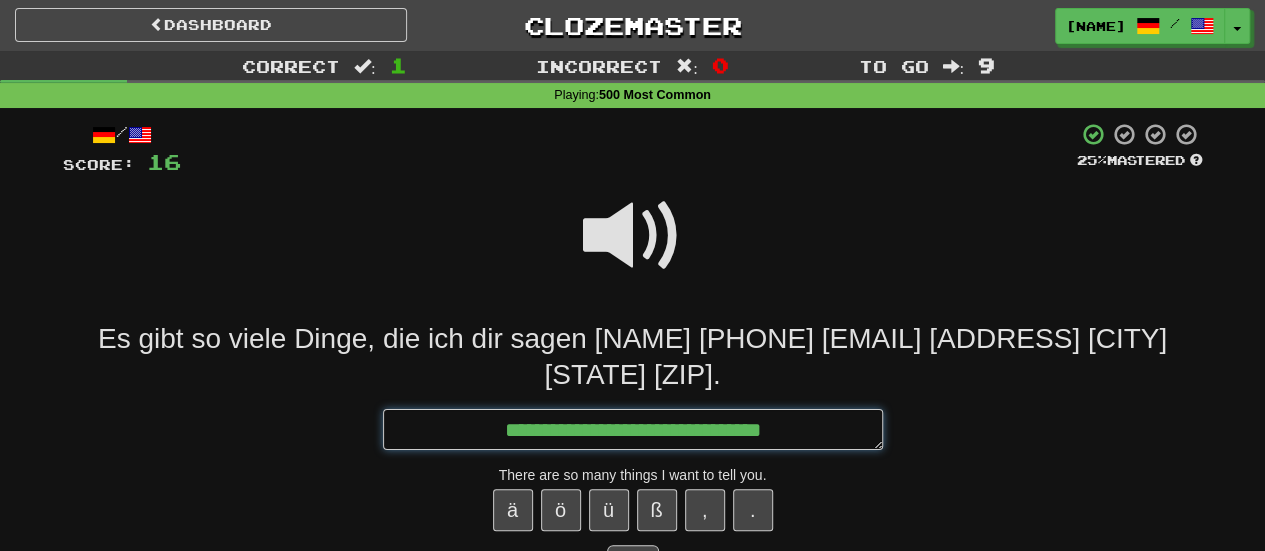type on "*" 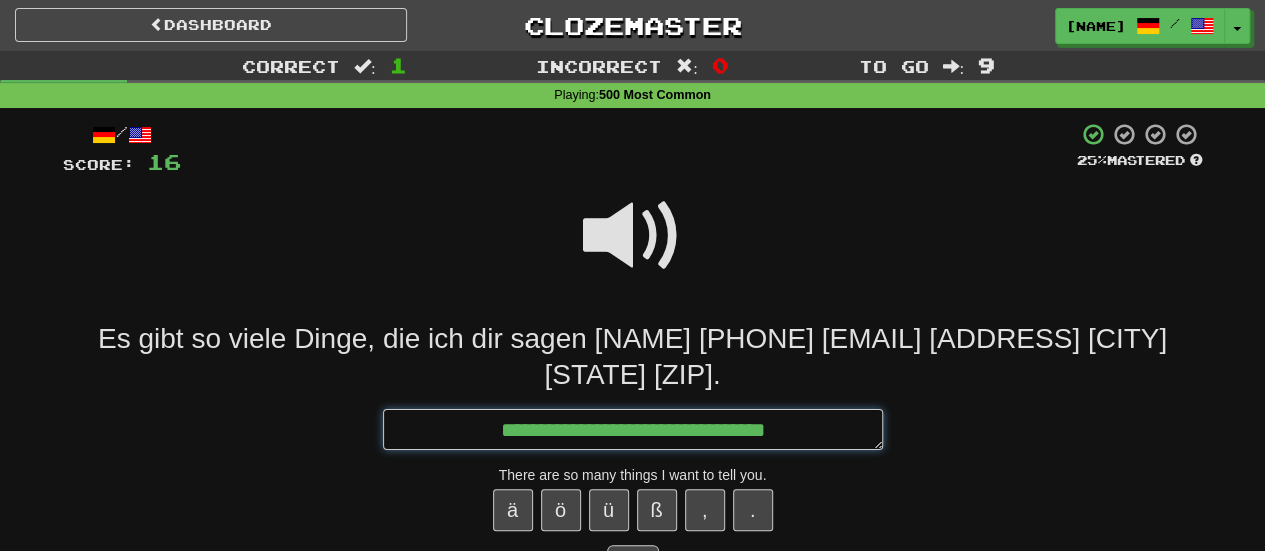 type on "**********" 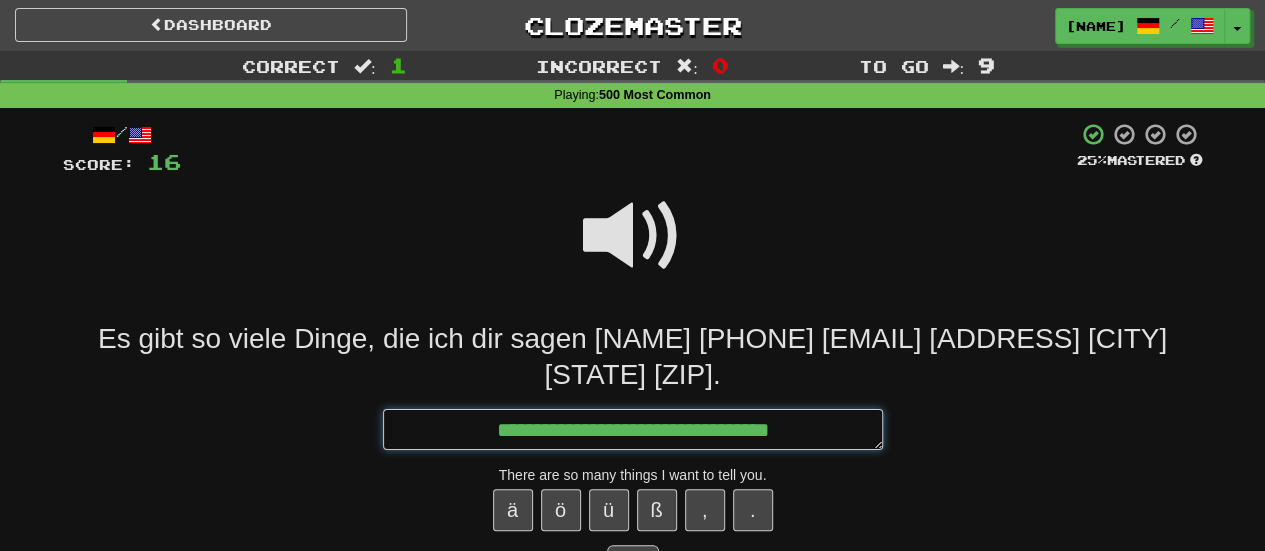 type on "*" 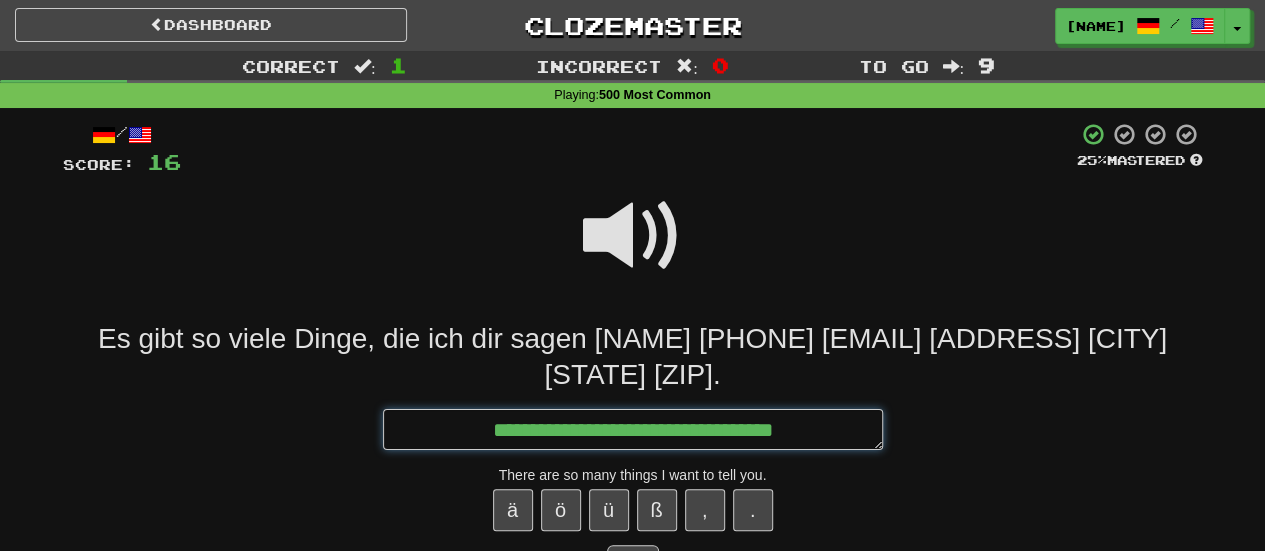 type on "*" 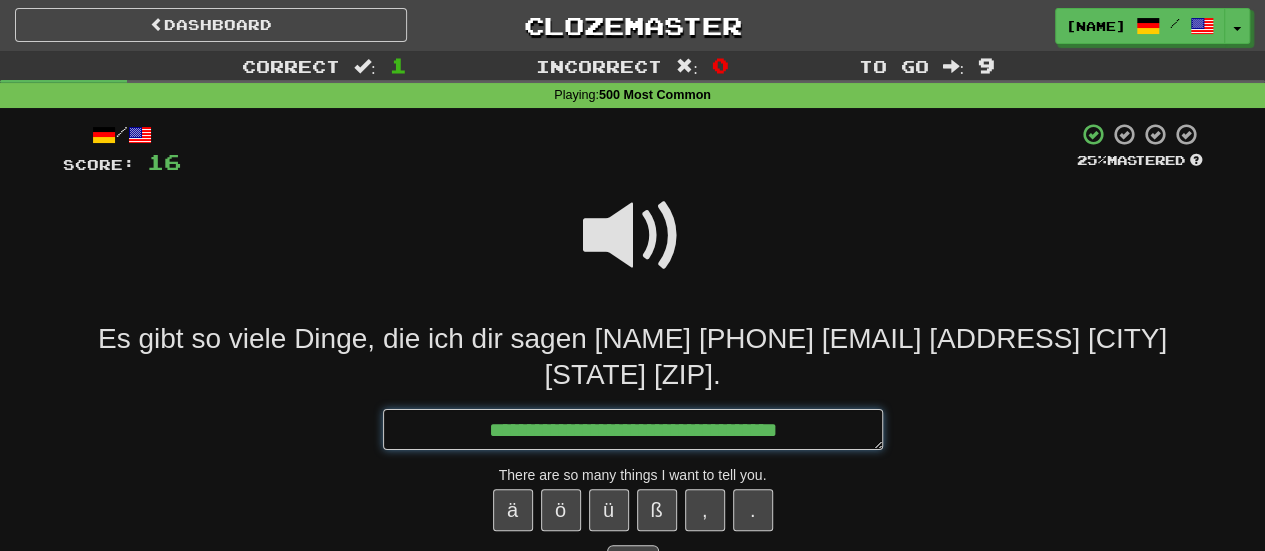 type on "*" 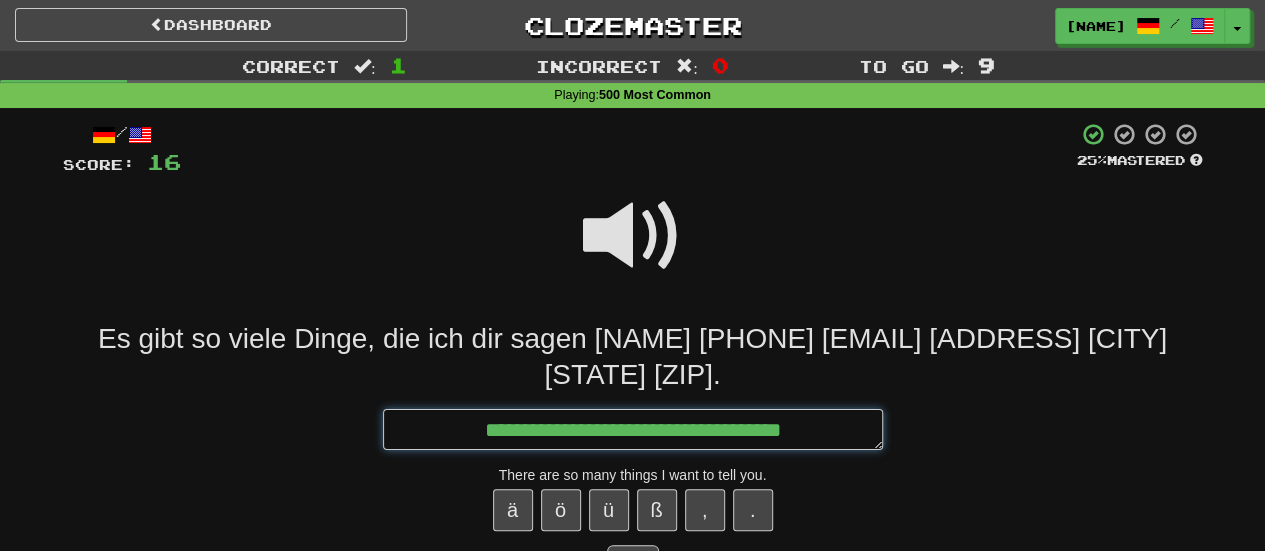 type on "*" 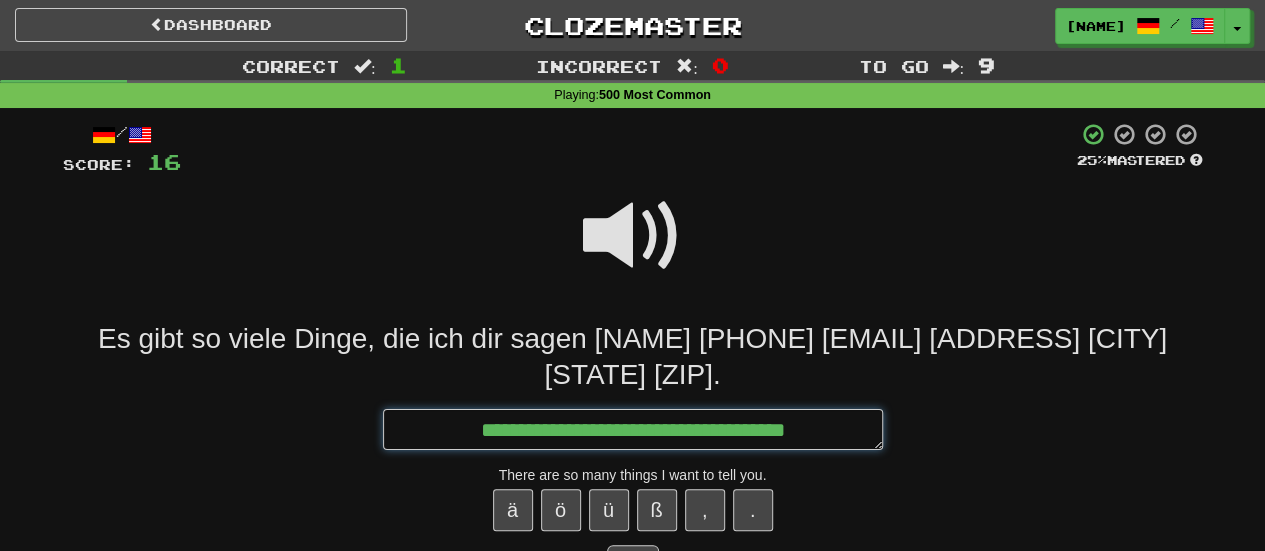 type on "*" 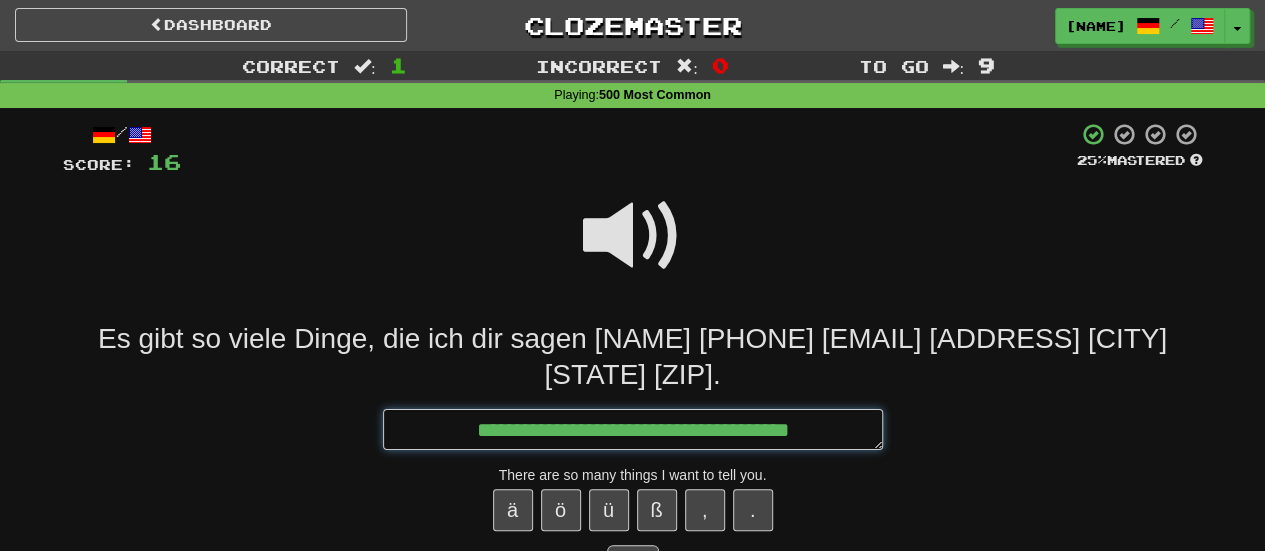 type on "*" 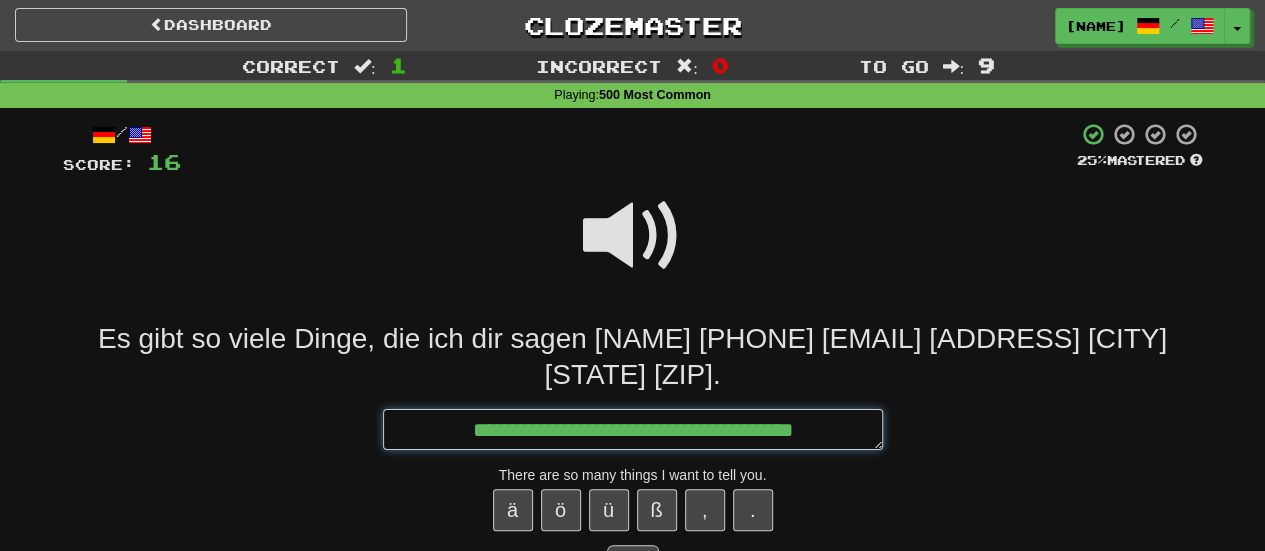 type on "*" 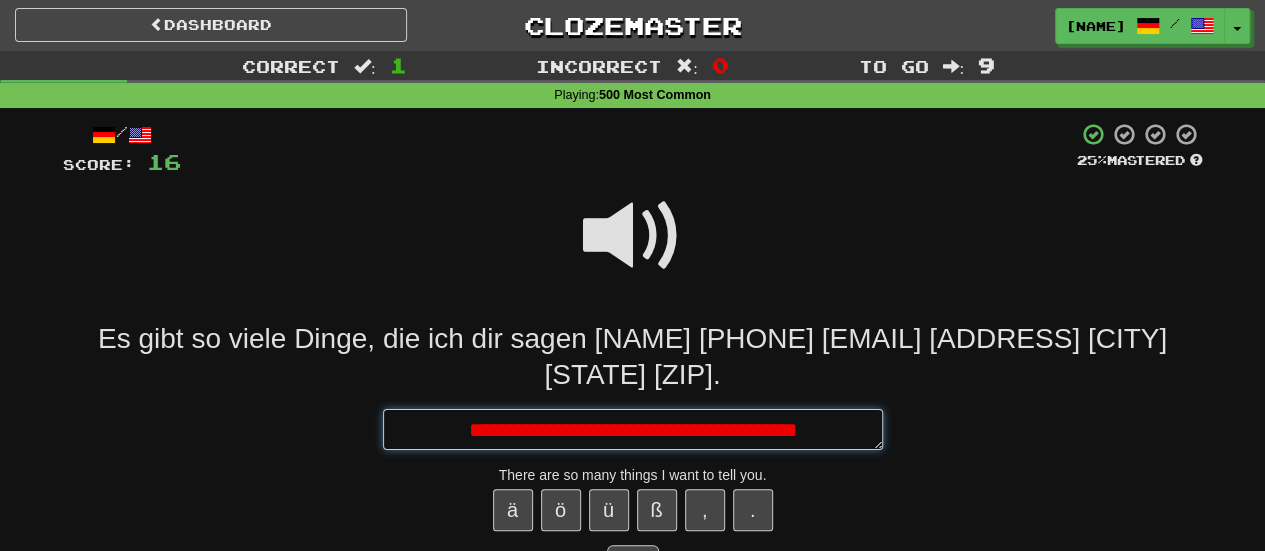 type on "*" 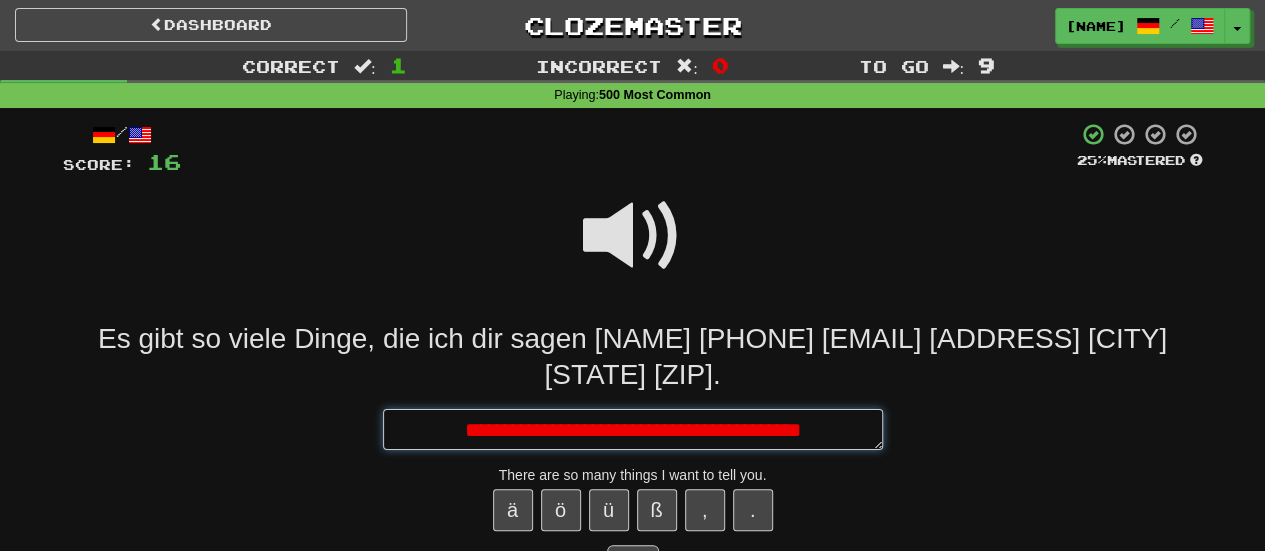 type on "*" 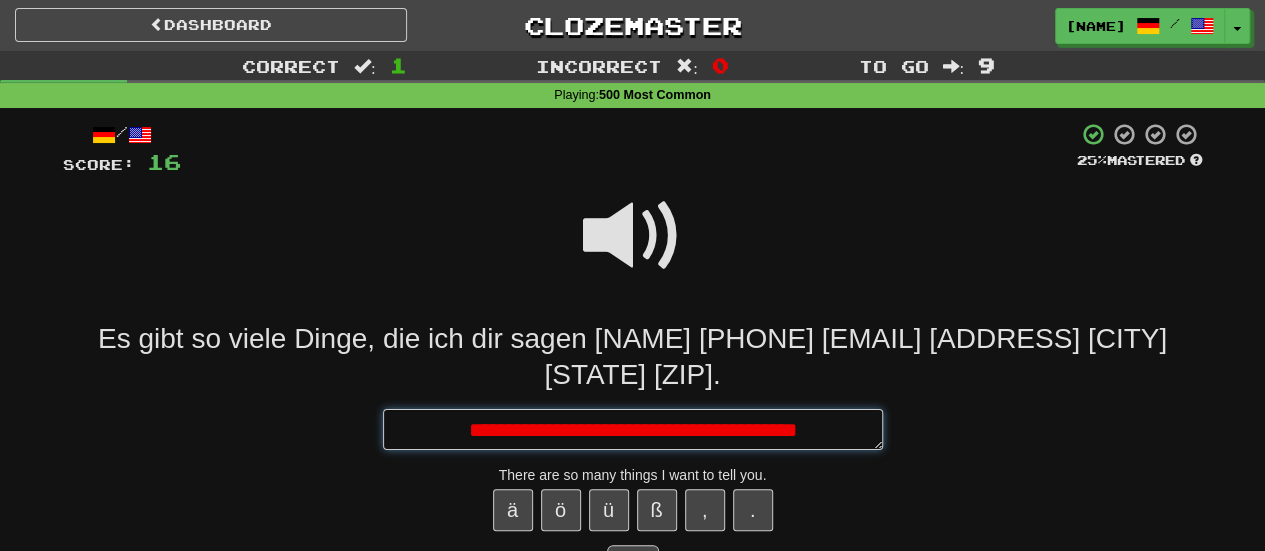 type on "*" 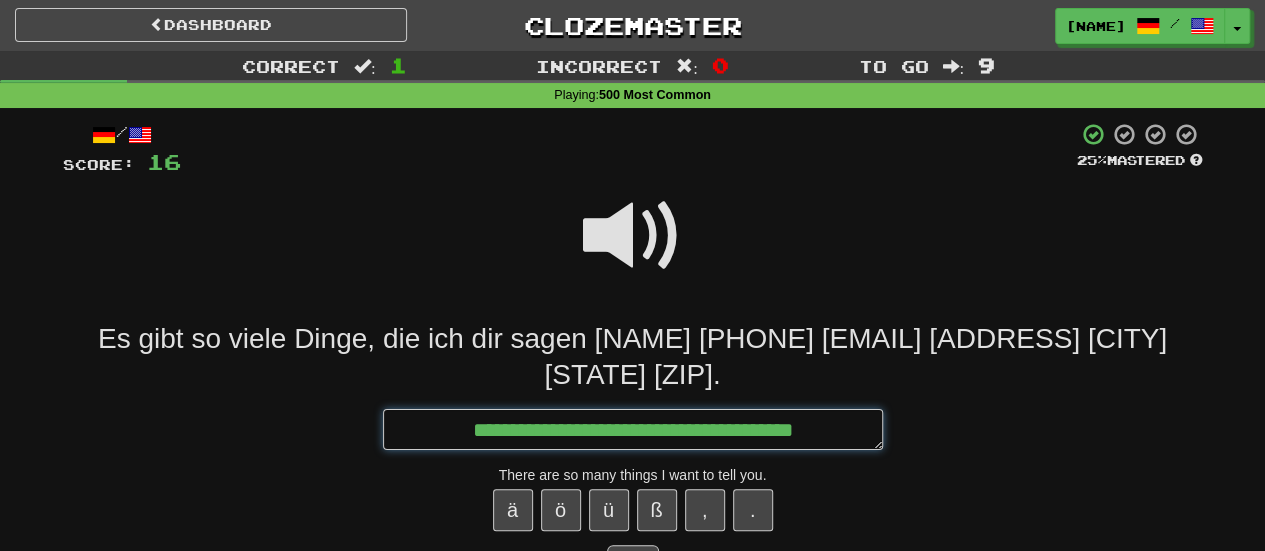 type on "*" 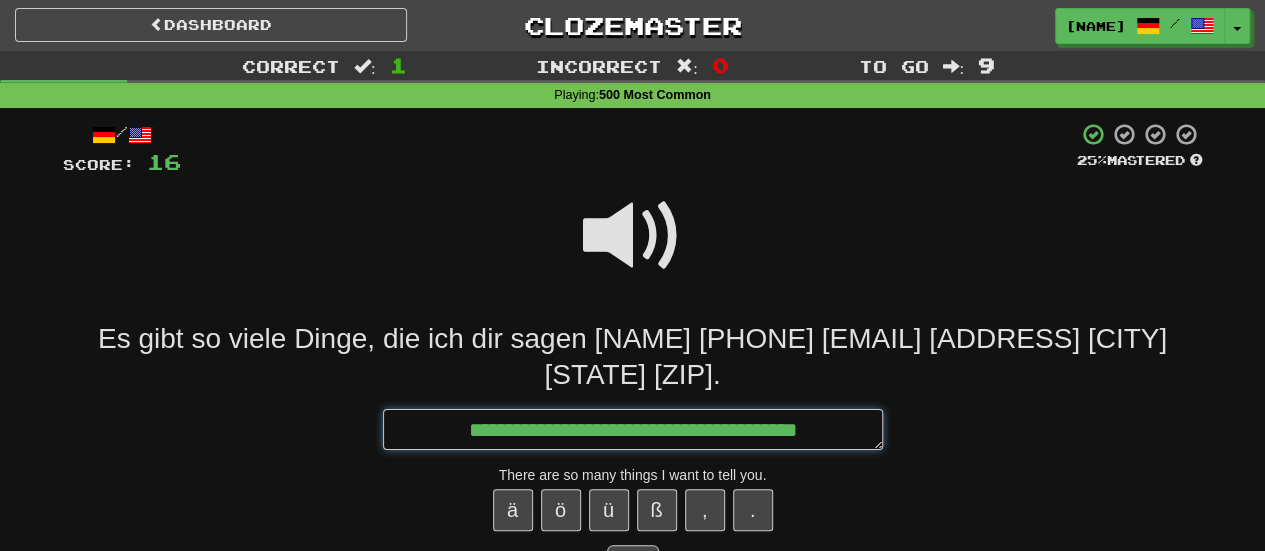 type on "*" 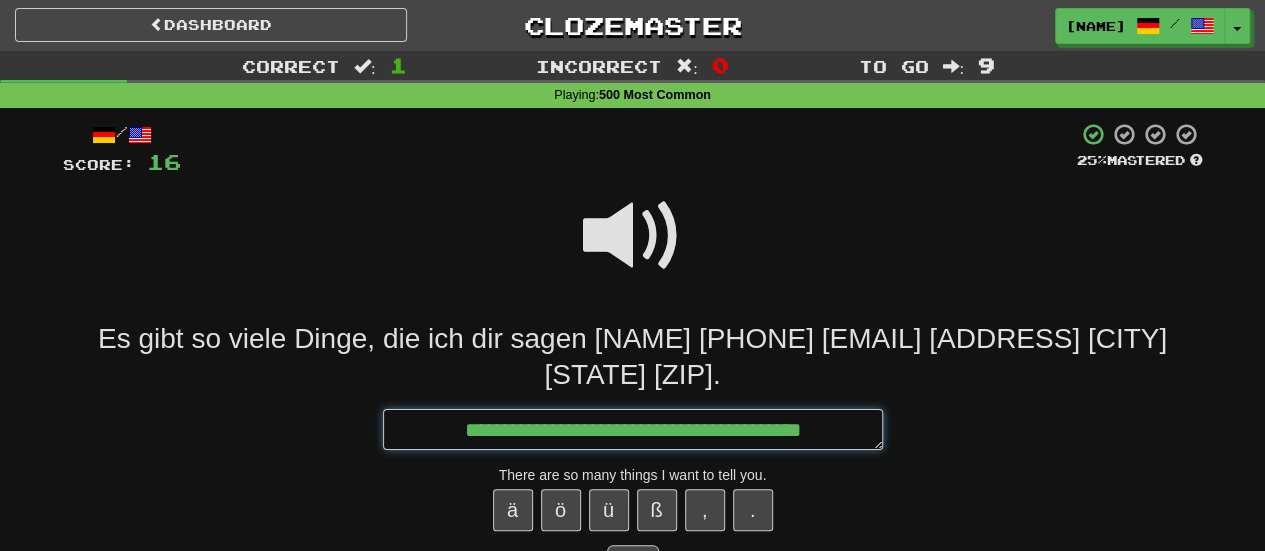 type on "*" 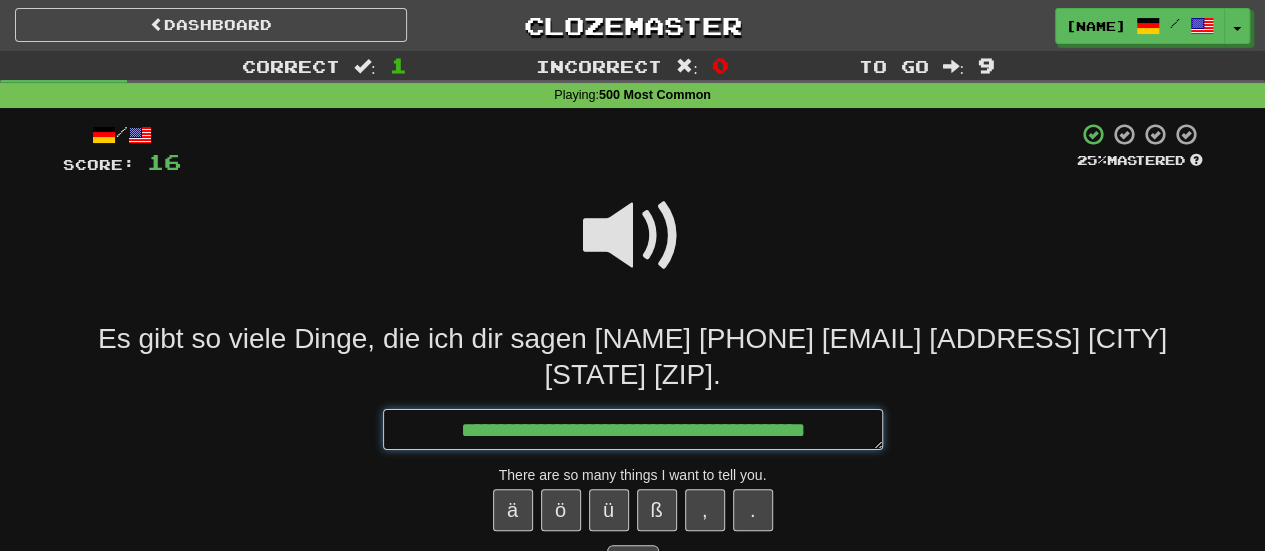 type on "*" 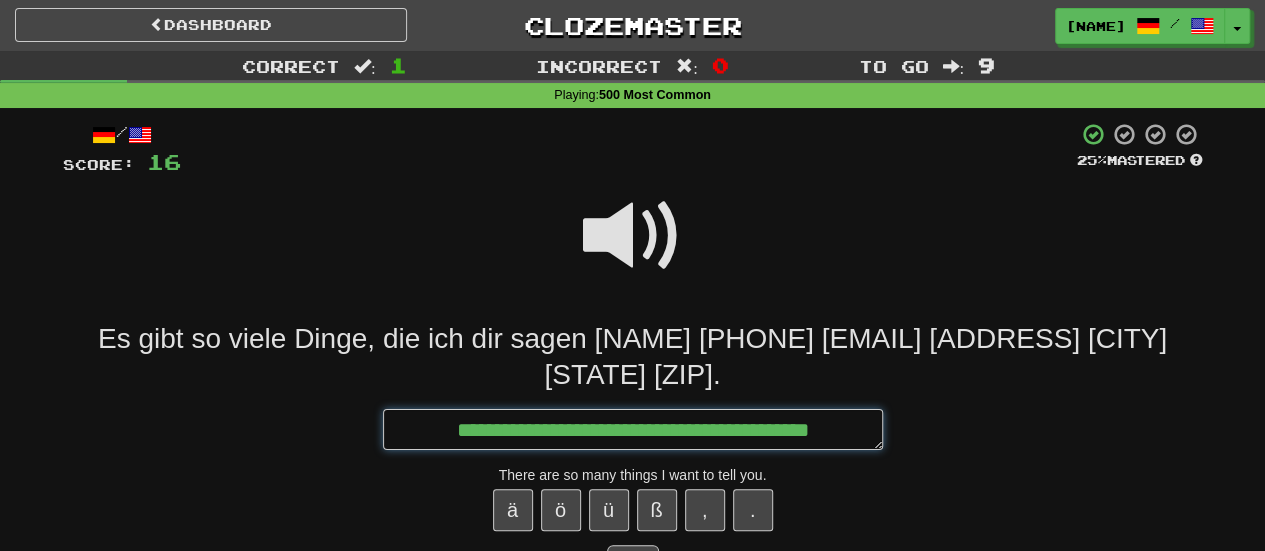 type on "*" 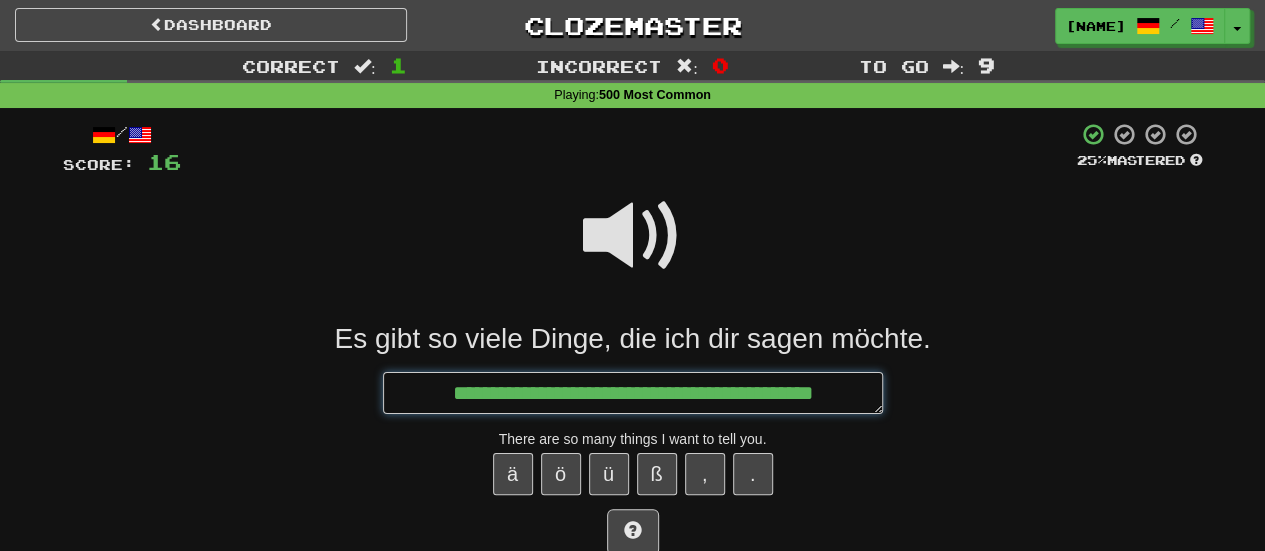 type on "*" 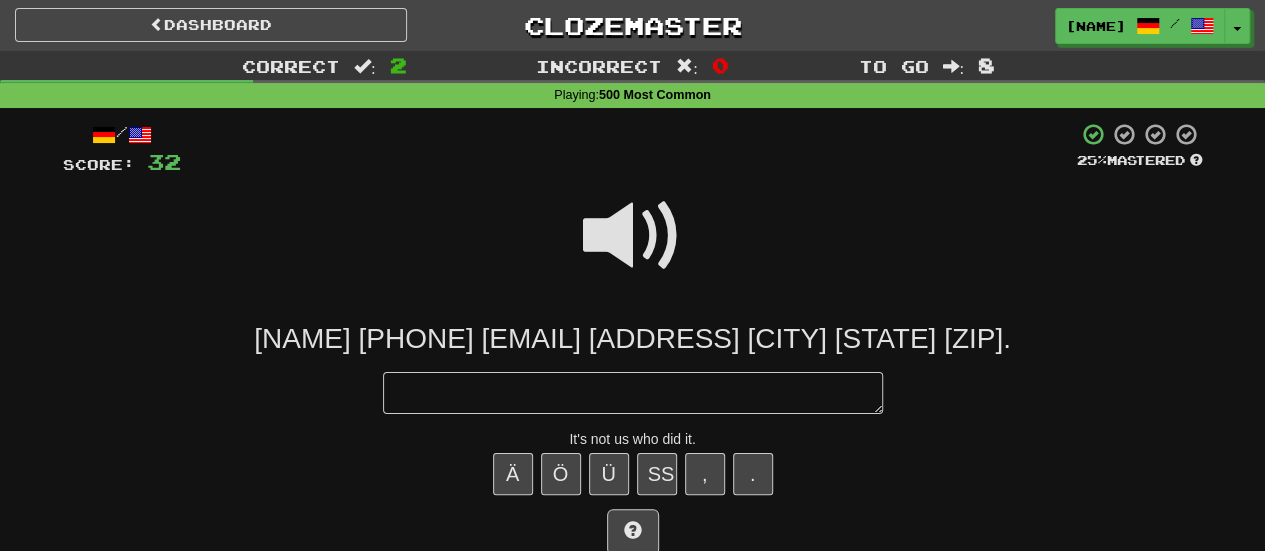 type on "*" 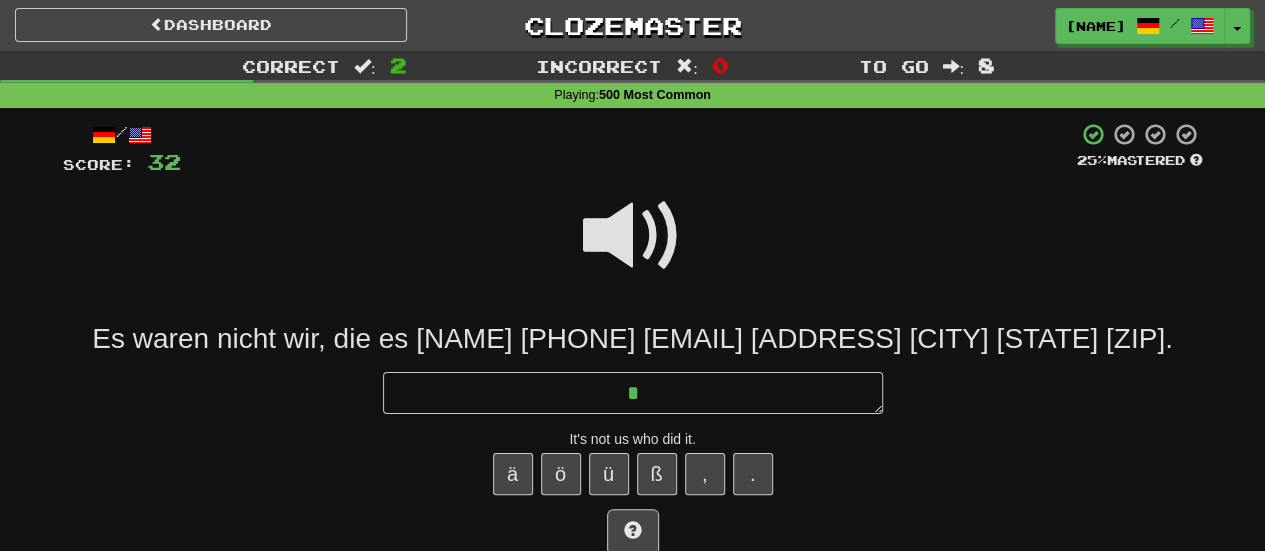 type on "*" 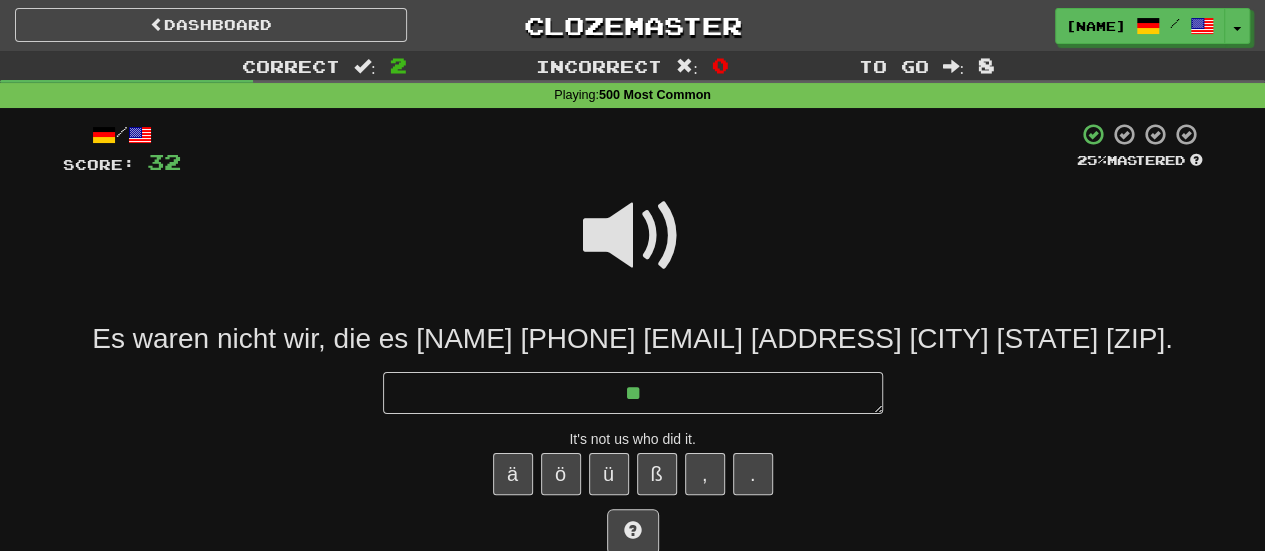 type on "*" 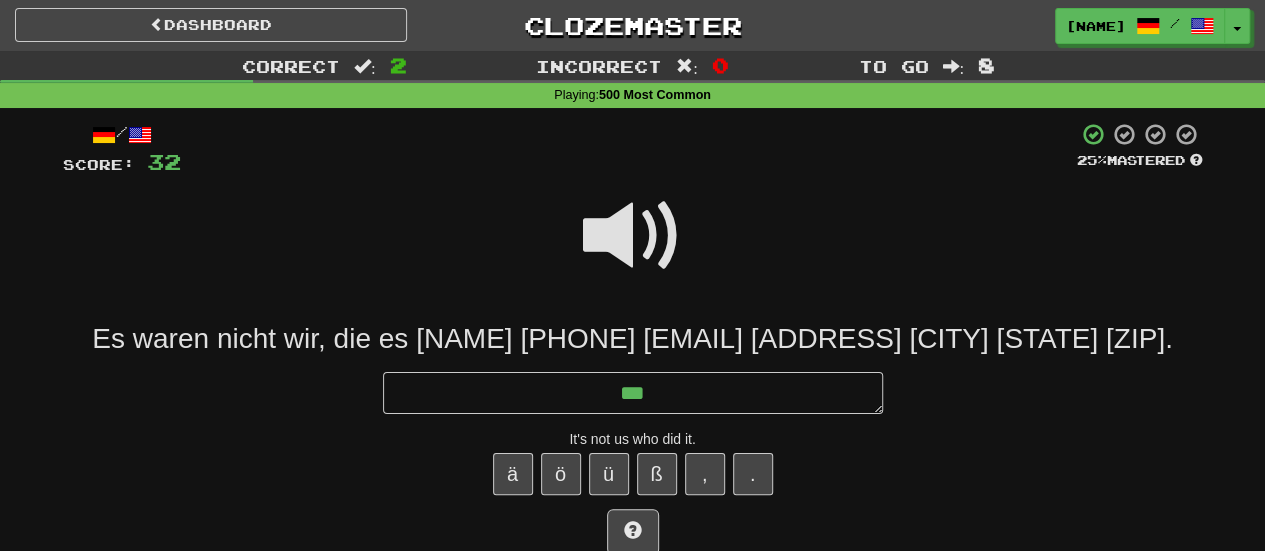 type on "*" 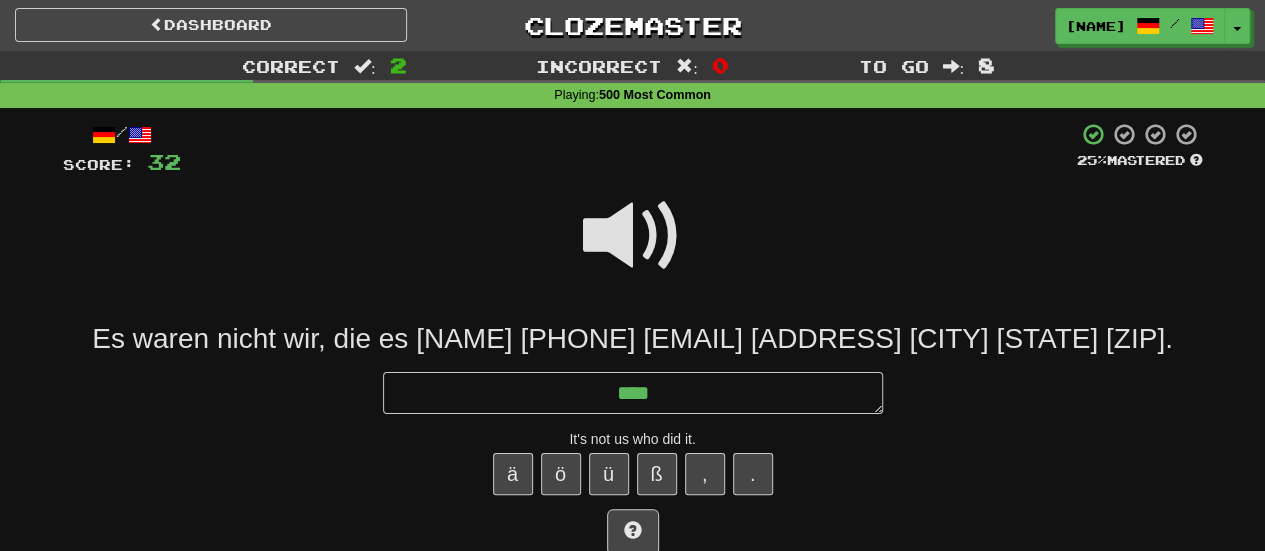 type on "*" 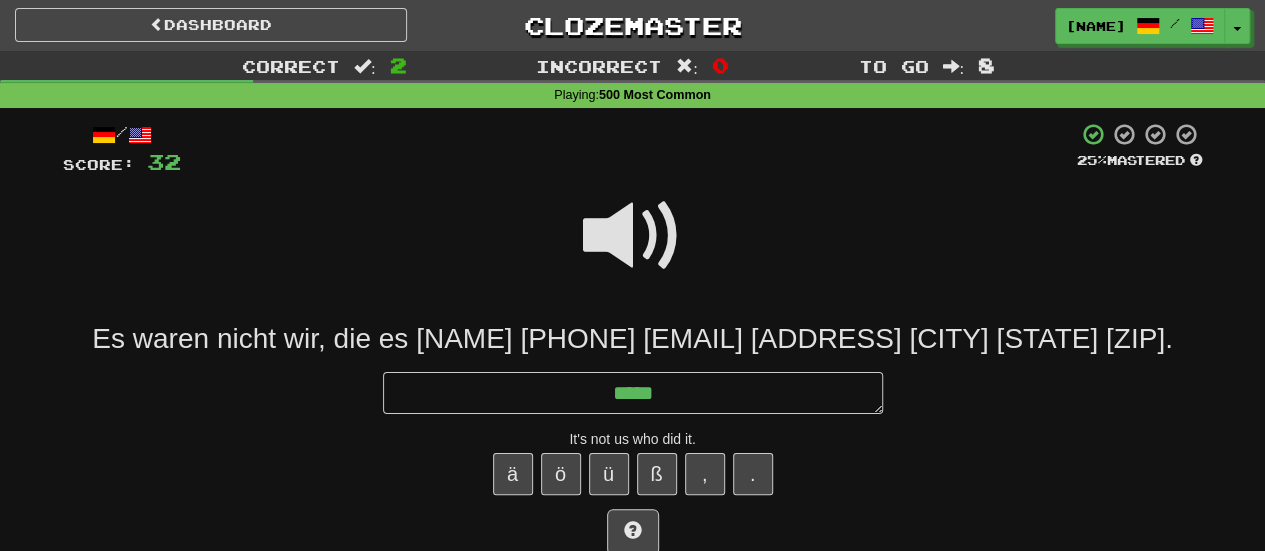 type on "*" 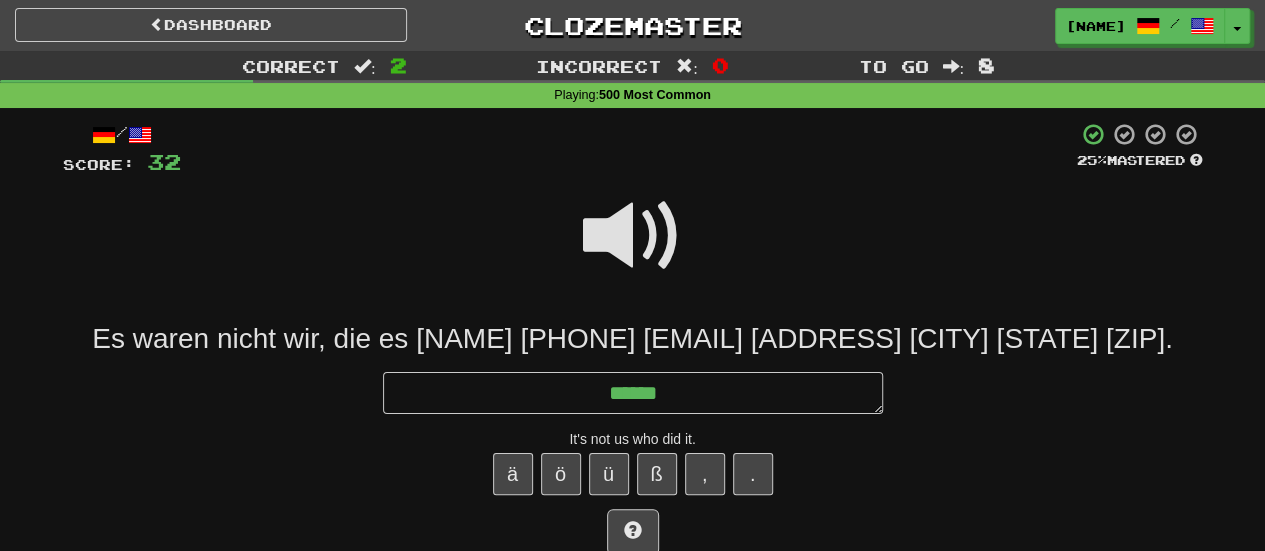 type on "*" 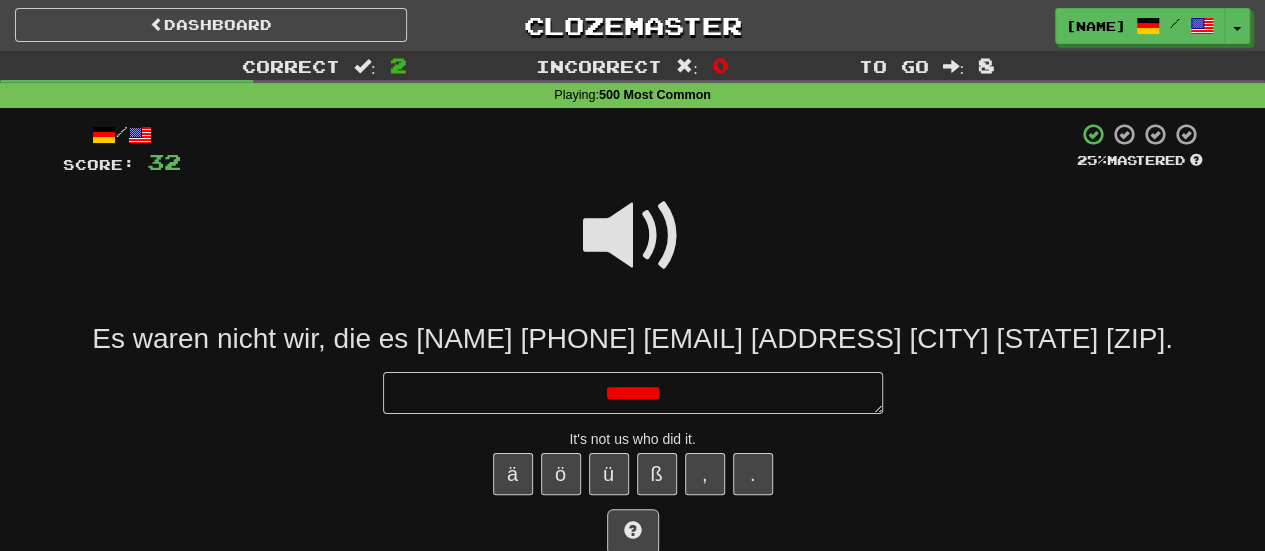 type on "*" 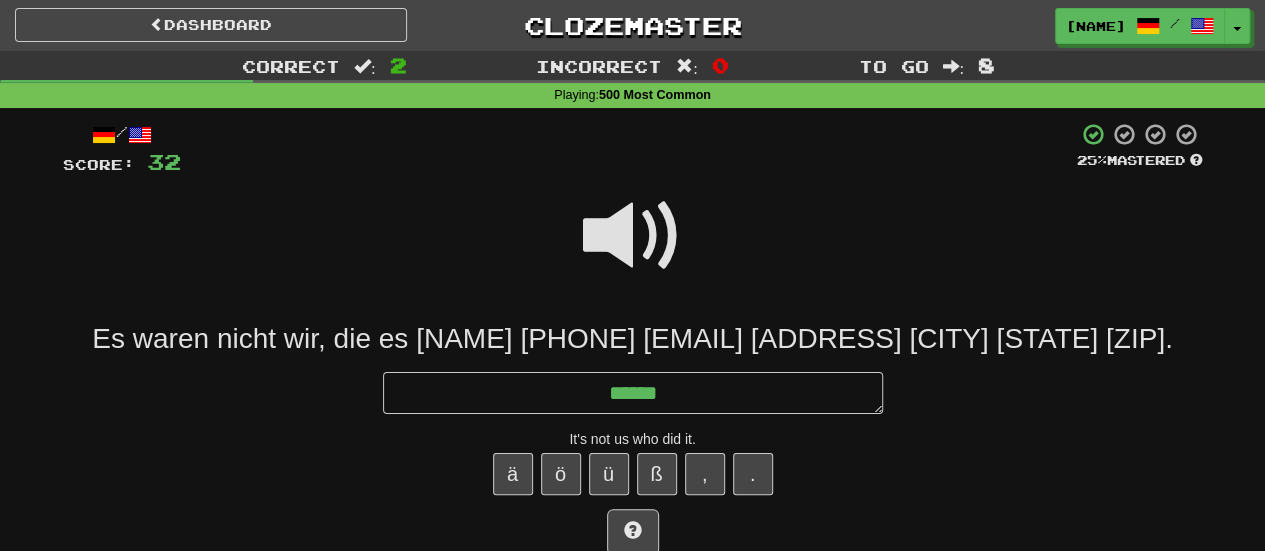 type on "*" 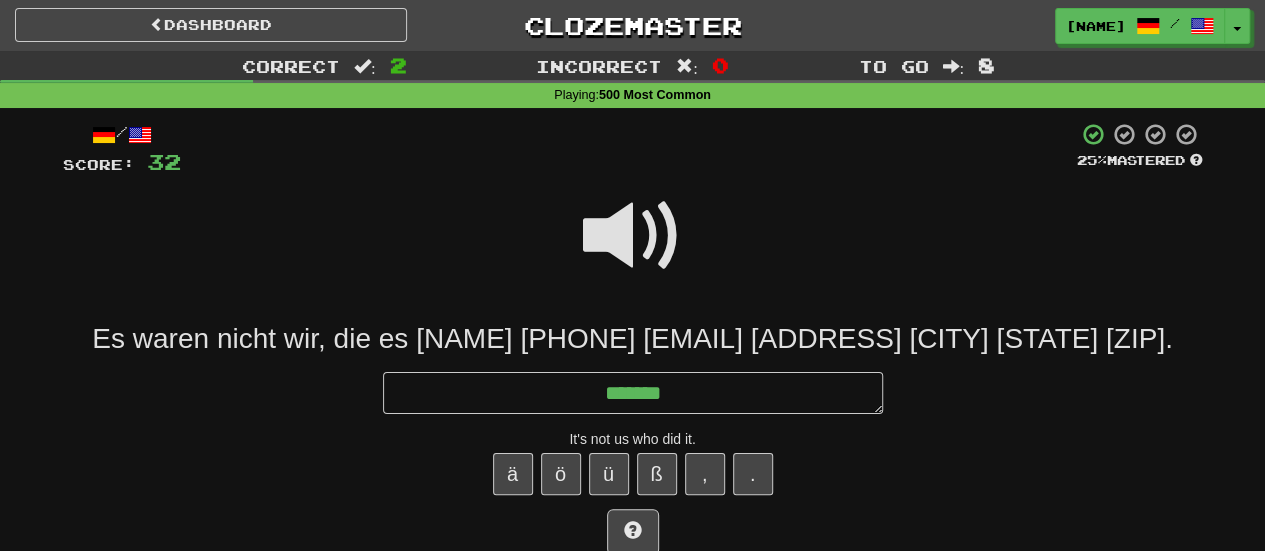 type on "*" 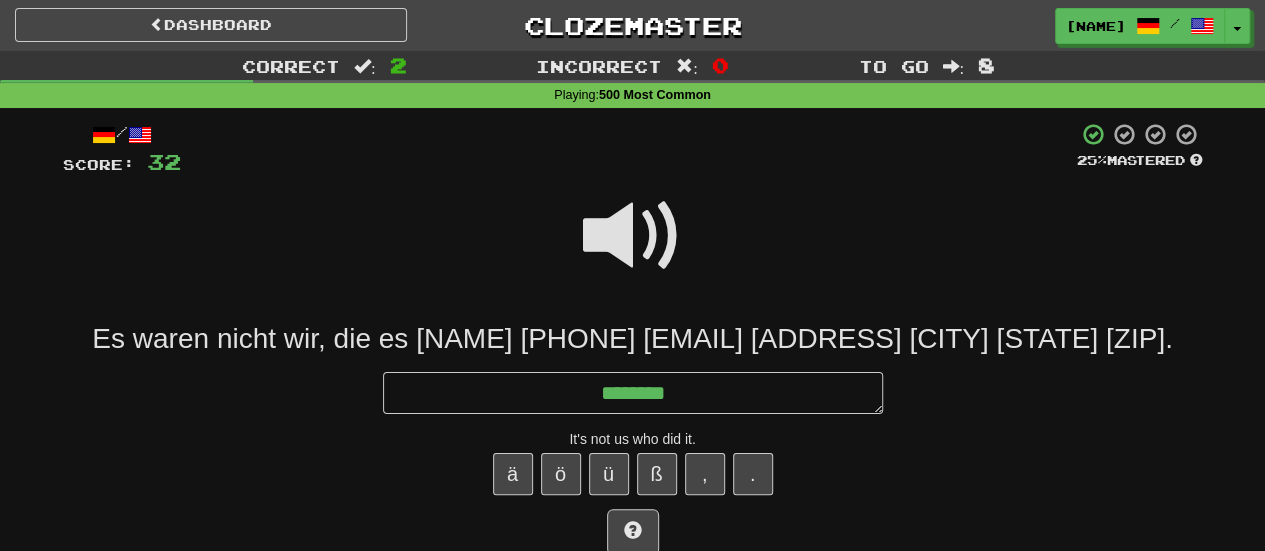 type on "*" 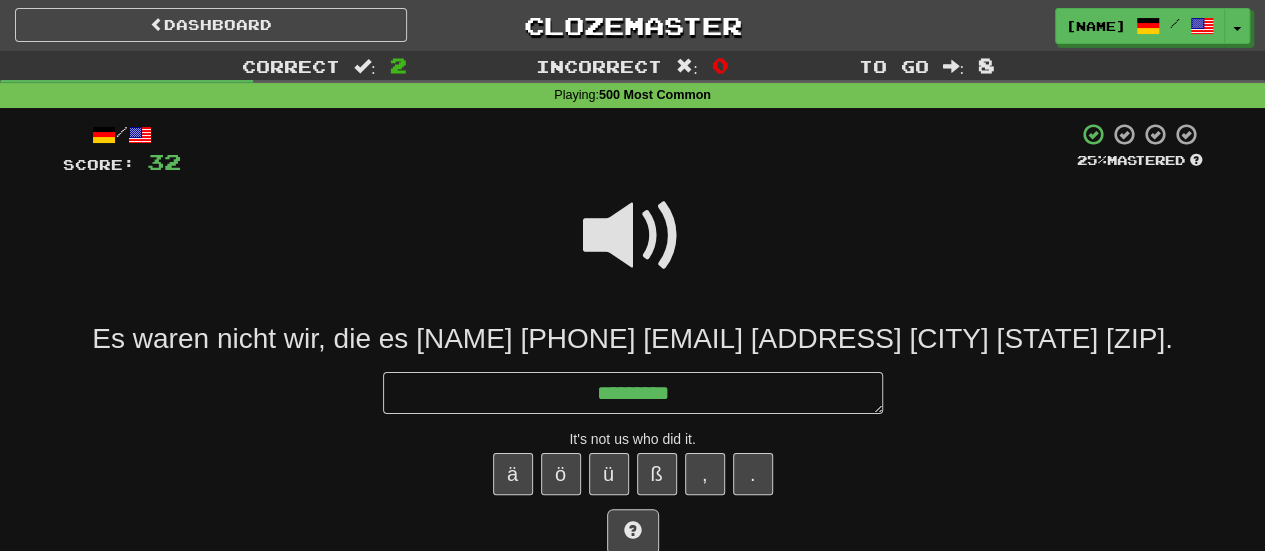 type on "********" 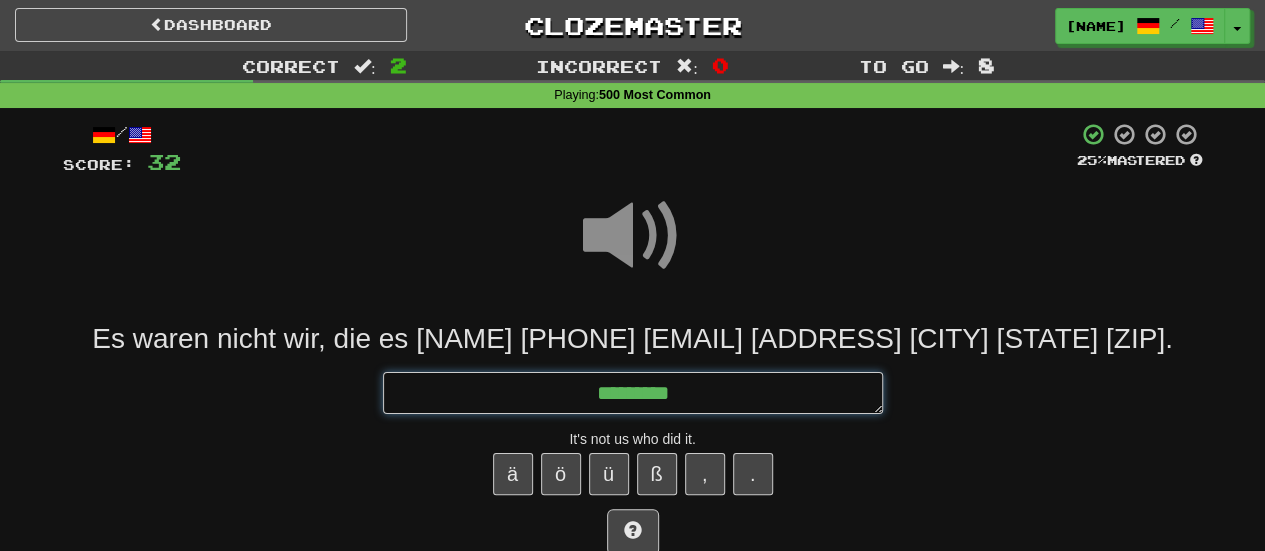 click on "********" at bounding box center [633, 392] 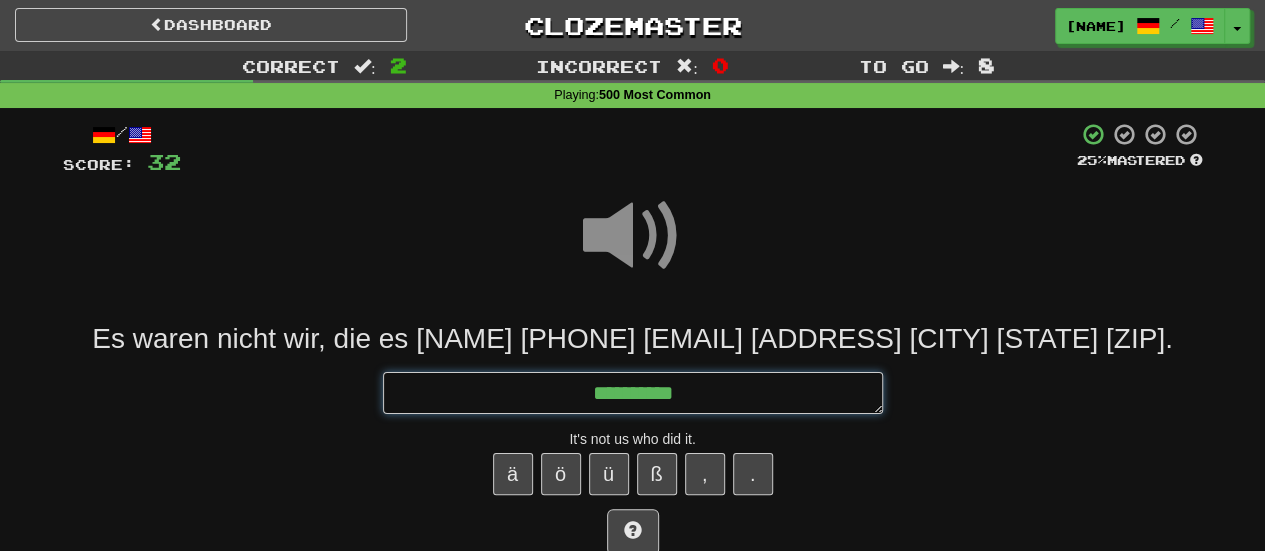 type on "*" 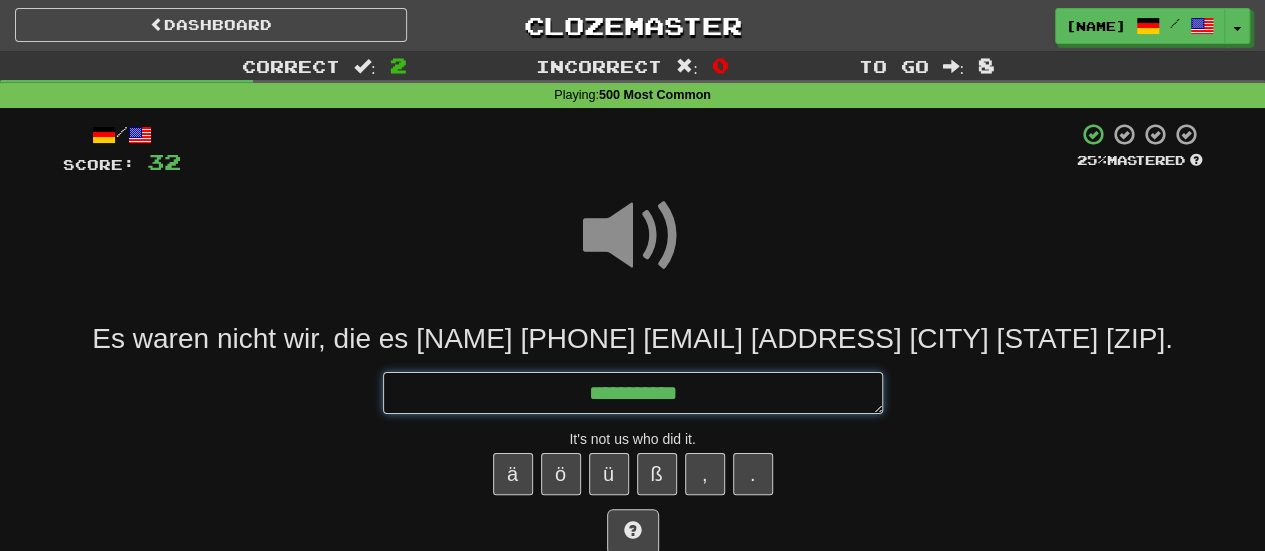 type on "*" 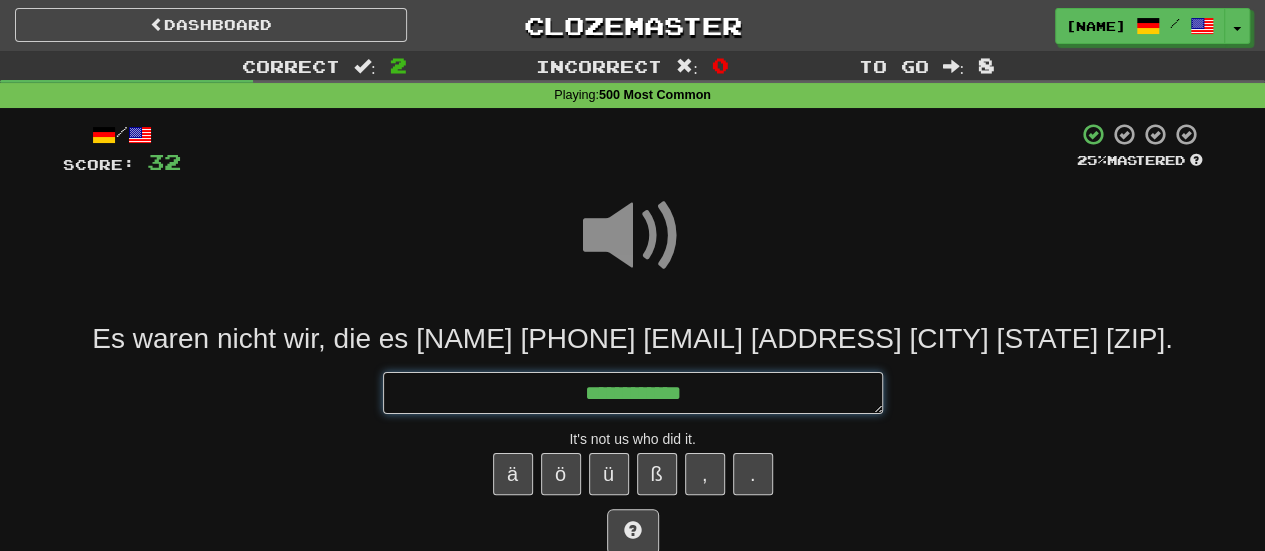 type on "*" 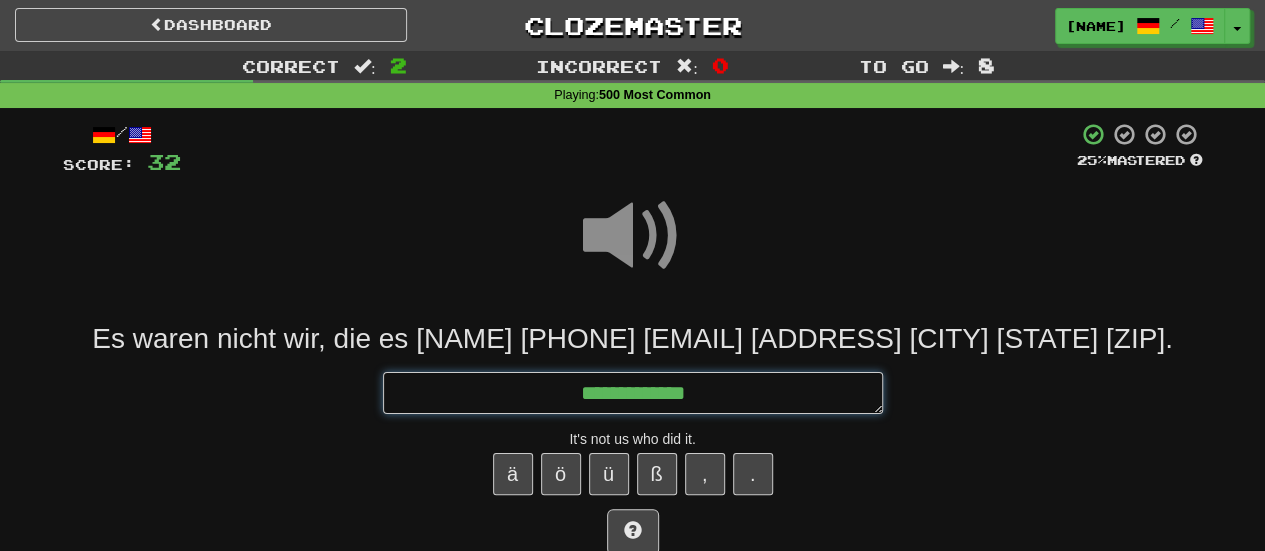 type on "*" 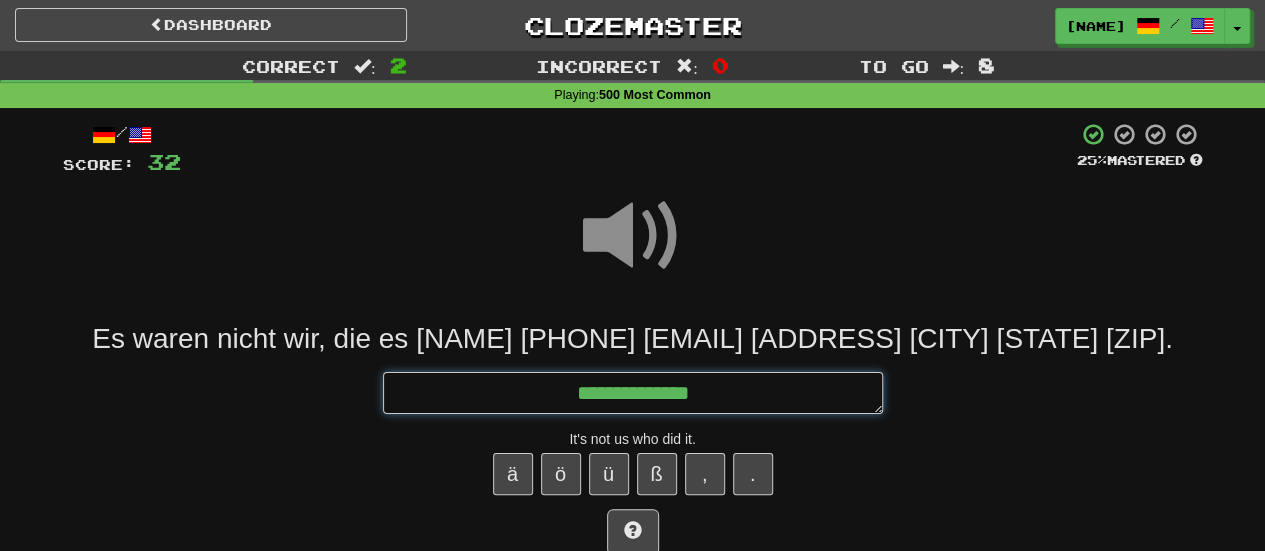 type on "*" 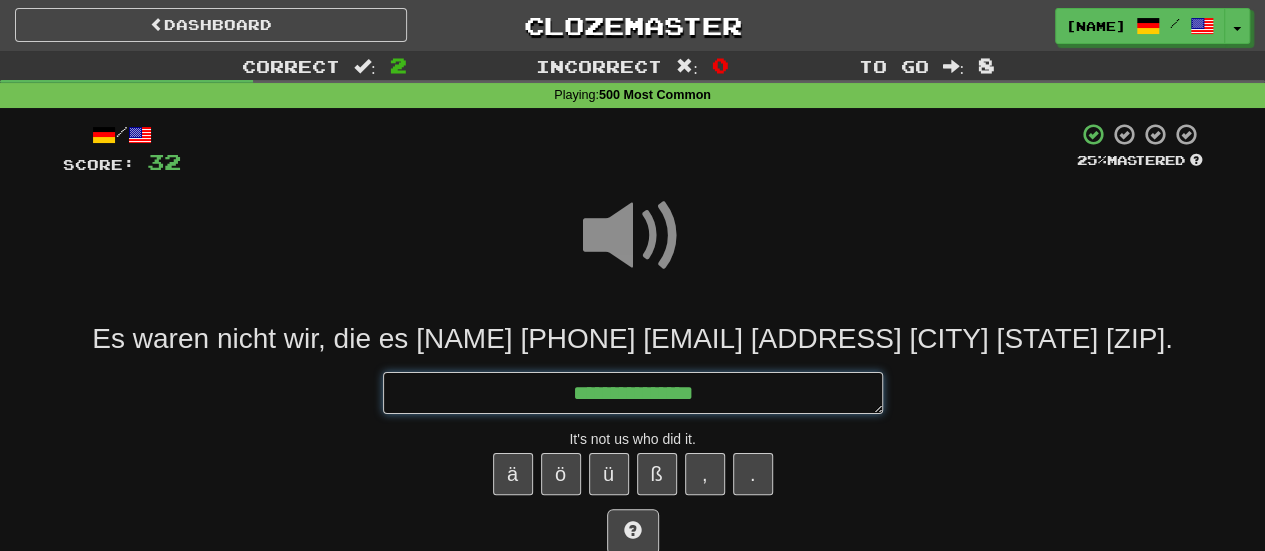 type on "*" 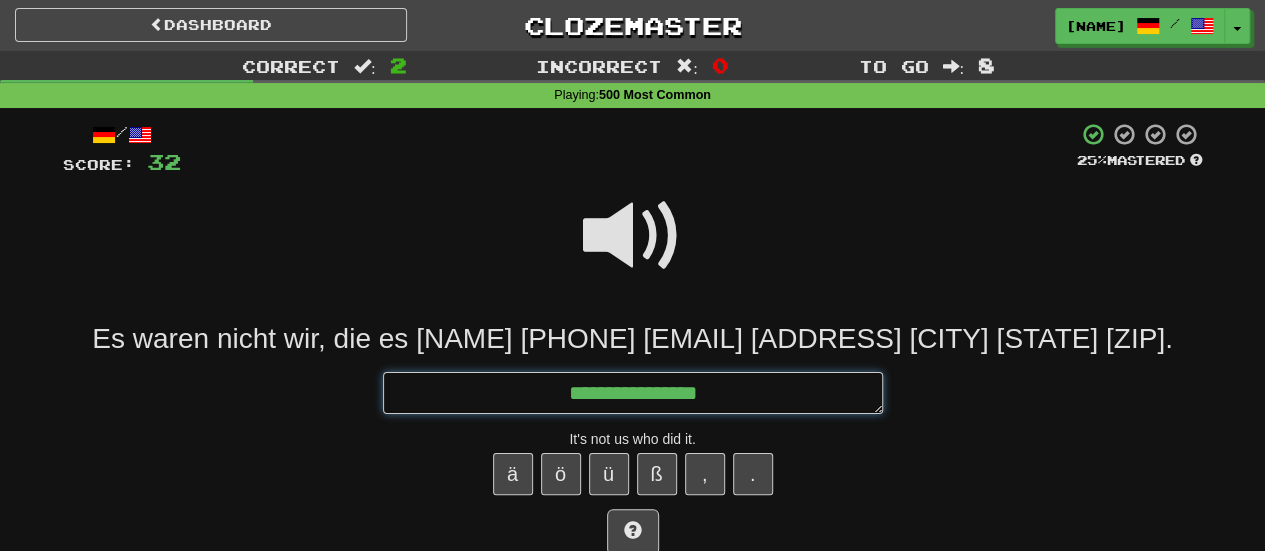 type on "*" 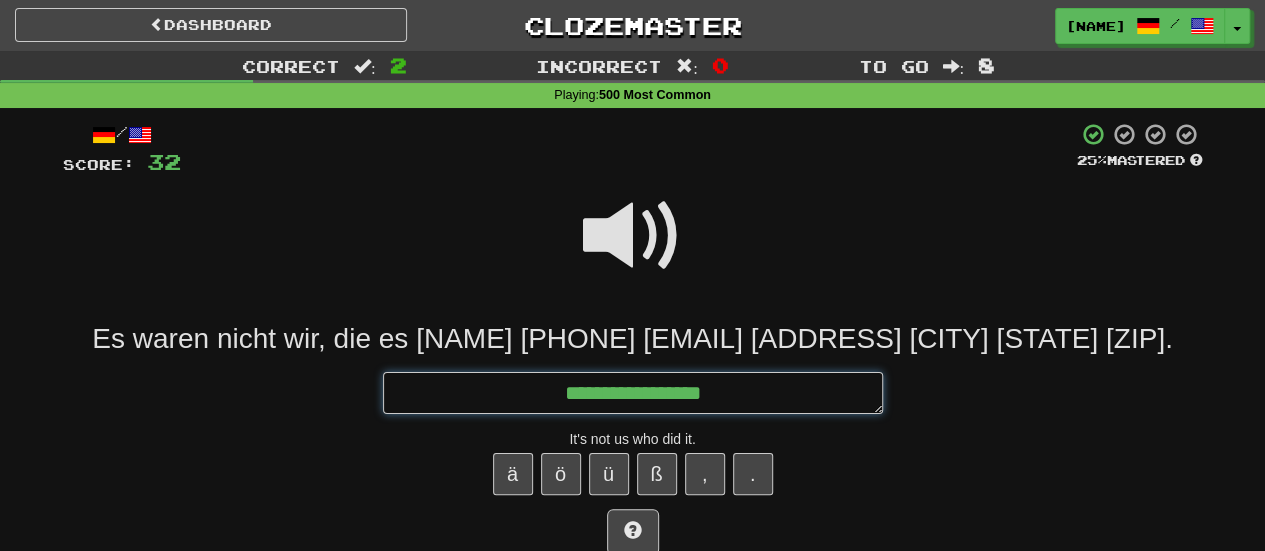 type on "*" 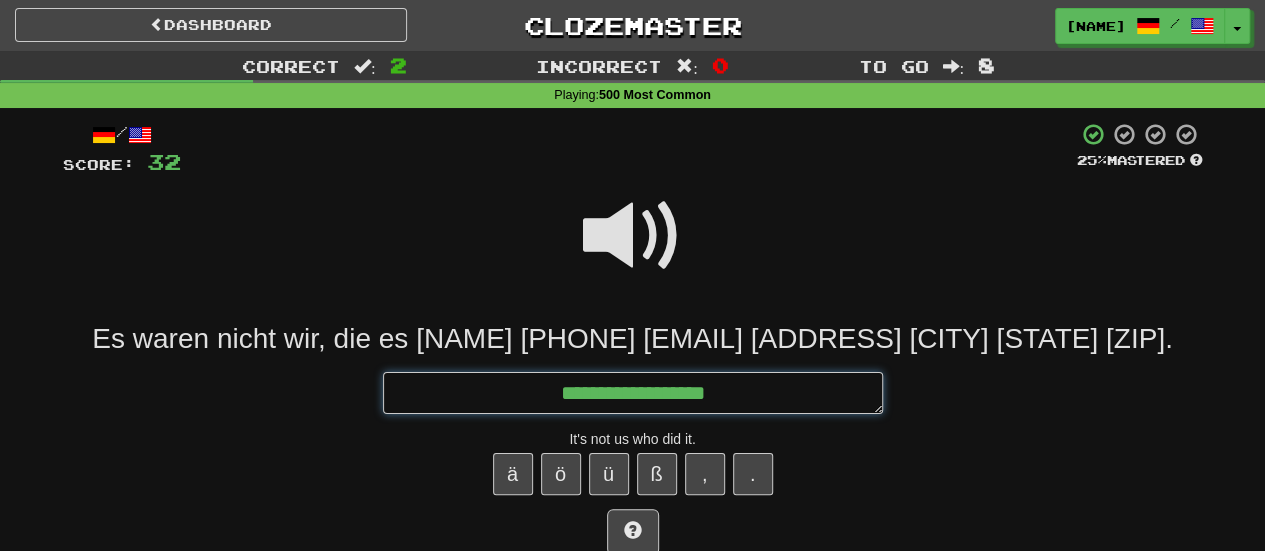 type on "*" 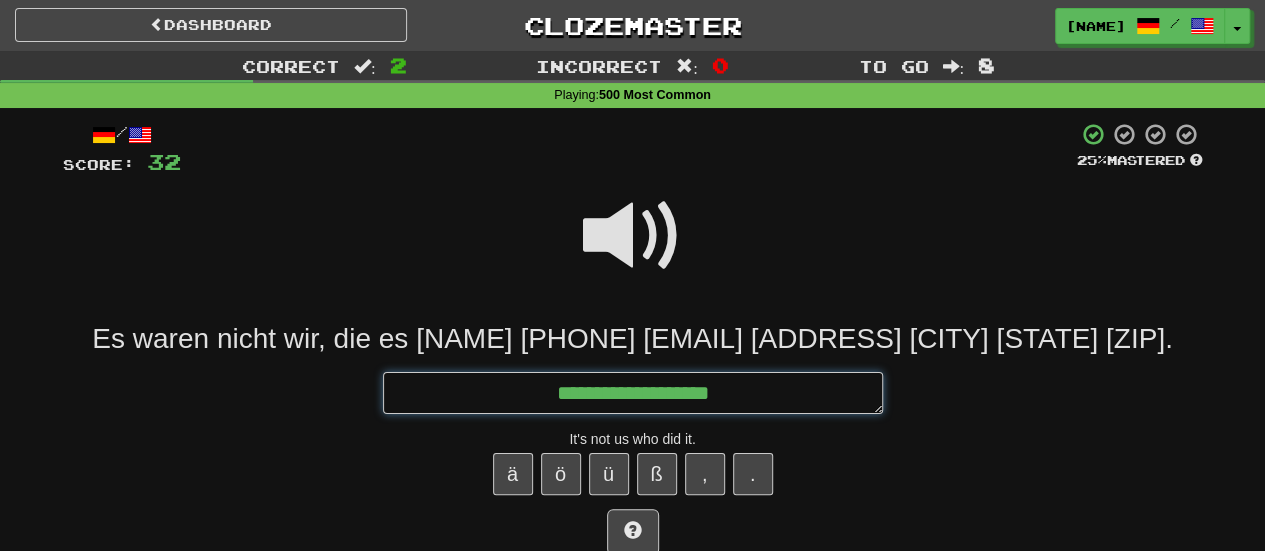 type on "*" 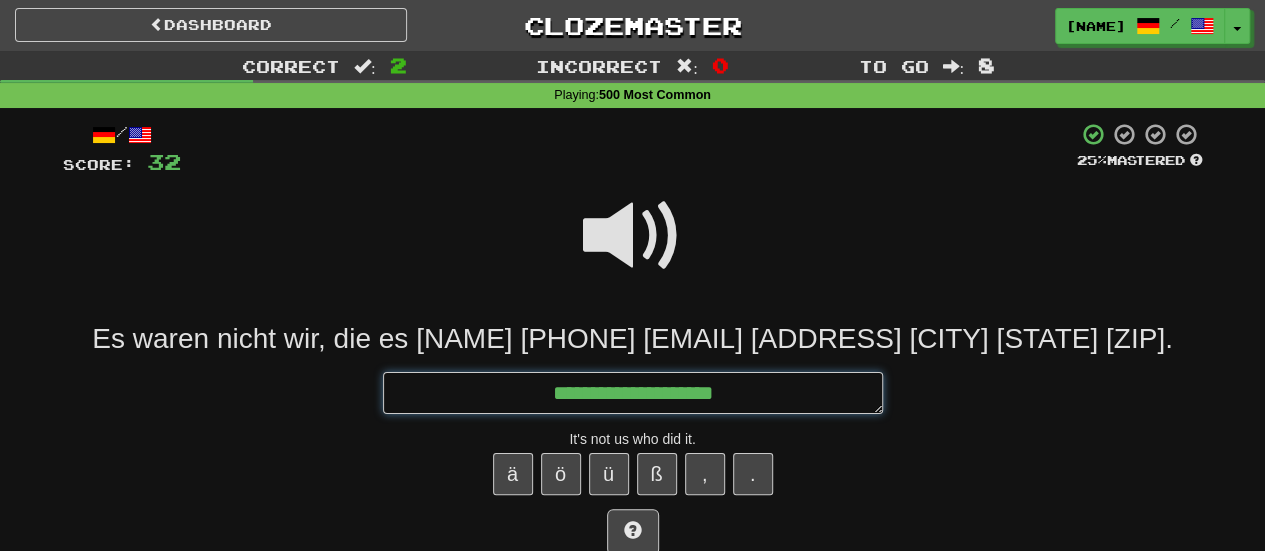 type on "*" 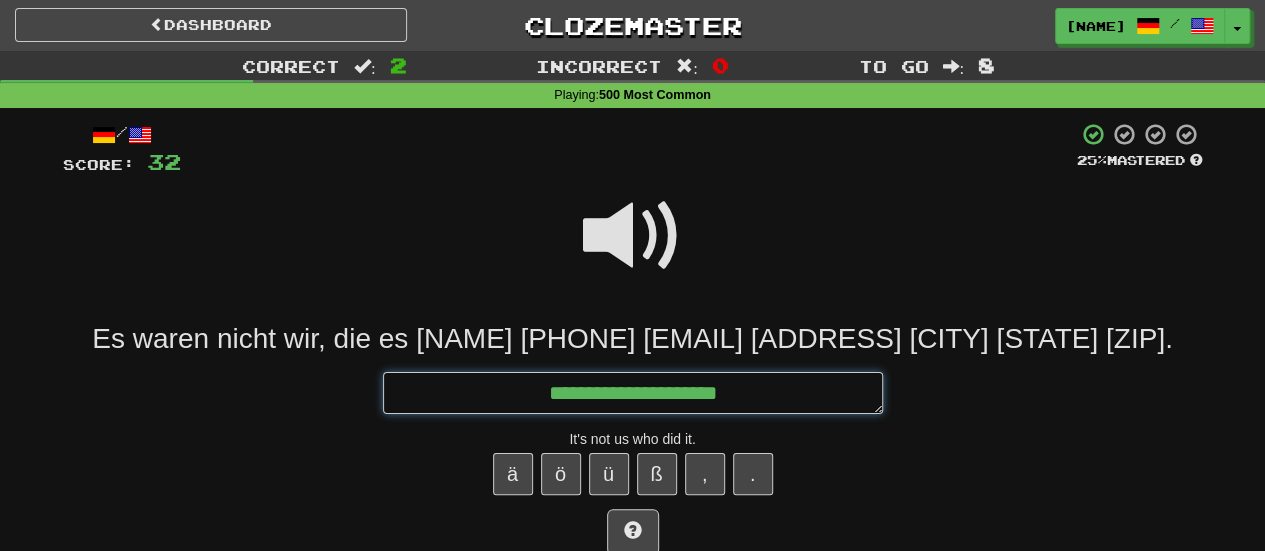 type on "*" 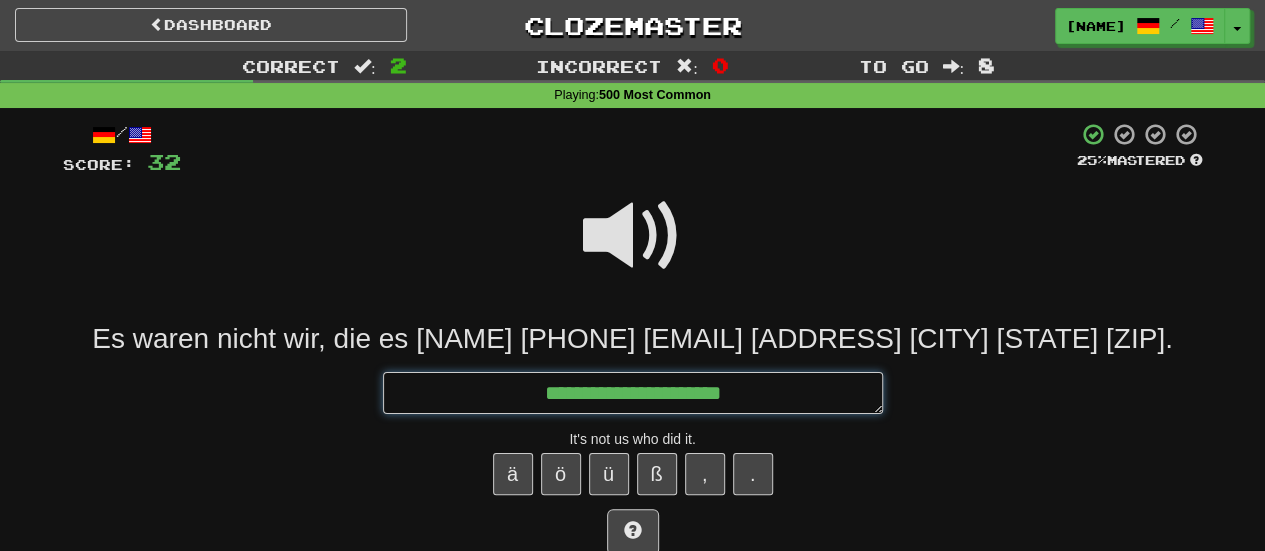 type on "*" 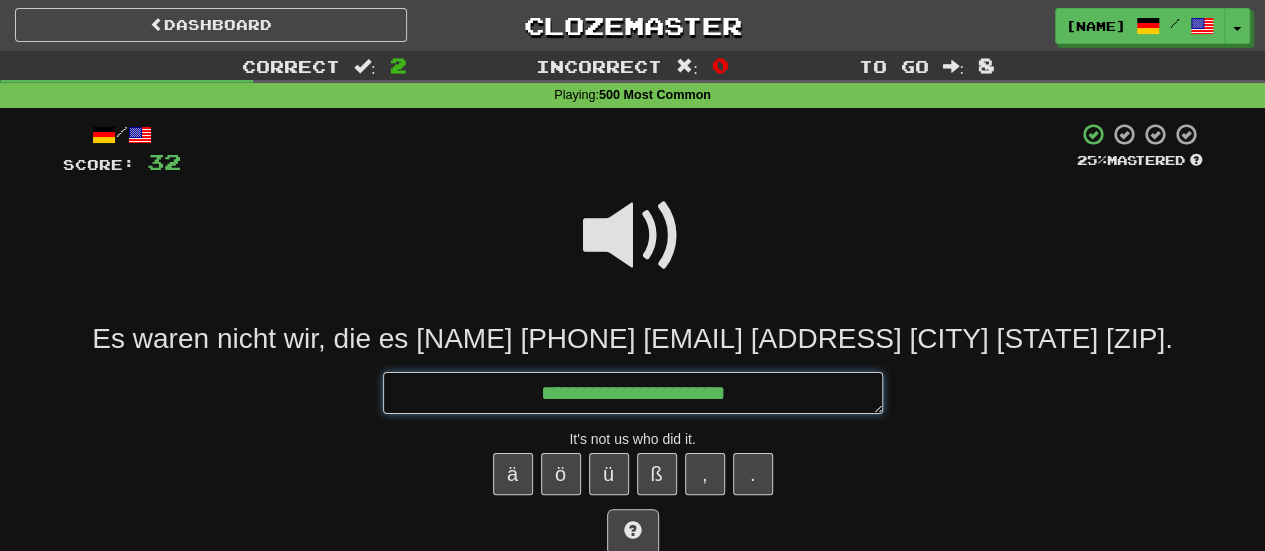type on "*" 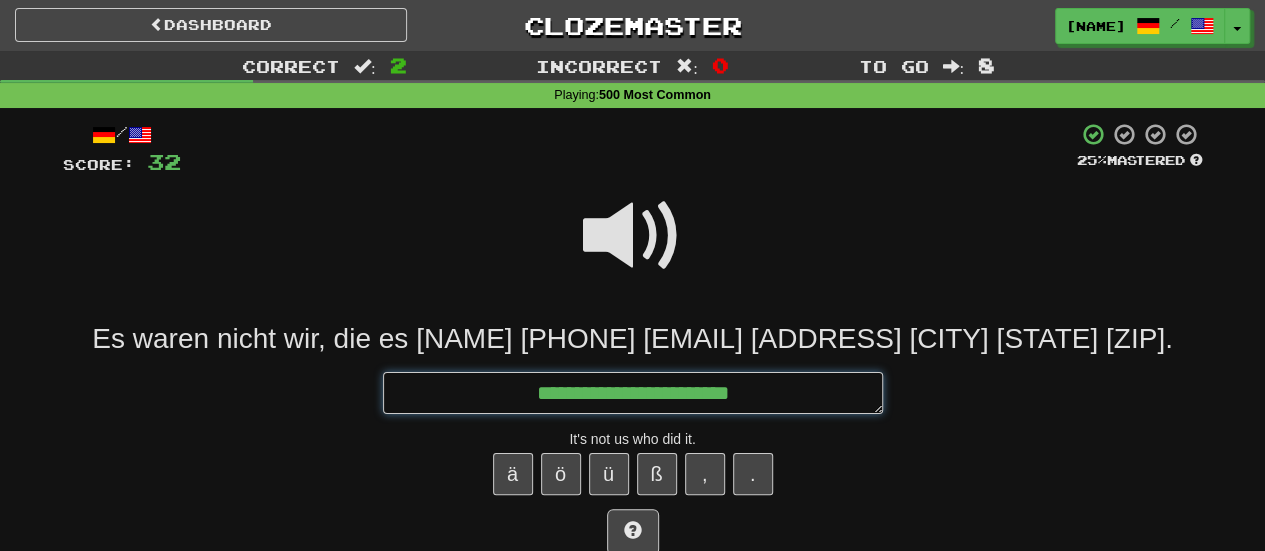 type on "*" 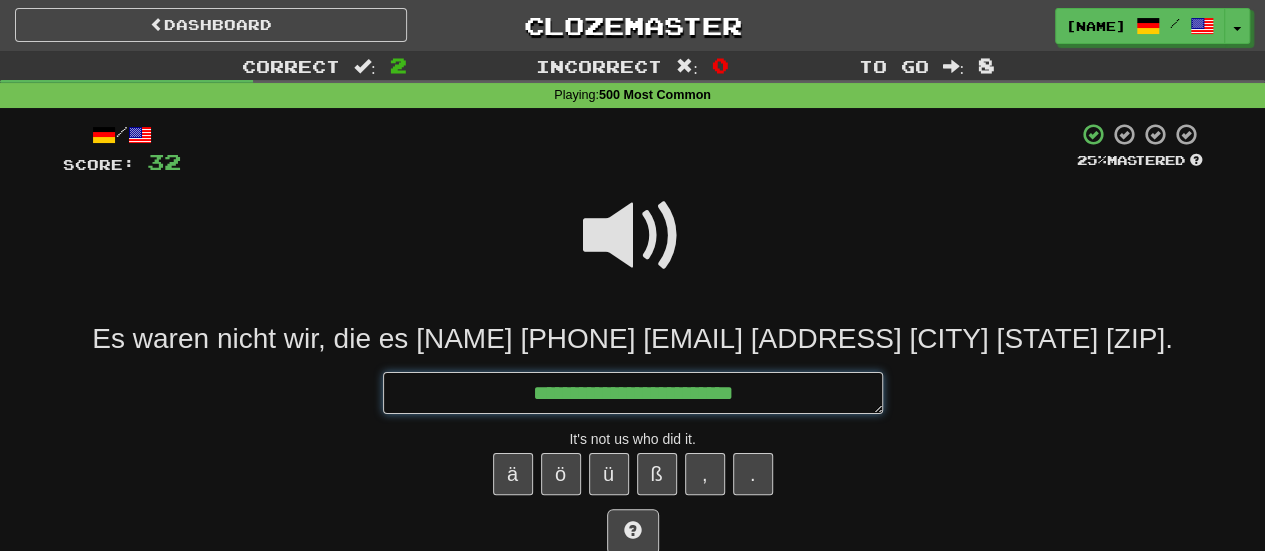type 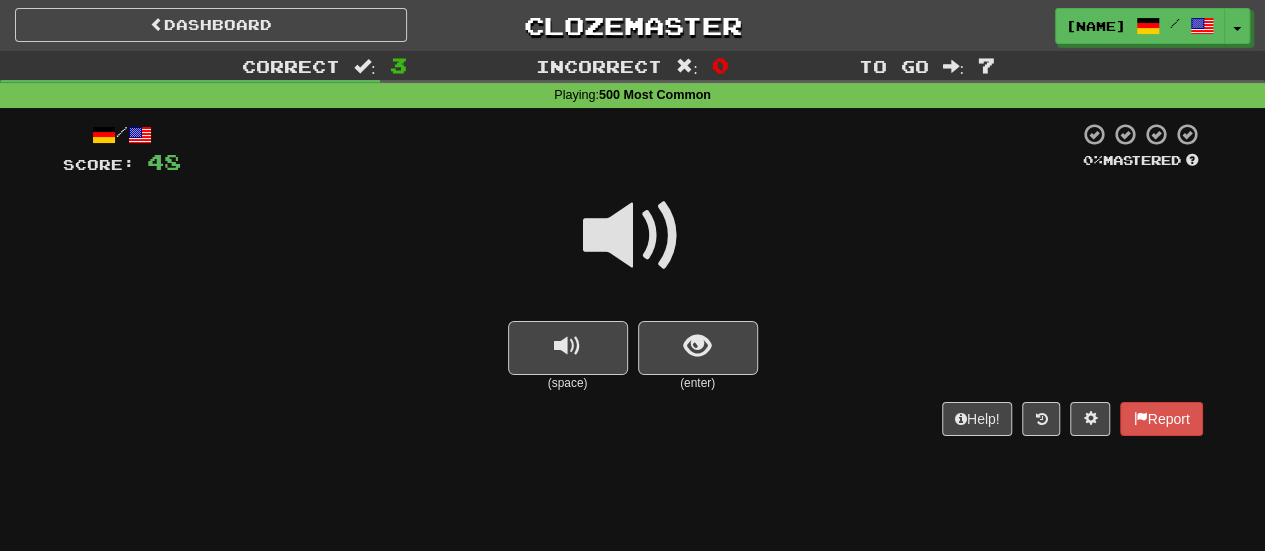 click at bounding box center (633, 236) 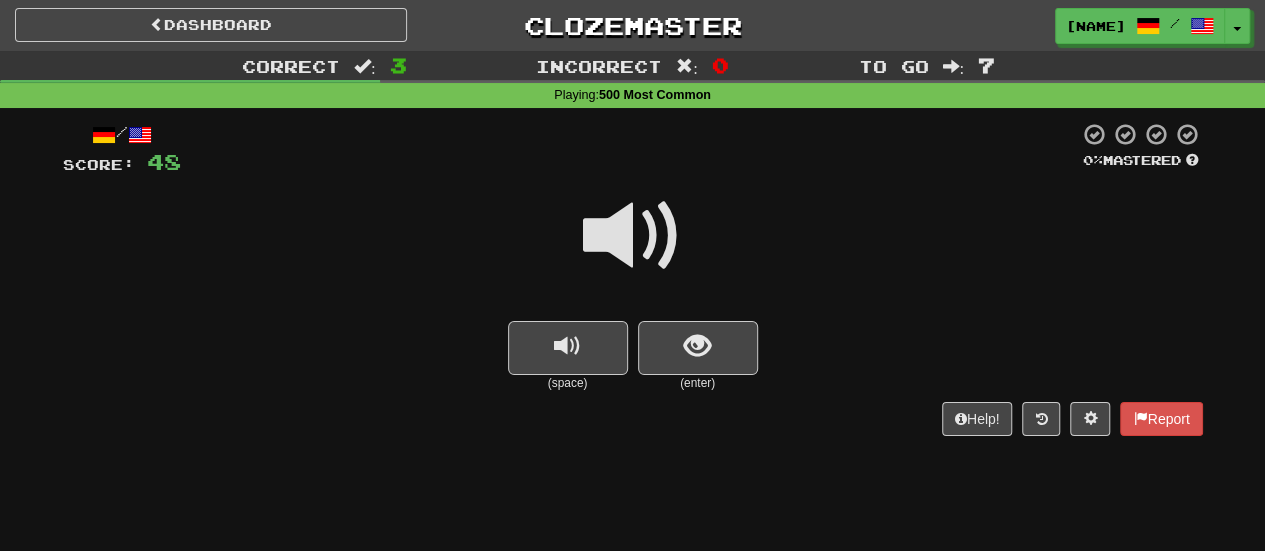 click at bounding box center (633, 236) 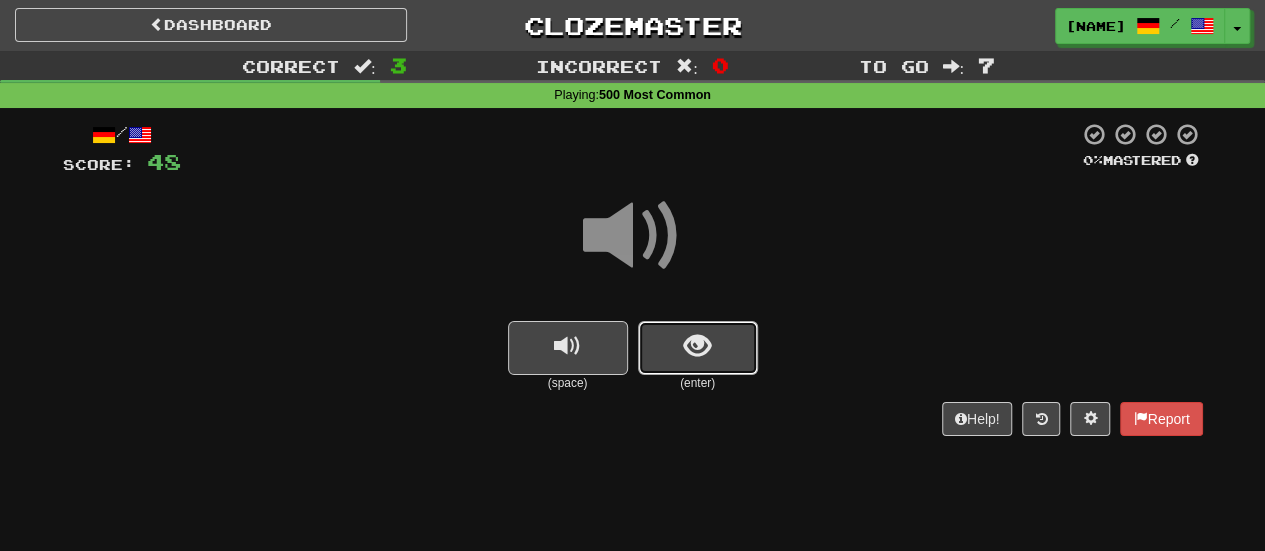 click at bounding box center [698, 348] 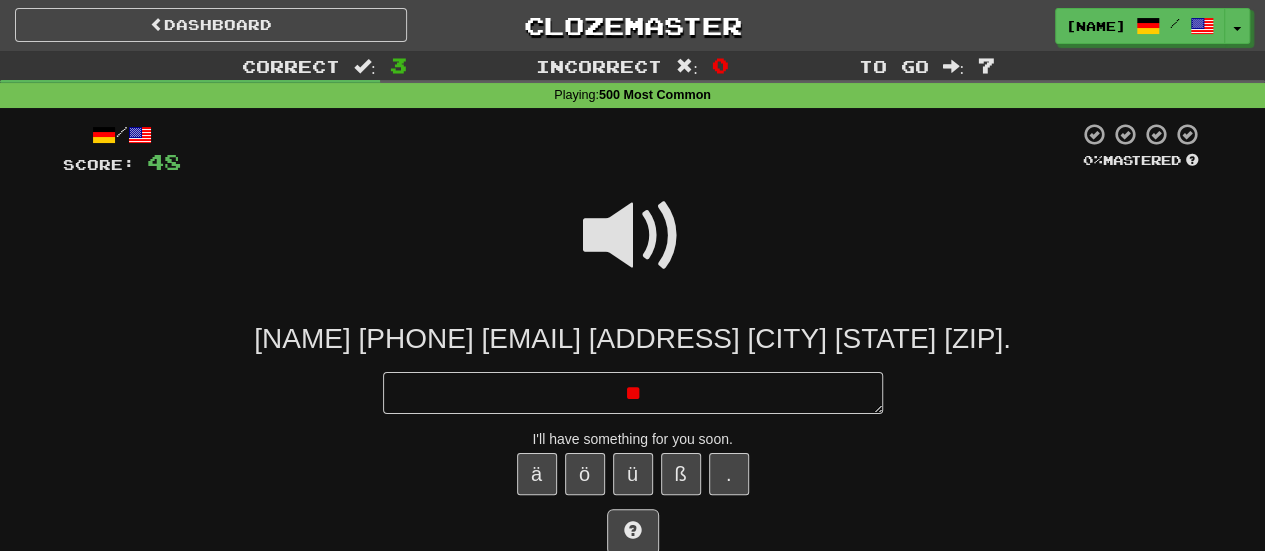 click at bounding box center (633, 236) 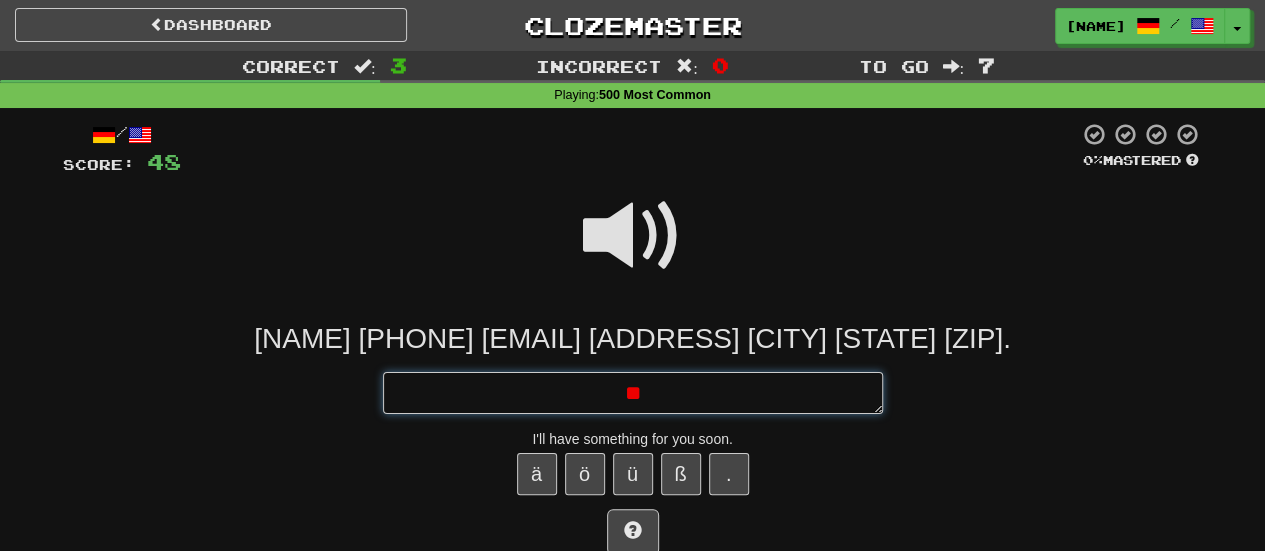 click on "**" at bounding box center [633, 392] 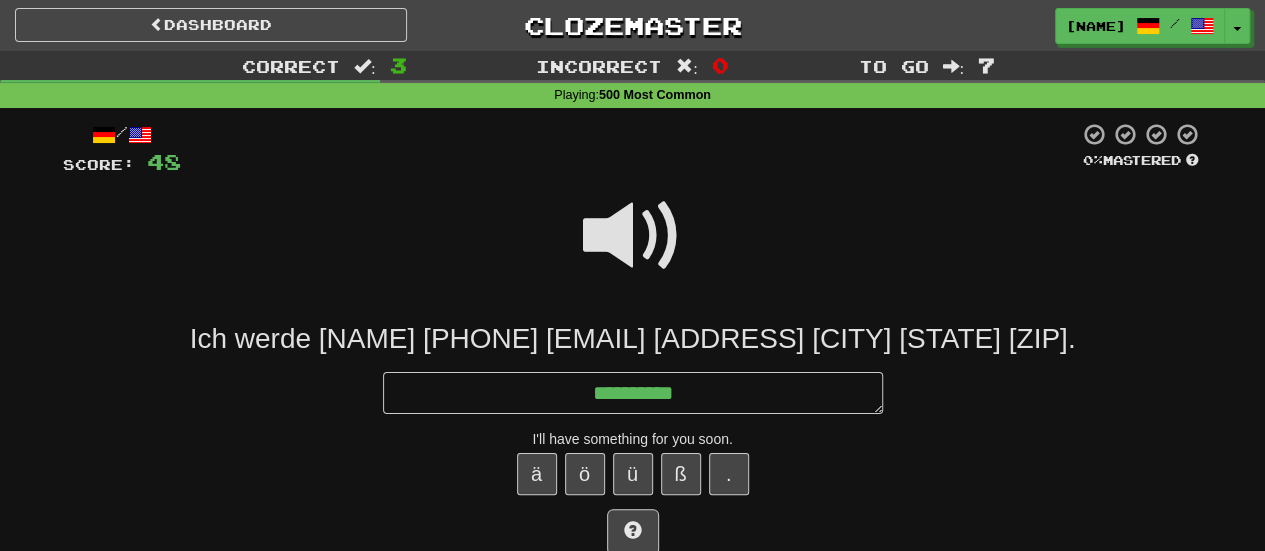 click at bounding box center (633, 236) 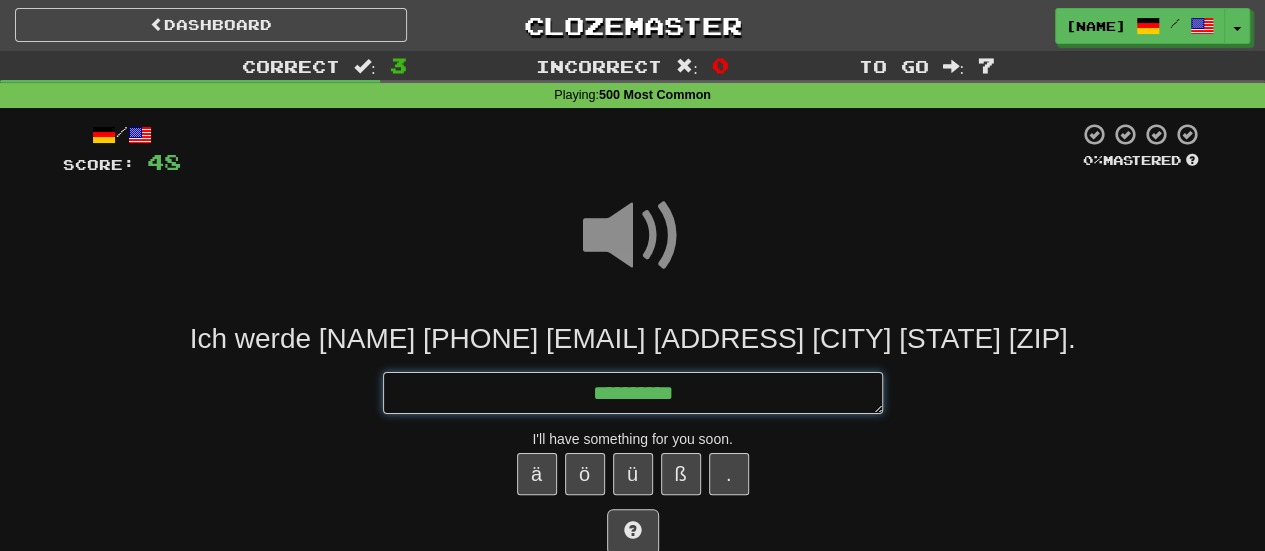 click on "*********" at bounding box center [633, 392] 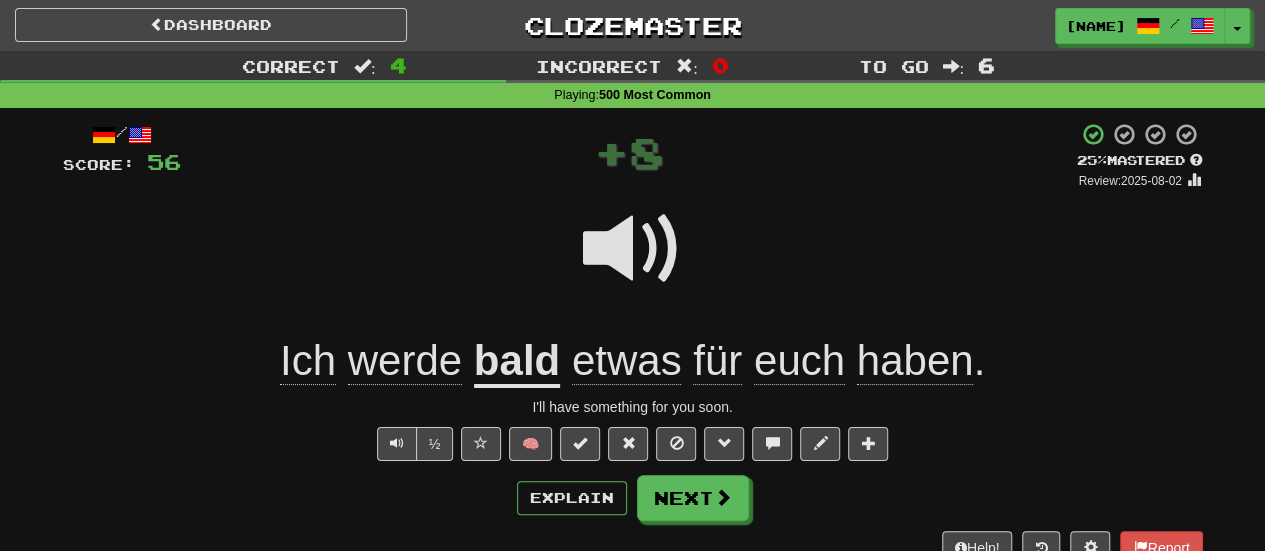 click on "etwas" at bounding box center (627, 361) 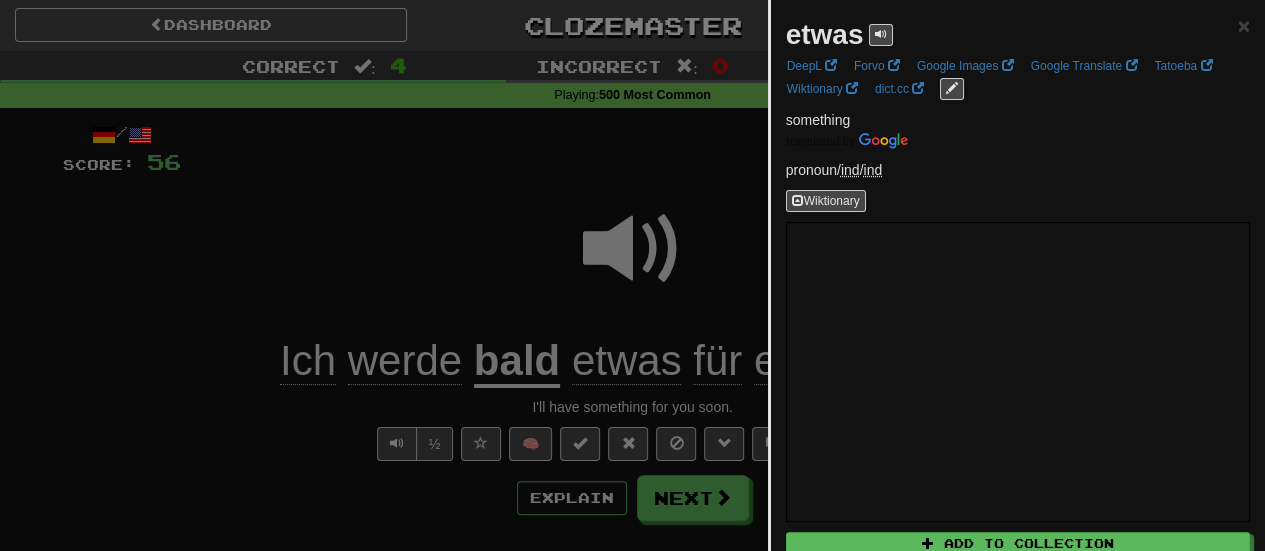 click at bounding box center [632, 275] 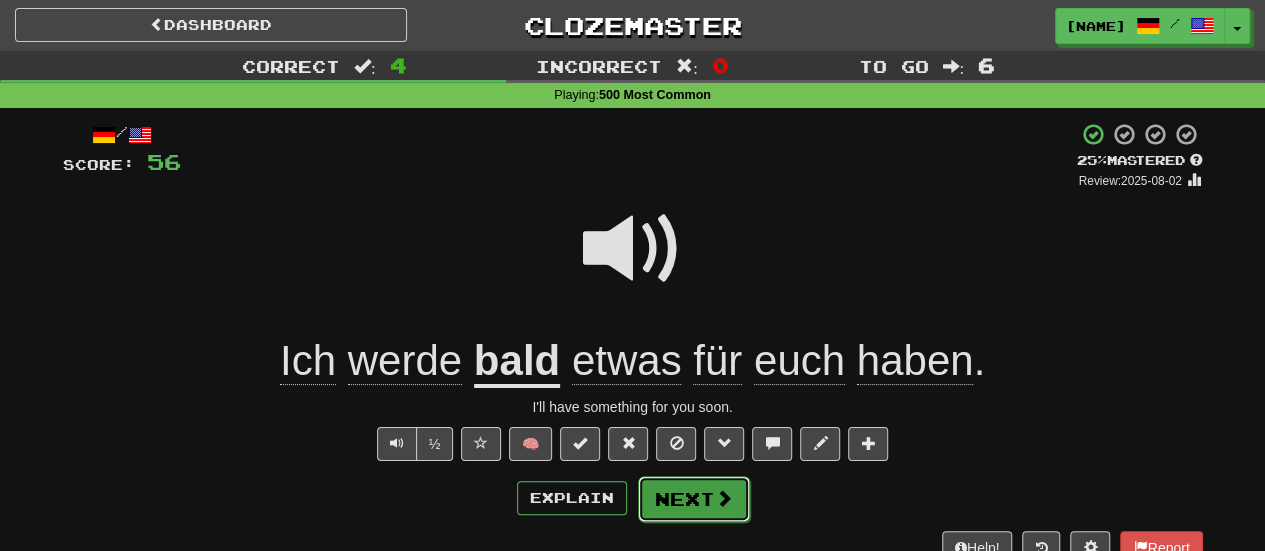 click on "Next" at bounding box center (694, 499) 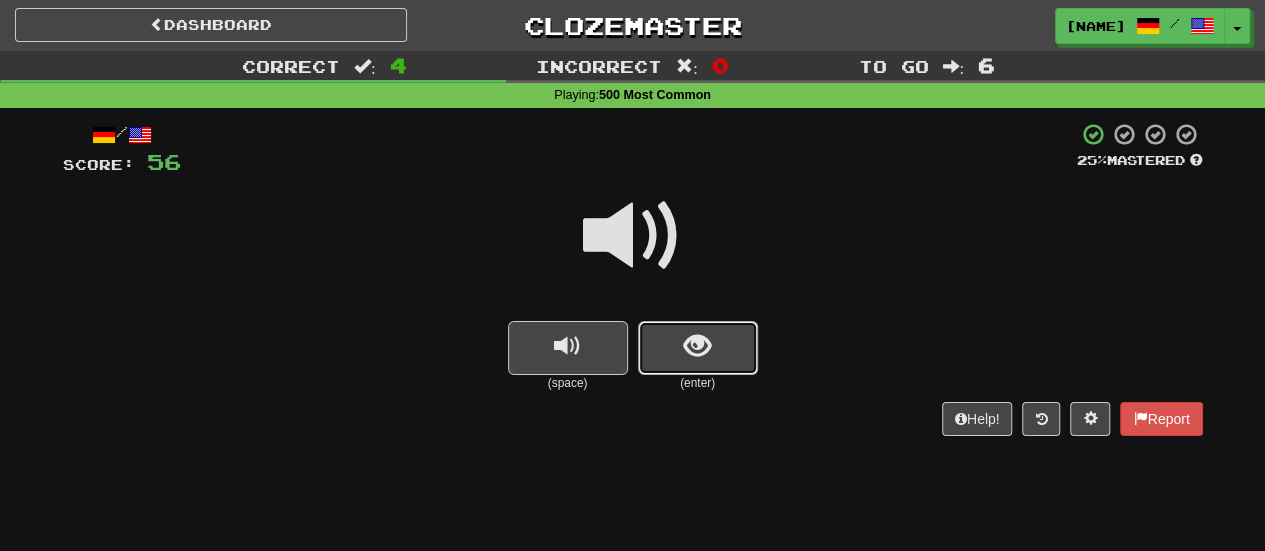 click at bounding box center (697, 346) 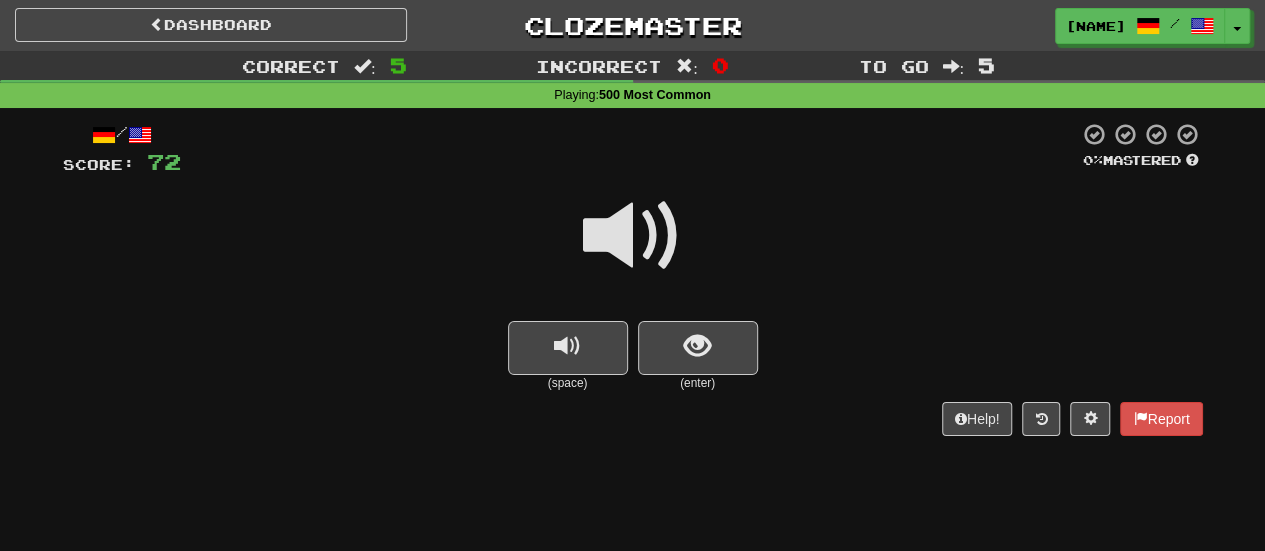 click at bounding box center (633, 236) 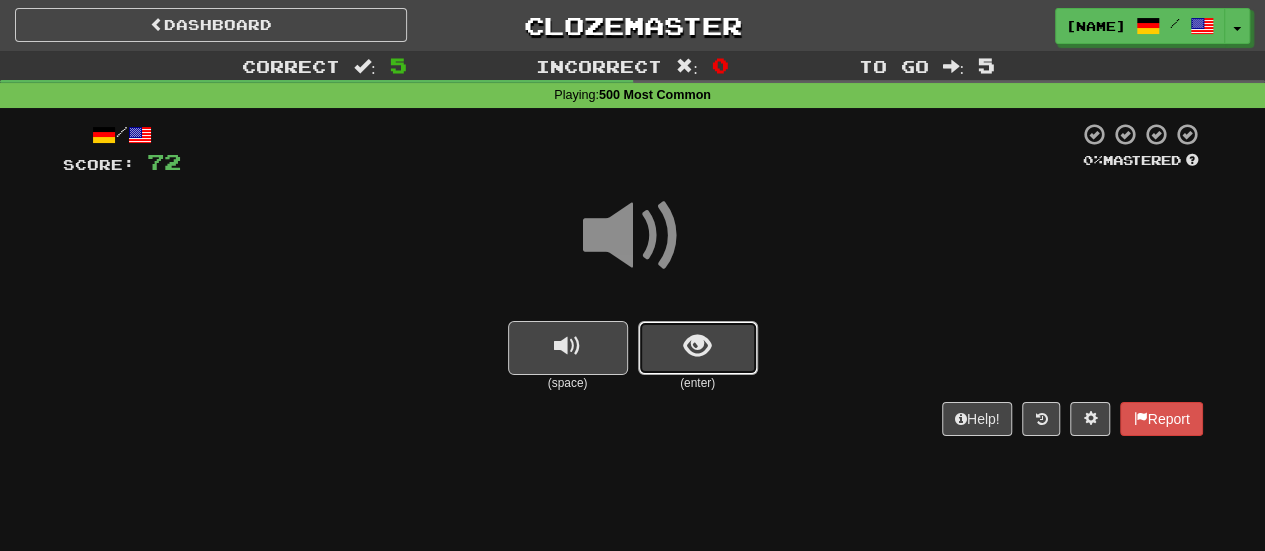 click at bounding box center (698, 348) 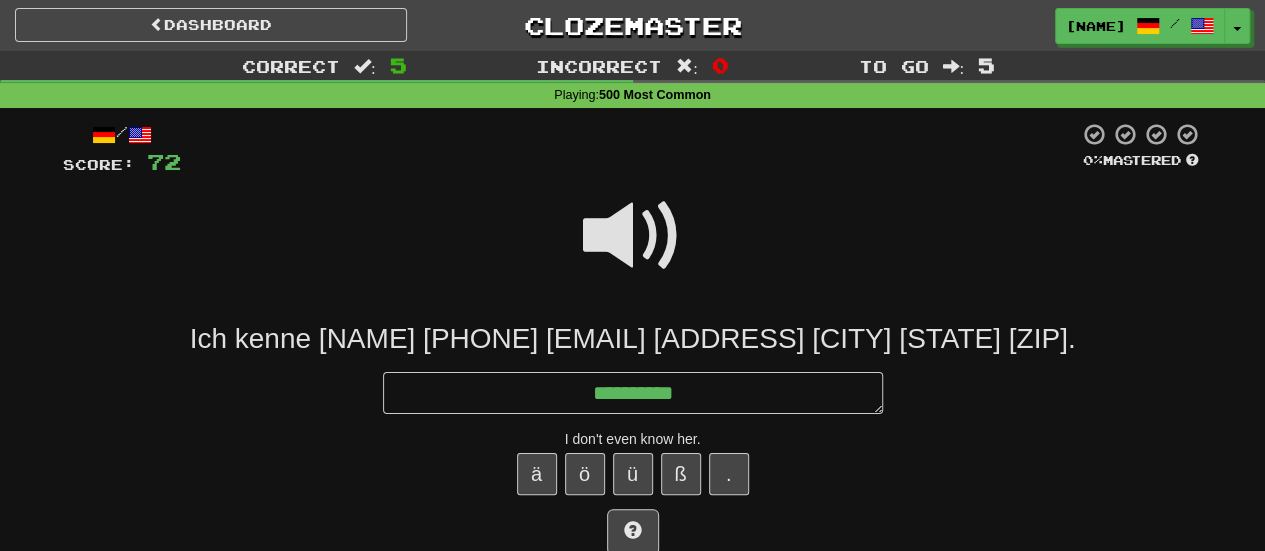 click at bounding box center (633, 236) 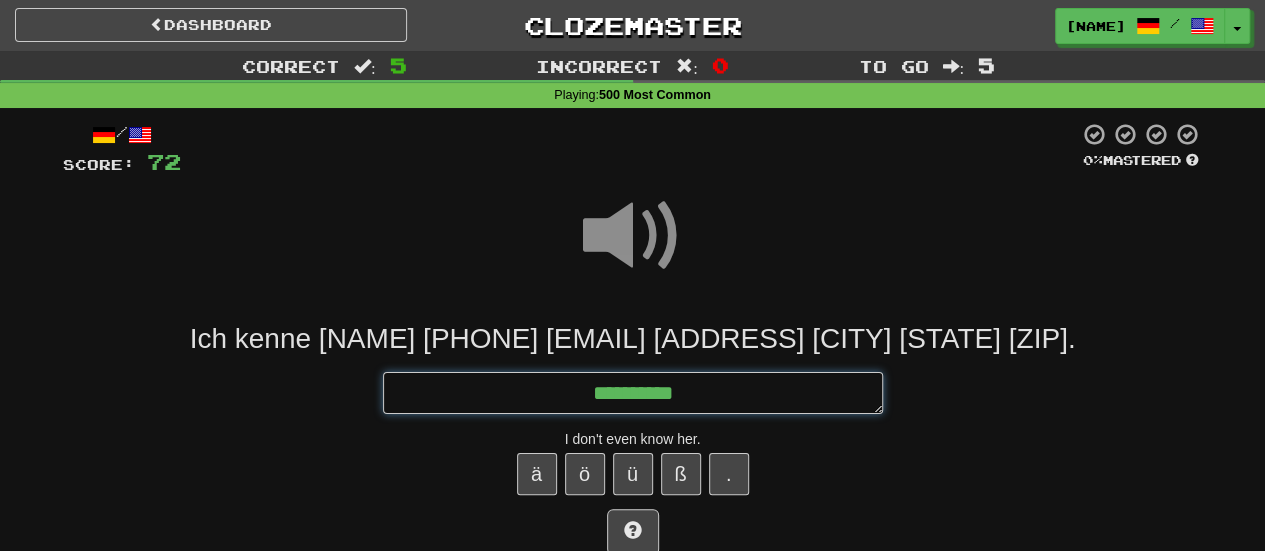 click on "*********" at bounding box center [633, 392] 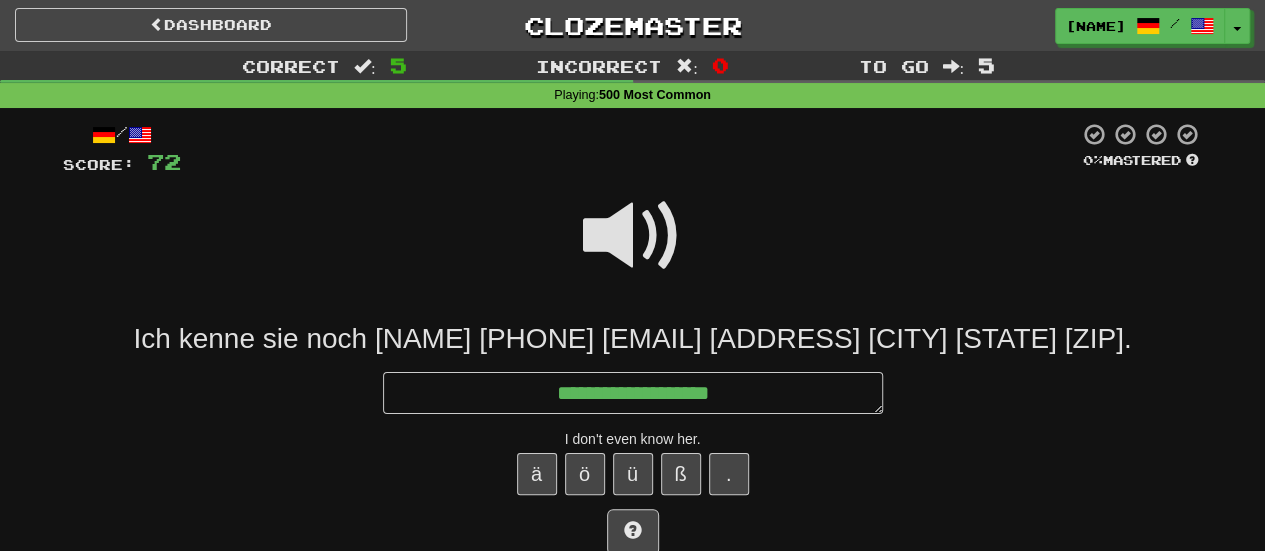 click at bounding box center (633, 236) 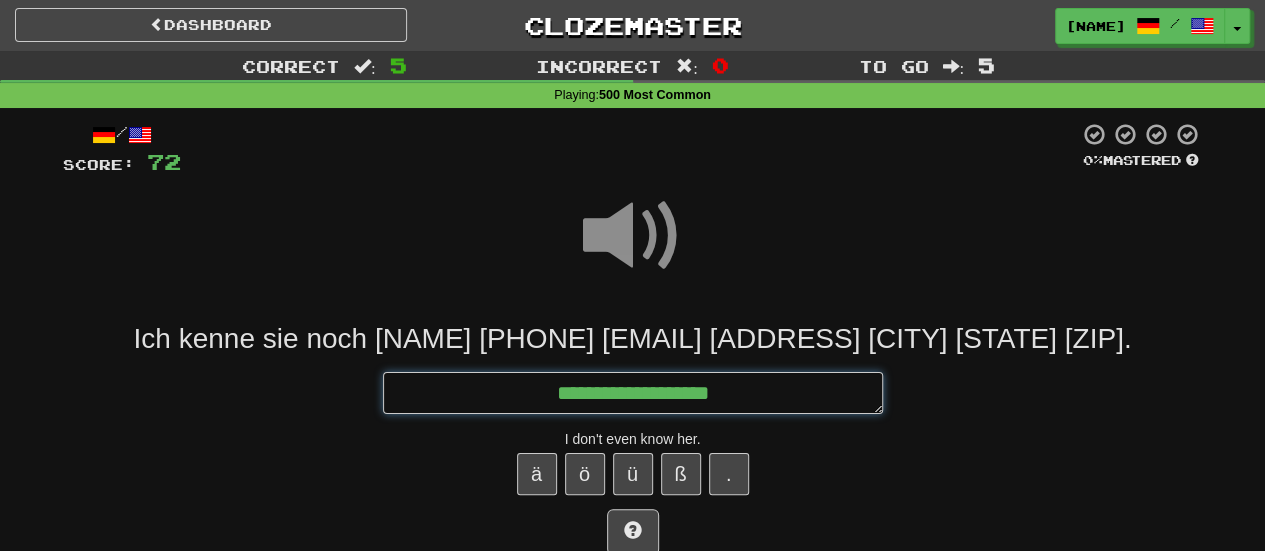 click on "**********" at bounding box center [633, 392] 